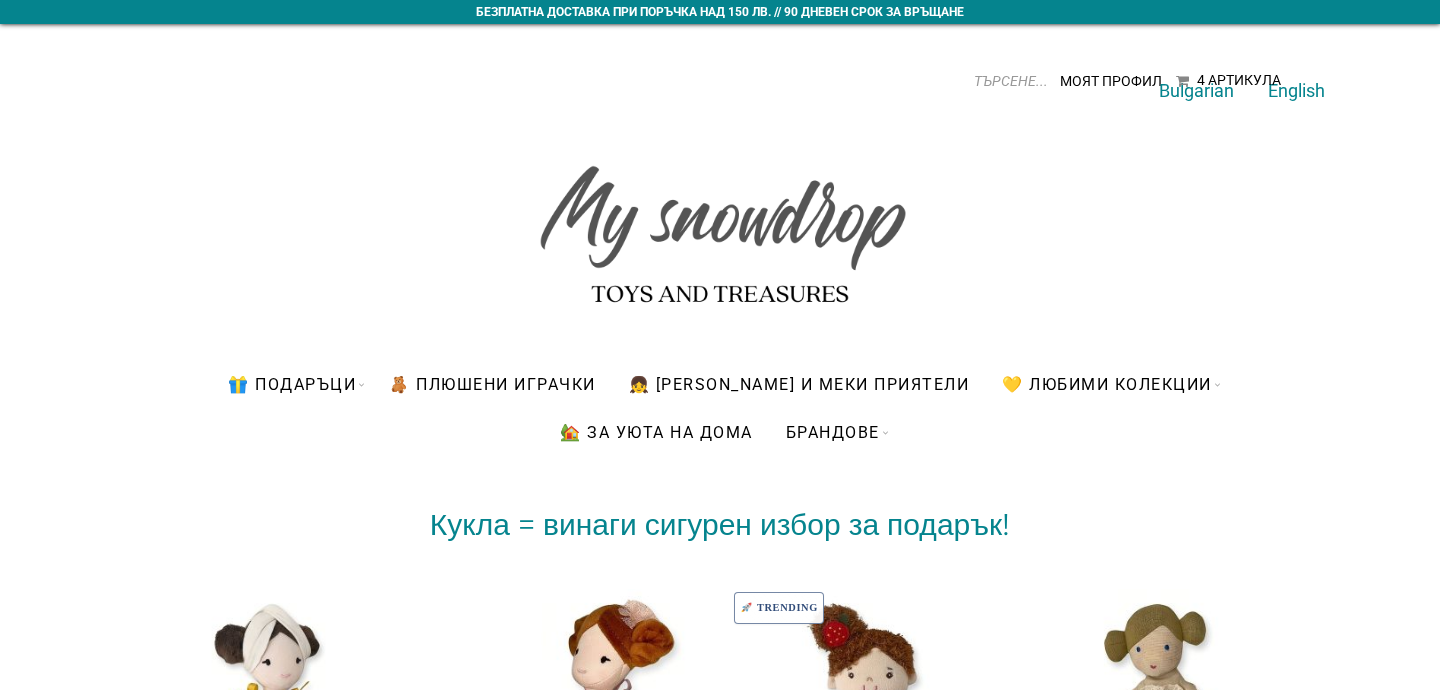 scroll, scrollTop: 0, scrollLeft: 0, axis: both 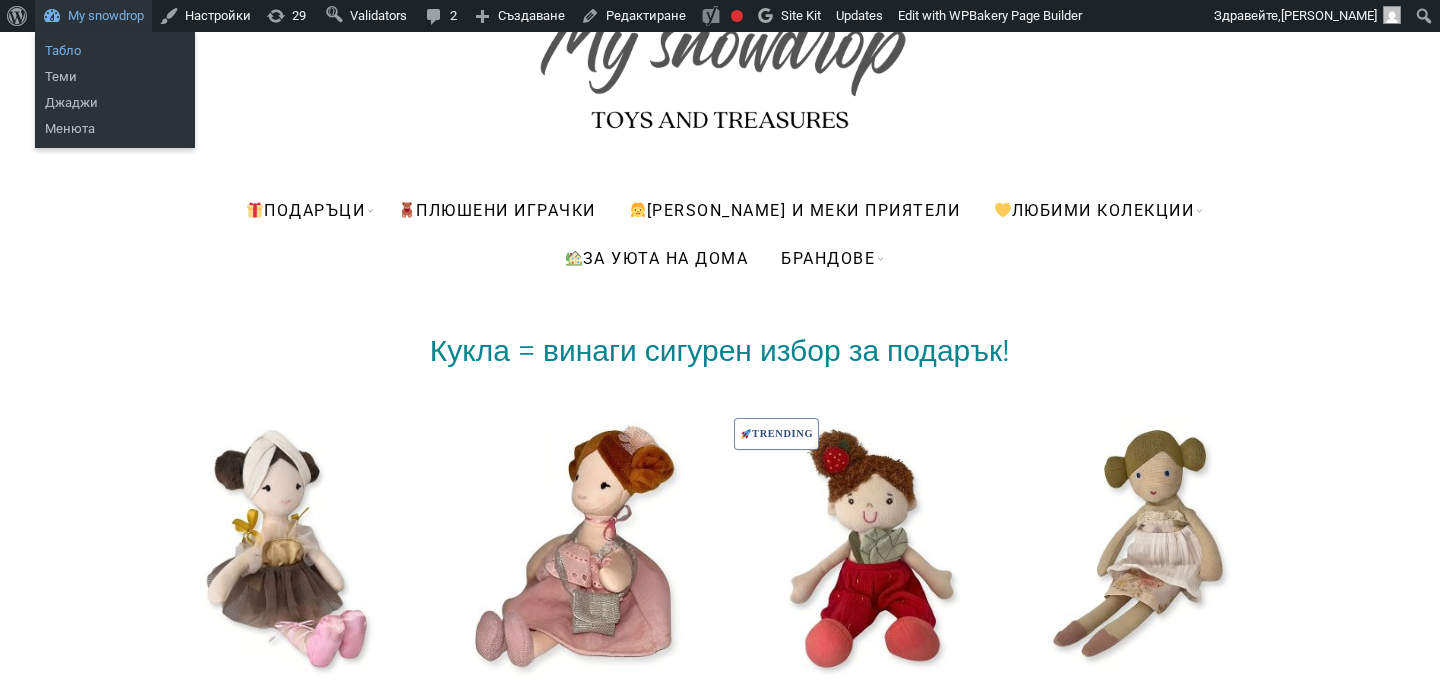 click on "Табло" at bounding box center [115, 51] 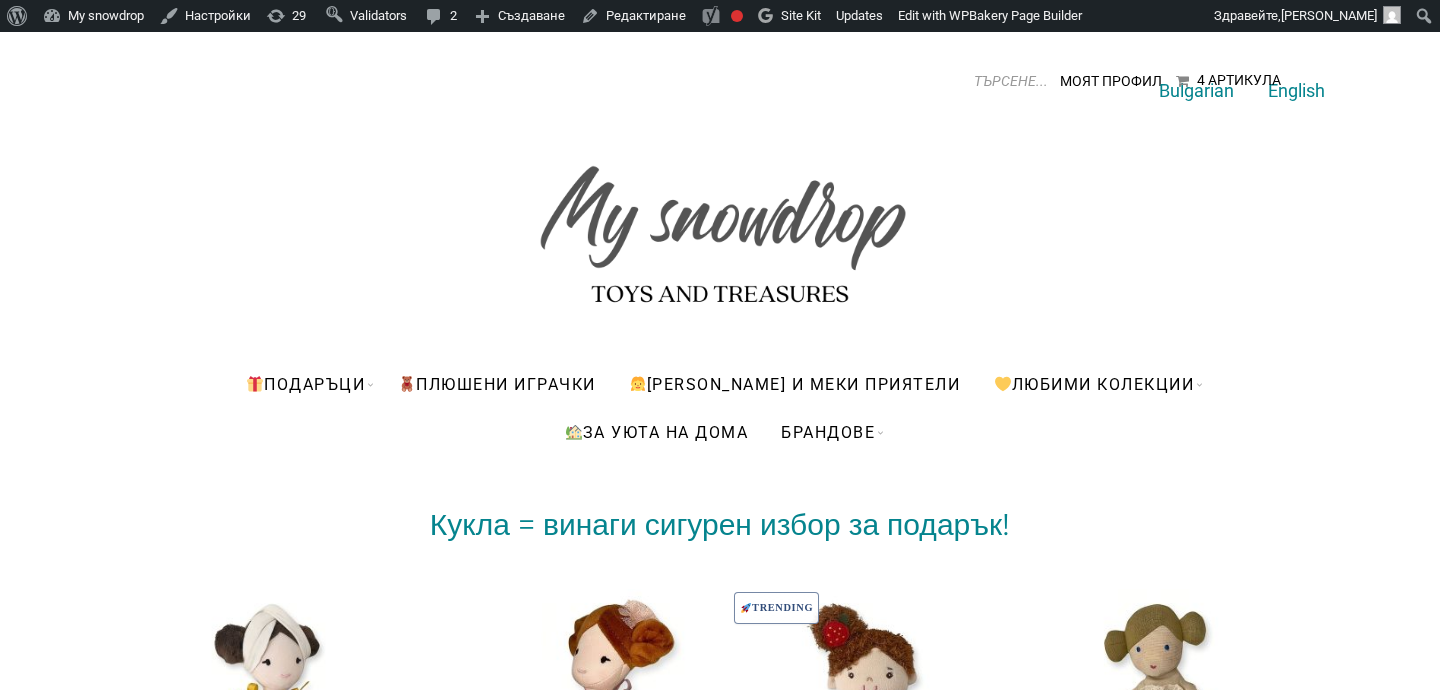 scroll, scrollTop: 0, scrollLeft: 0, axis: both 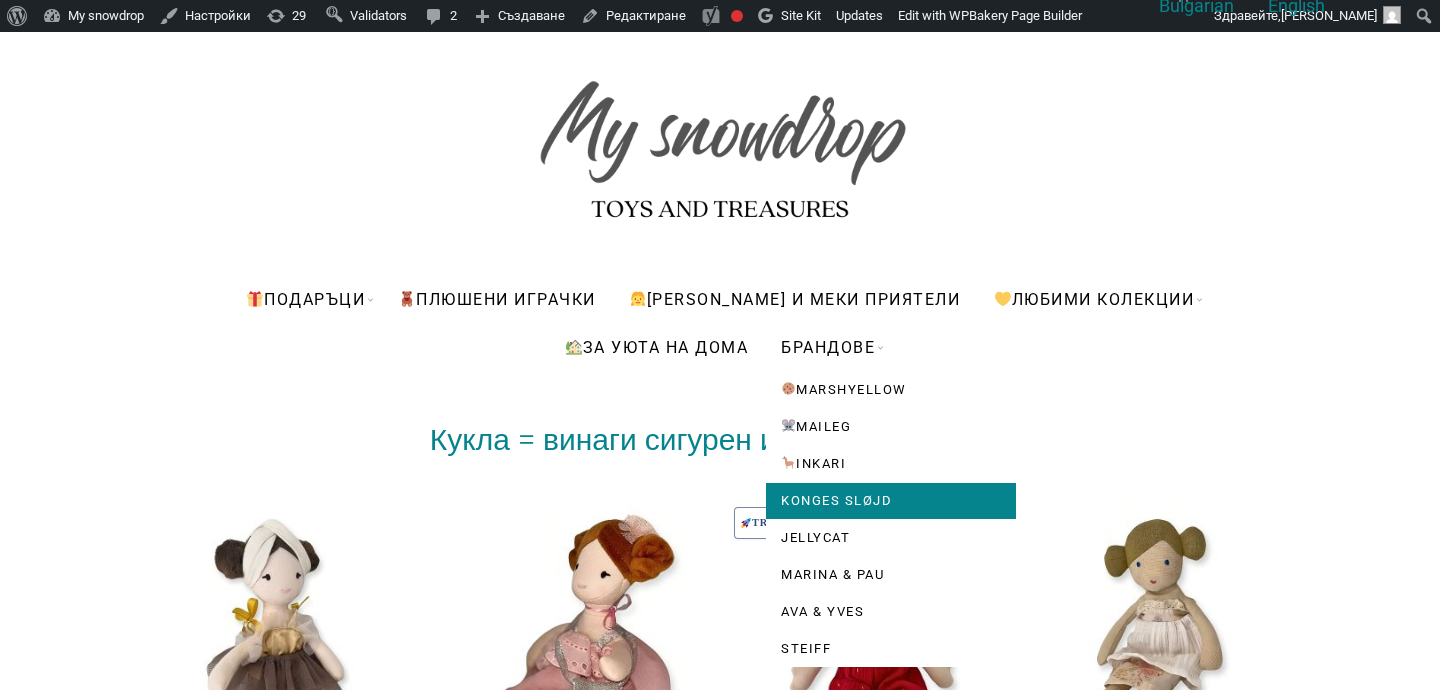 click on "Konges Sløjd" at bounding box center [891, 501] 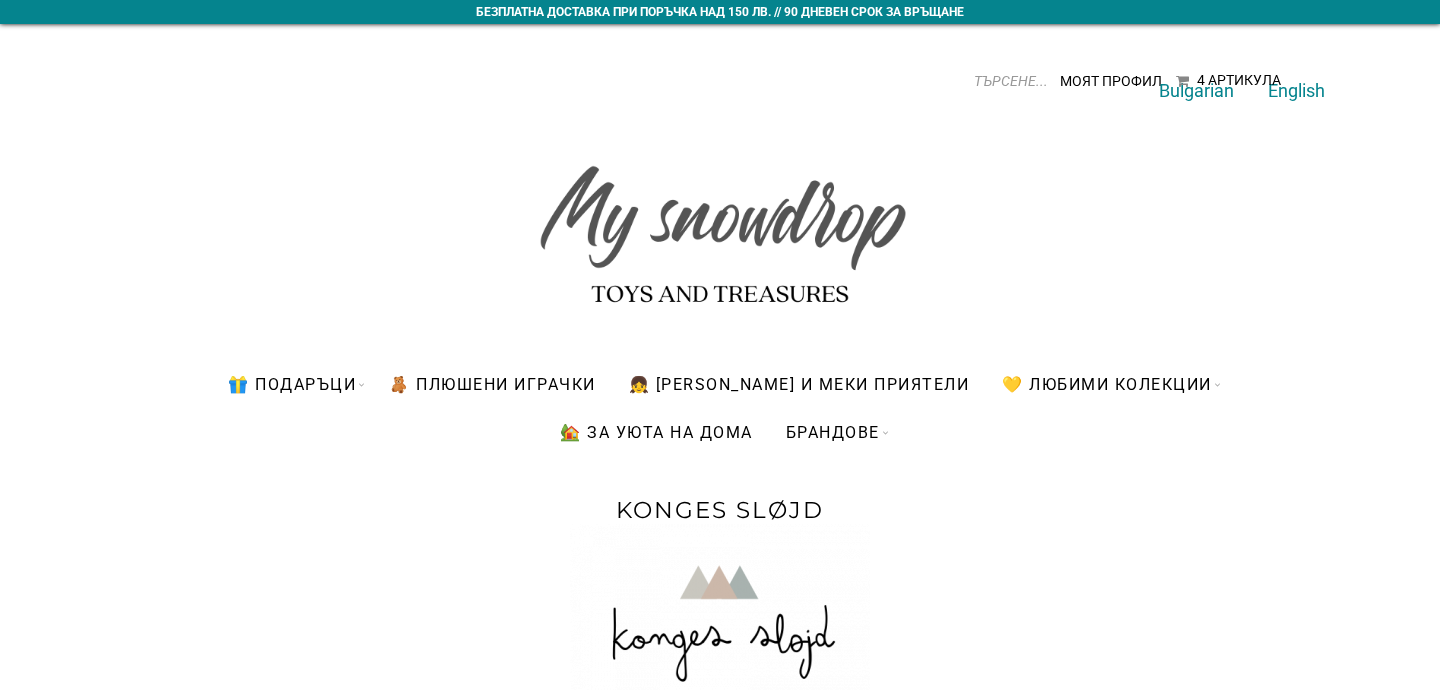 scroll, scrollTop: 0, scrollLeft: 0, axis: both 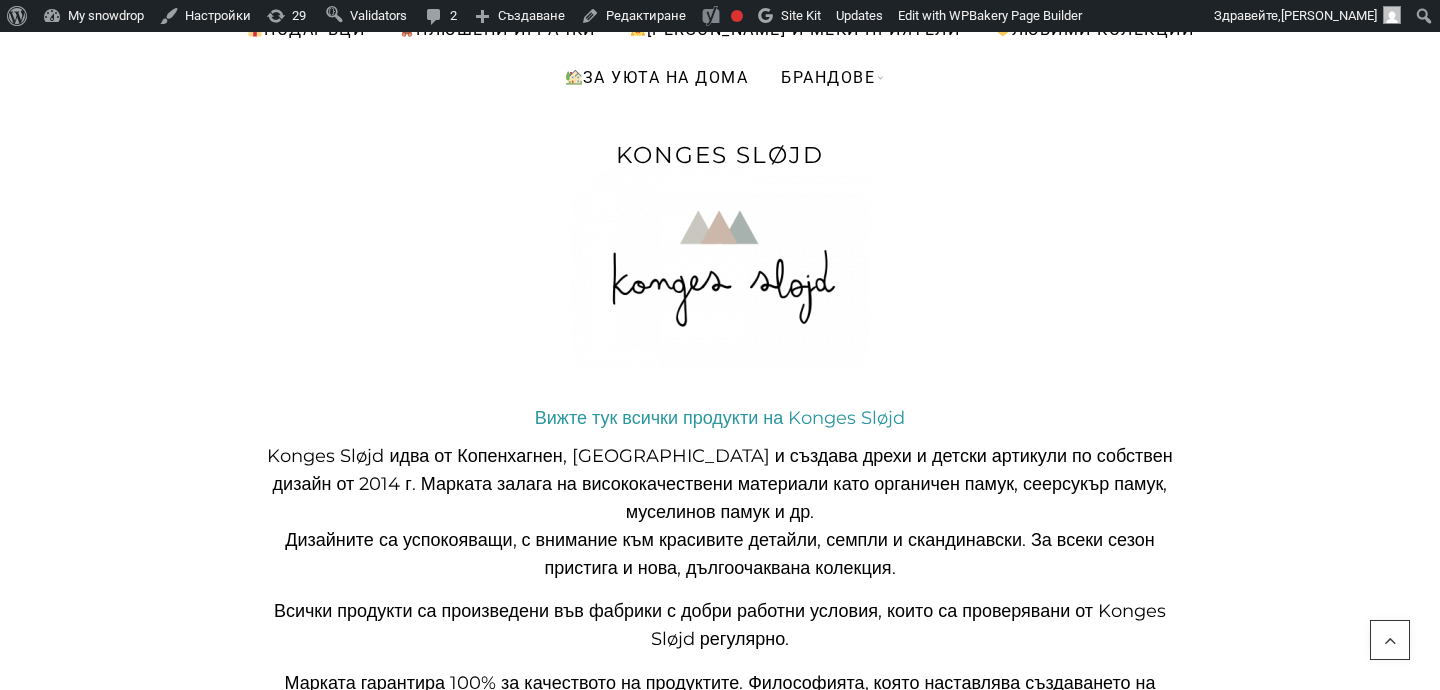 click on "Вижте тук всички продукти на Konges Sløjd" at bounding box center (720, 418) 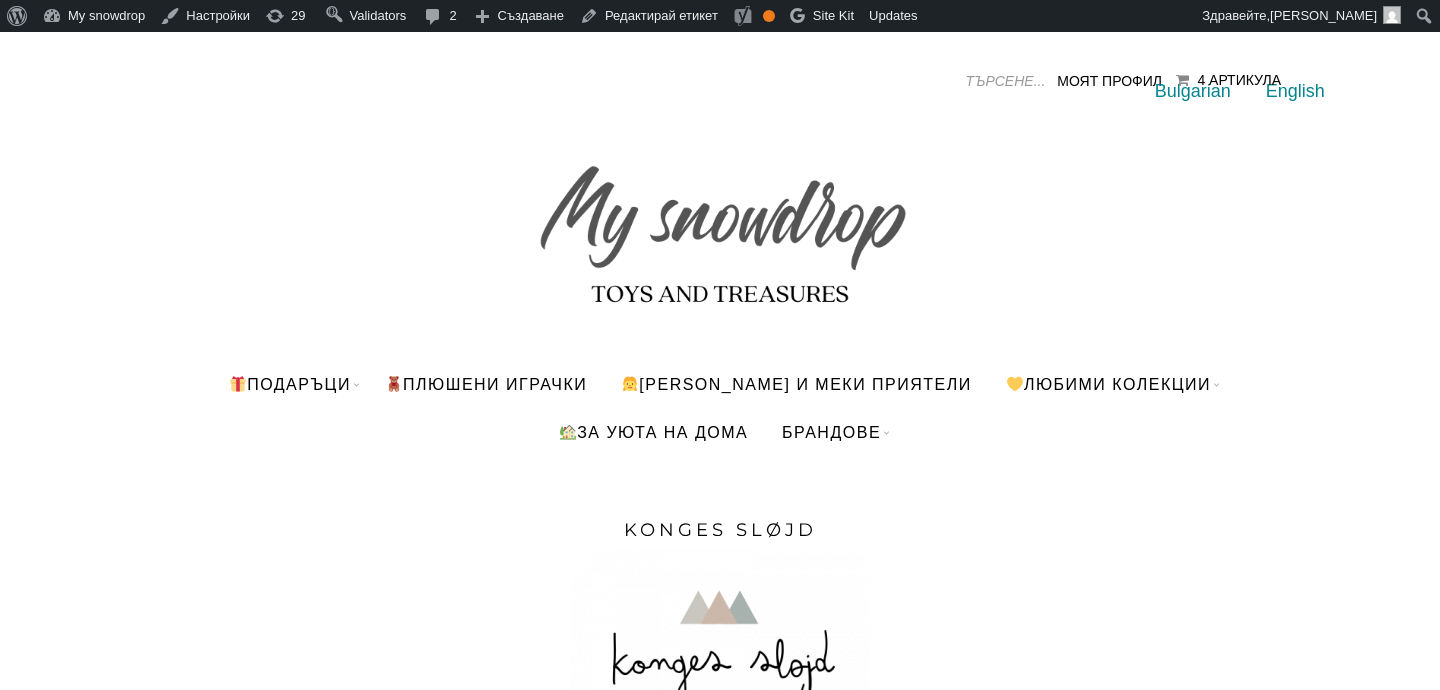 scroll, scrollTop: 0, scrollLeft: 0, axis: both 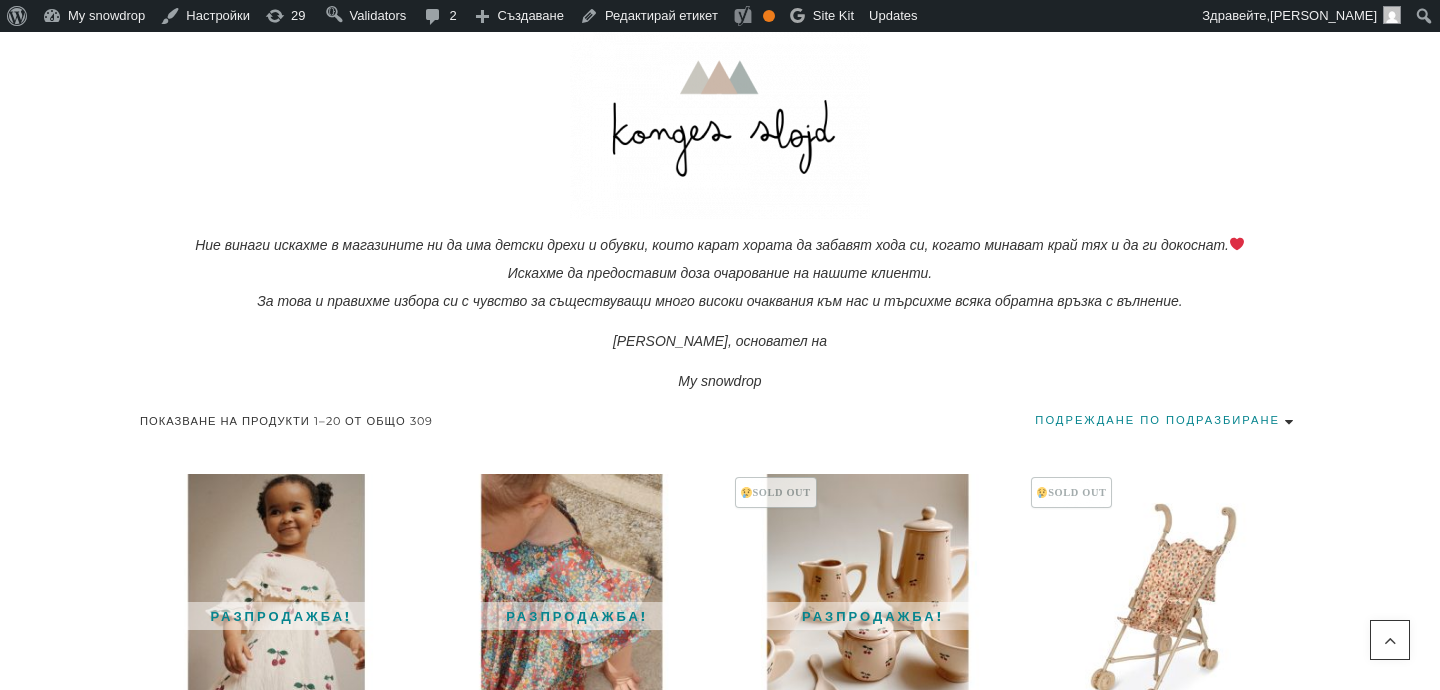 click on "Подреждане по подразбиране
Първо най-популярните
Сортиране по средна оценка
Първо най-новите
Първо най-евтините
Първо най-скъпите" at bounding box center [1167, 420] 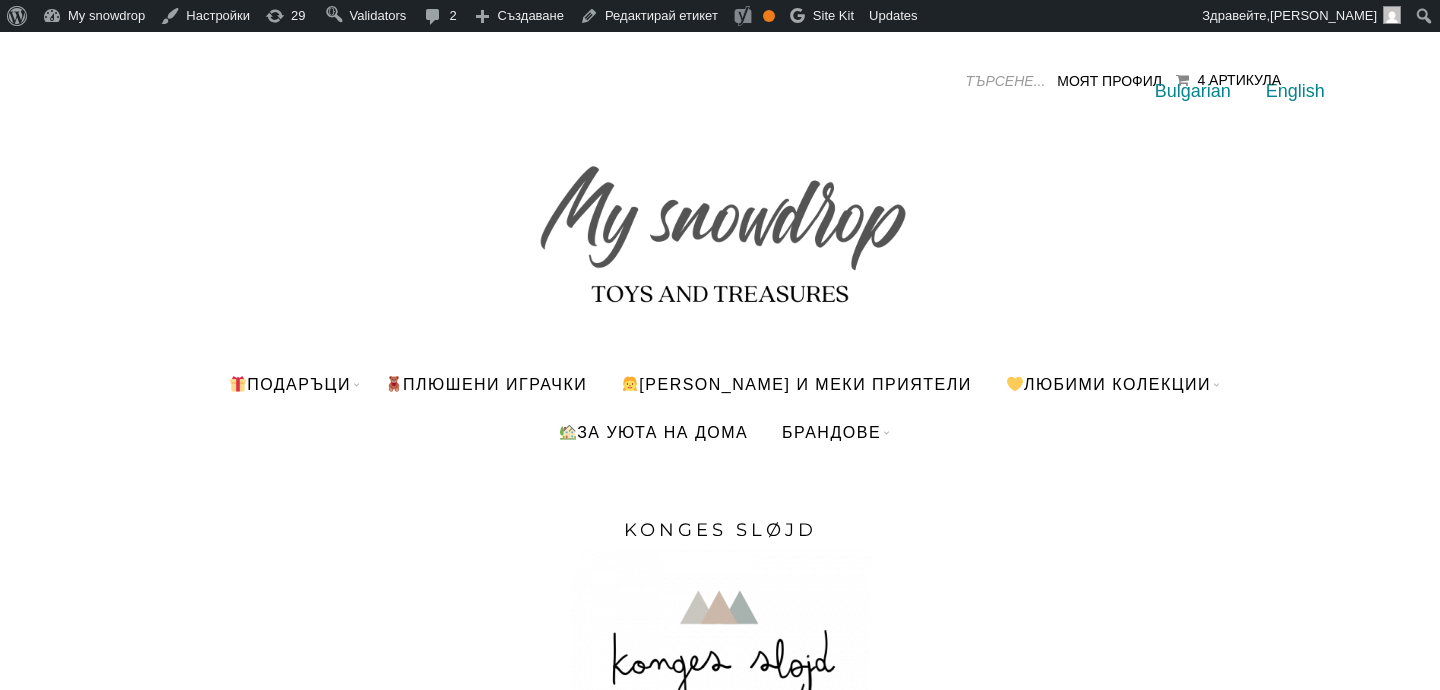 scroll, scrollTop: 0, scrollLeft: 0, axis: both 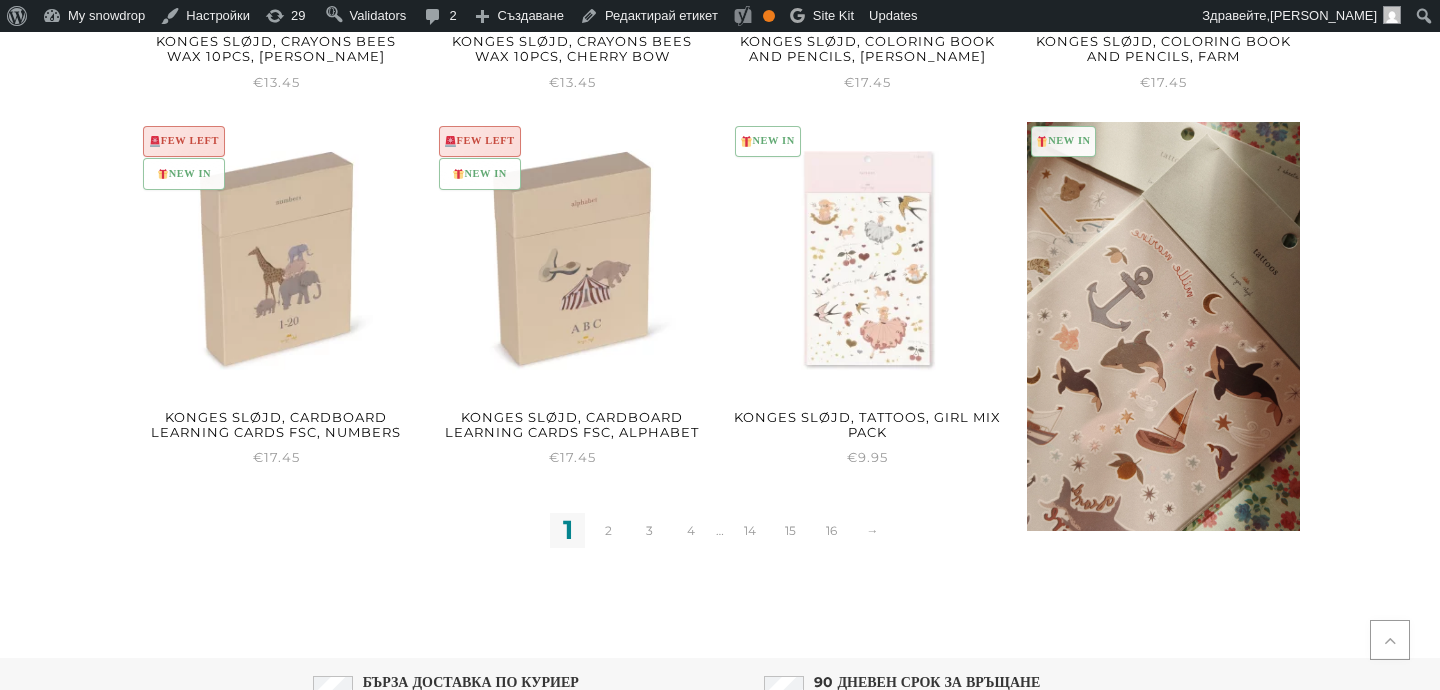 click at bounding box center (1163, 326) 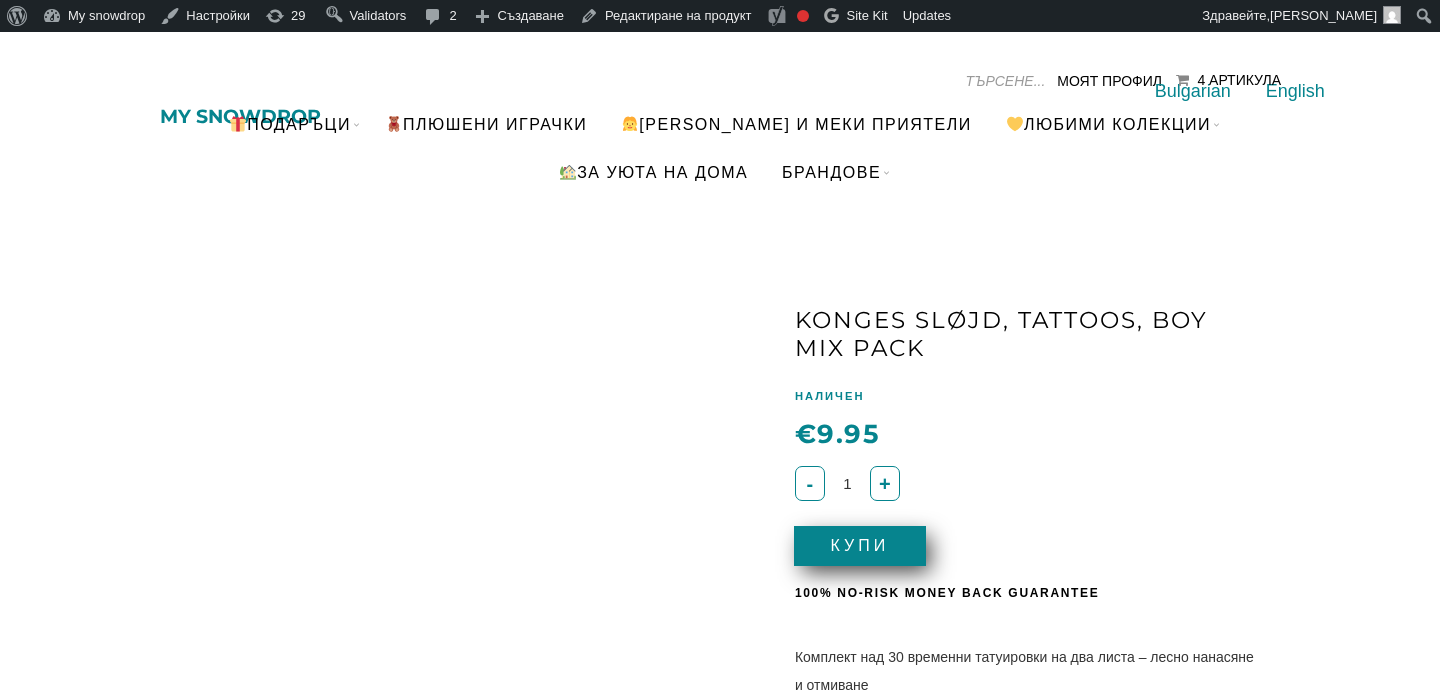 scroll, scrollTop: 0, scrollLeft: 0, axis: both 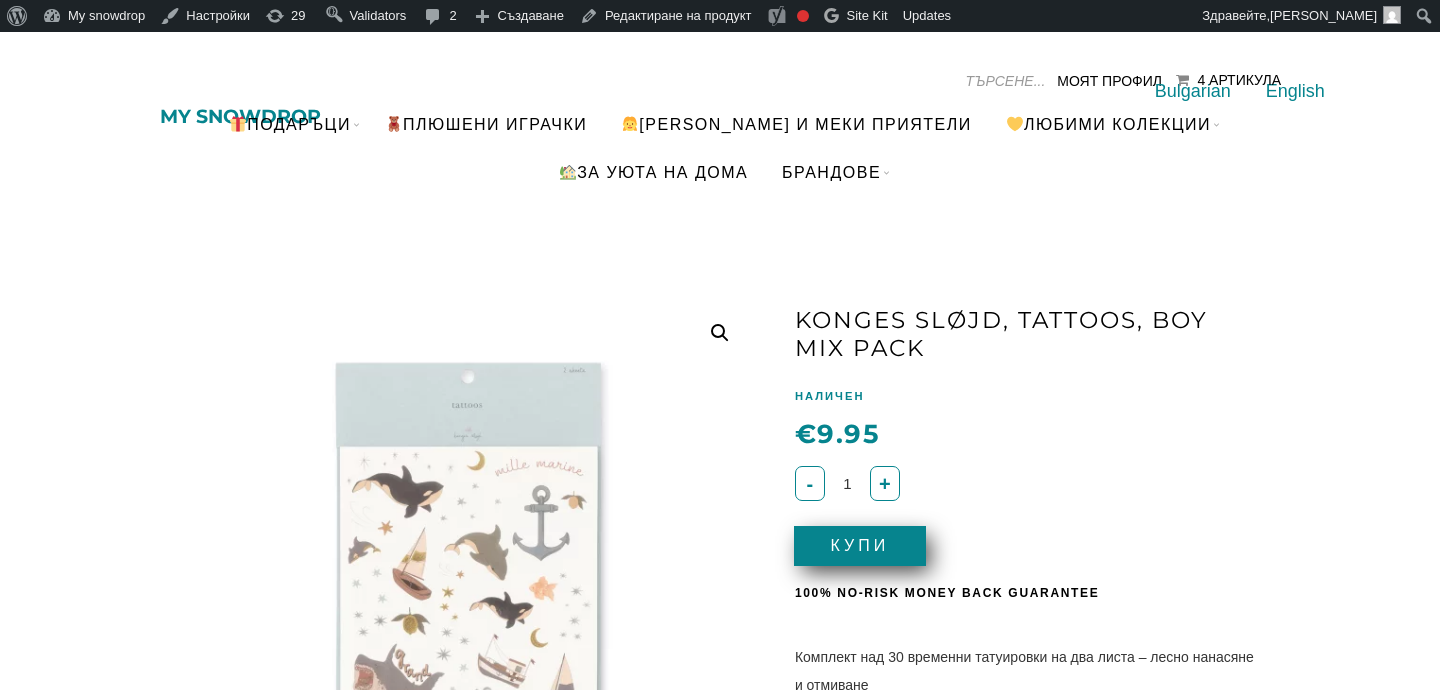 click on "My snowdrop" at bounding box center [240, 116] 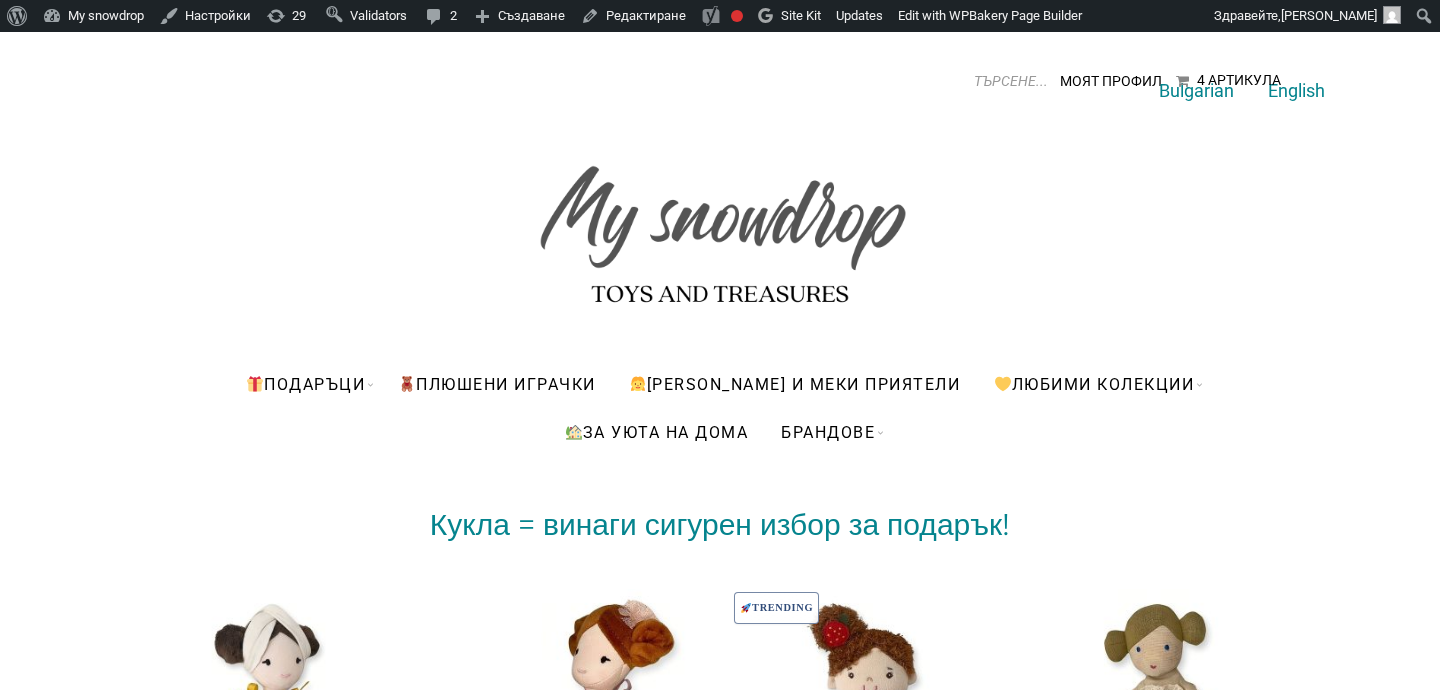 scroll, scrollTop: 0, scrollLeft: 0, axis: both 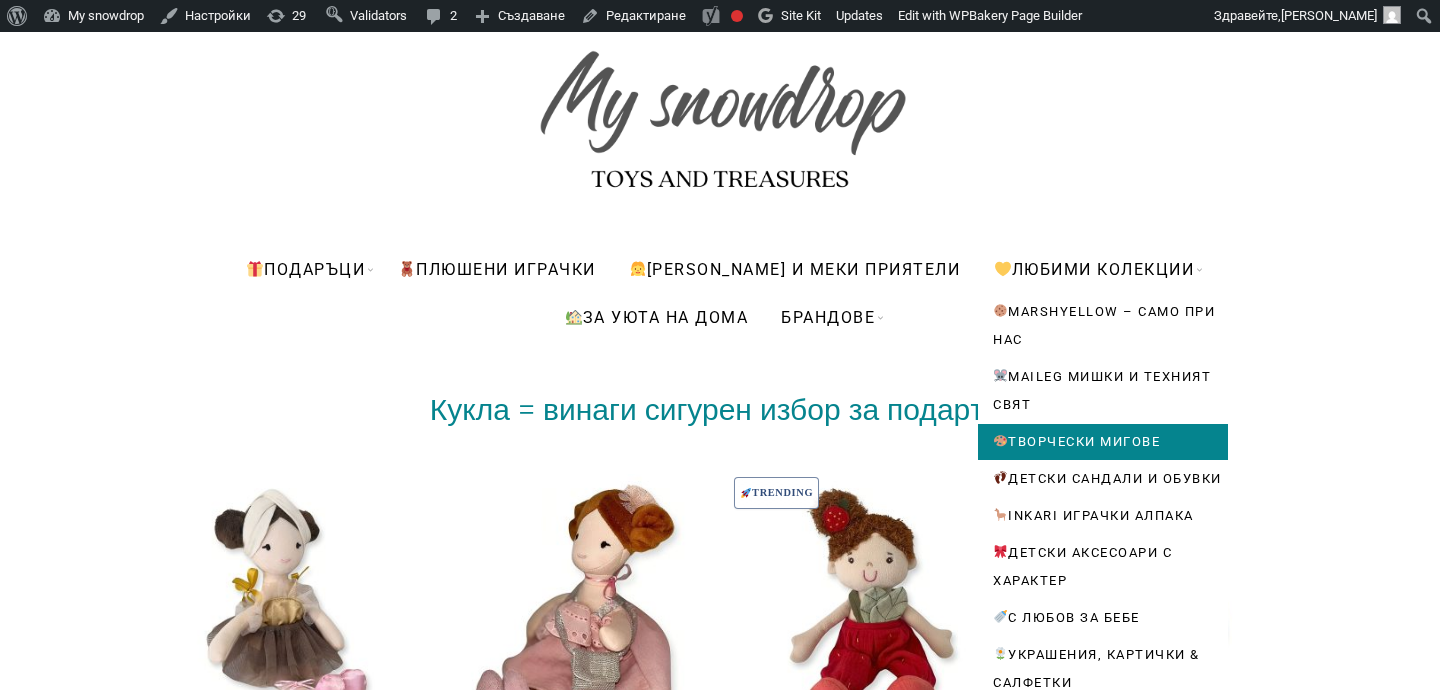 click on "Творчески мигове" at bounding box center [1103, 442] 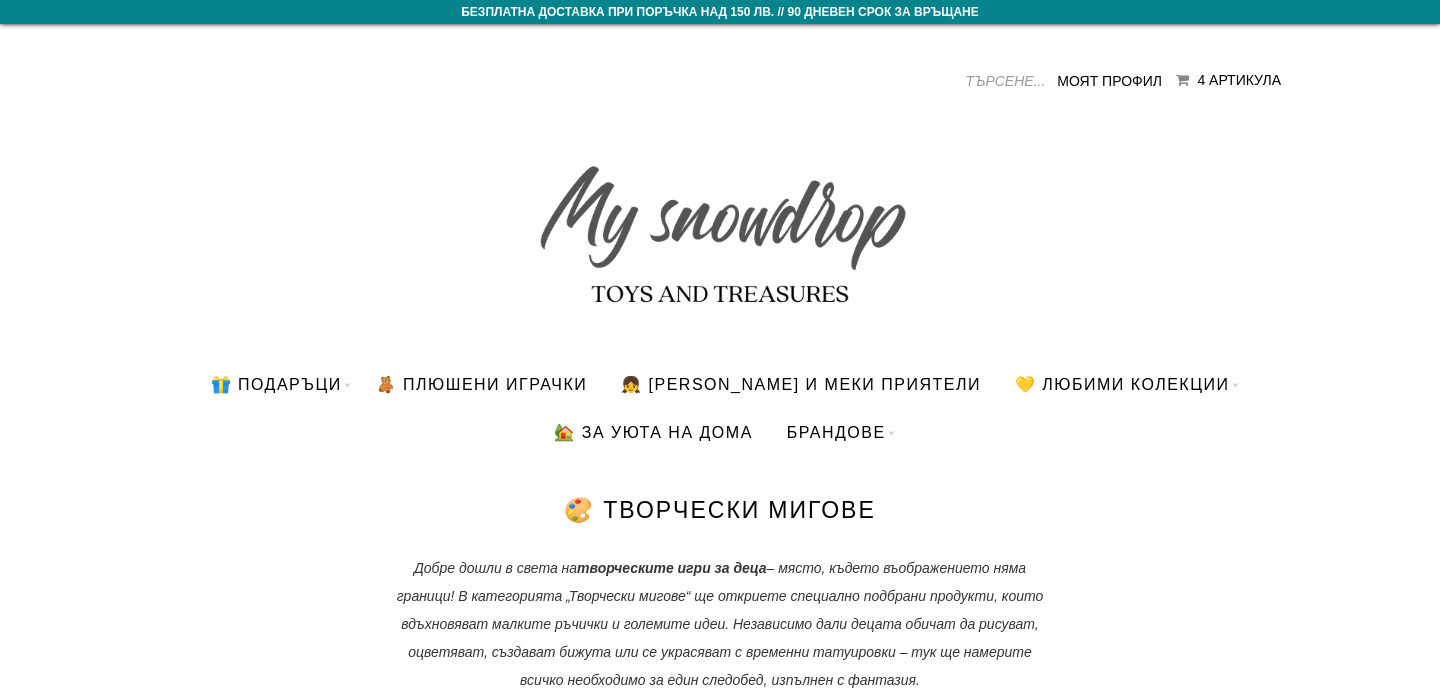 scroll, scrollTop: 0, scrollLeft: 0, axis: both 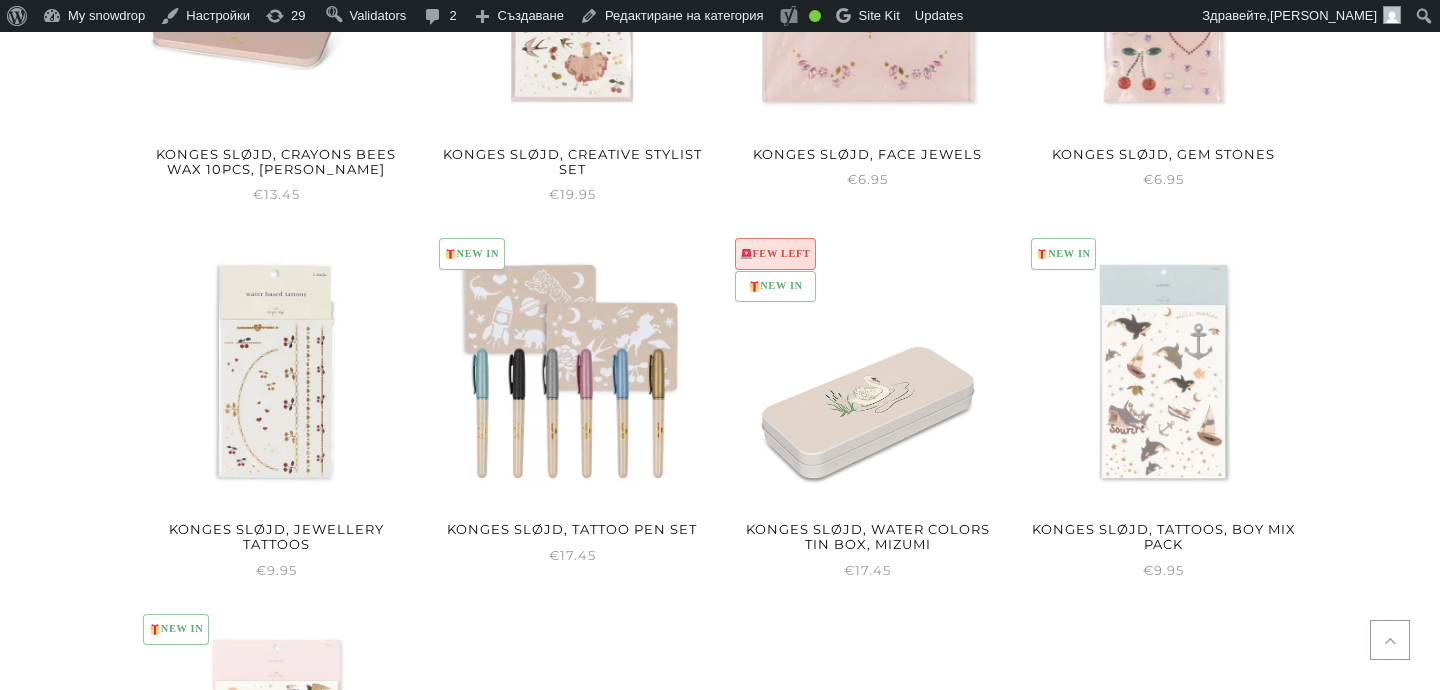 click at bounding box center [868, 371] 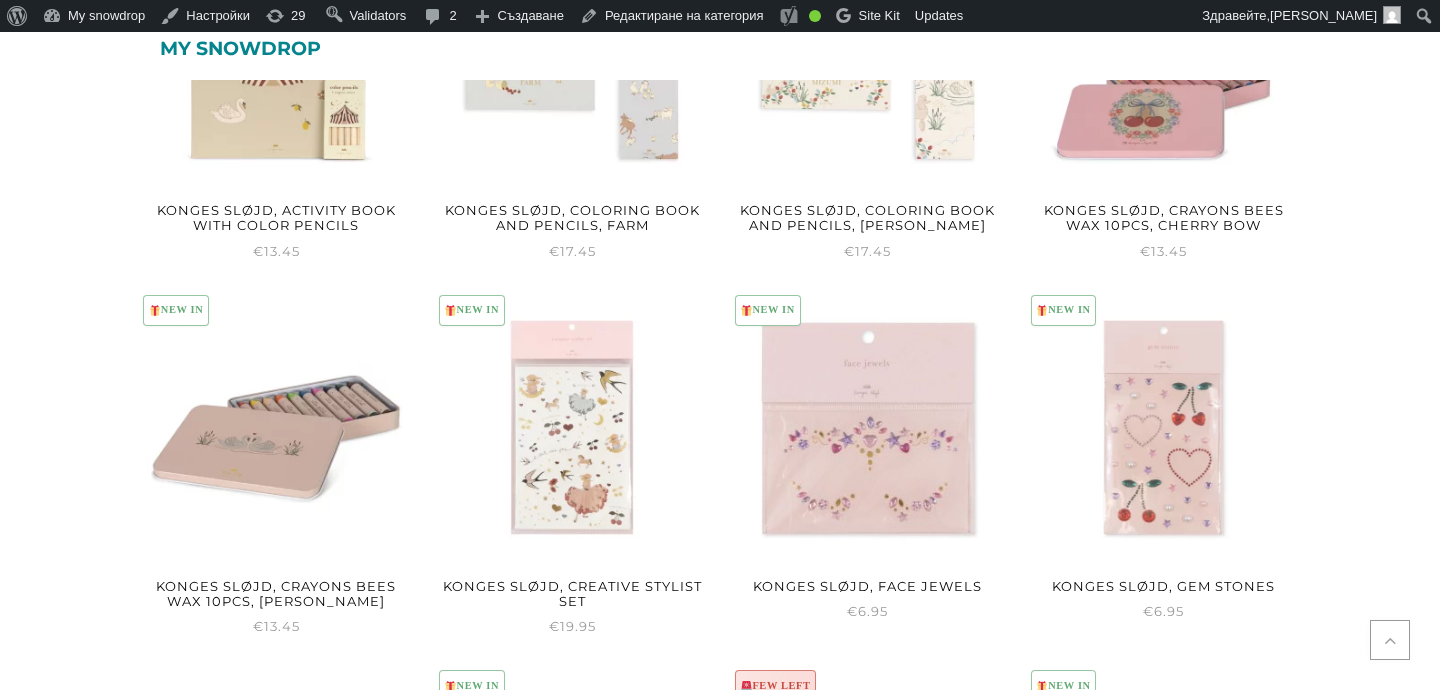scroll, scrollTop: 1243, scrollLeft: 0, axis: vertical 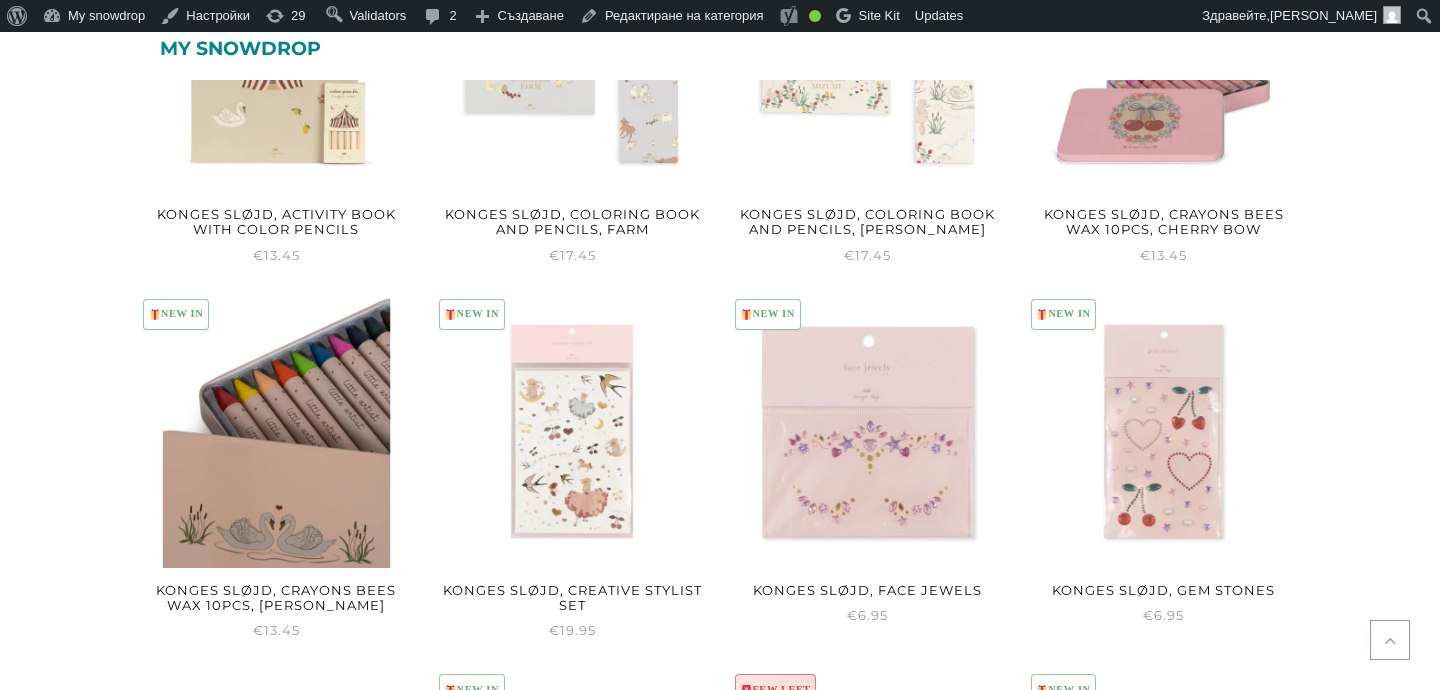click at bounding box center [276, 431] 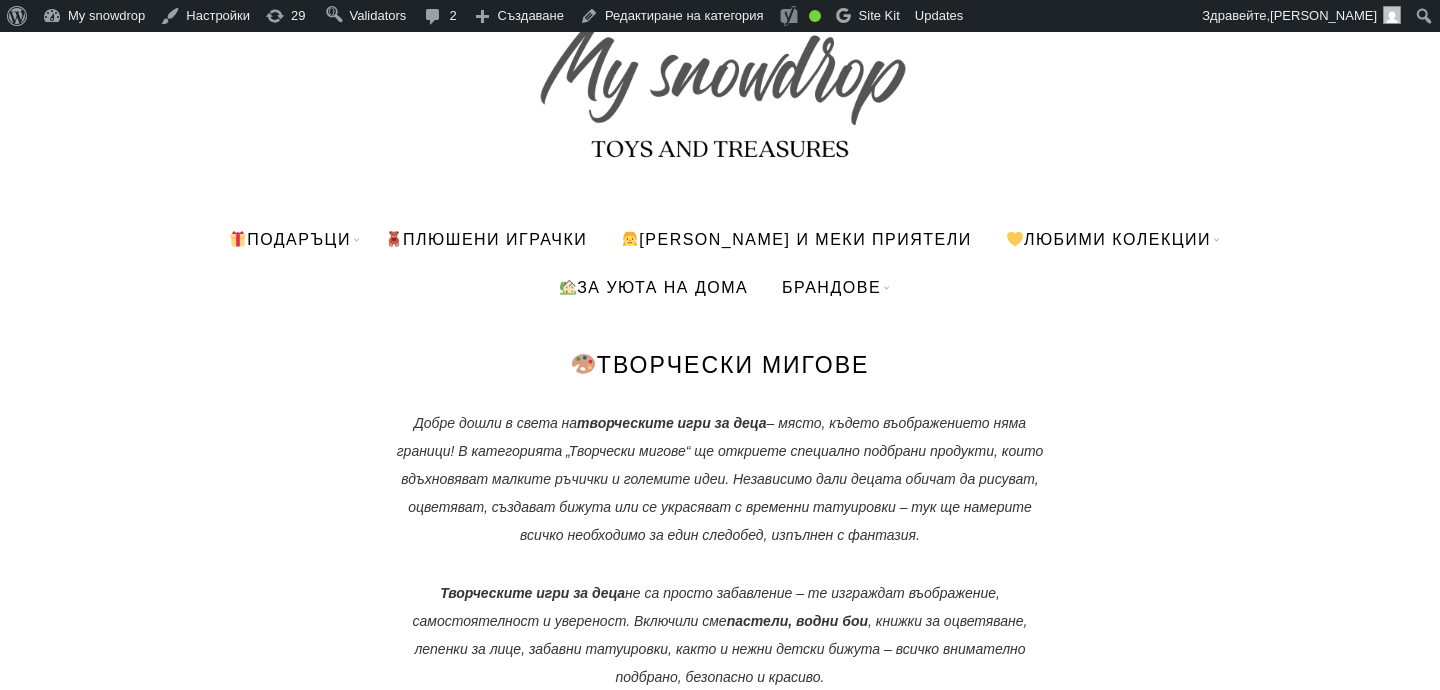 scroll, scrollTop: 0, scrollLeft: 0, axis: both 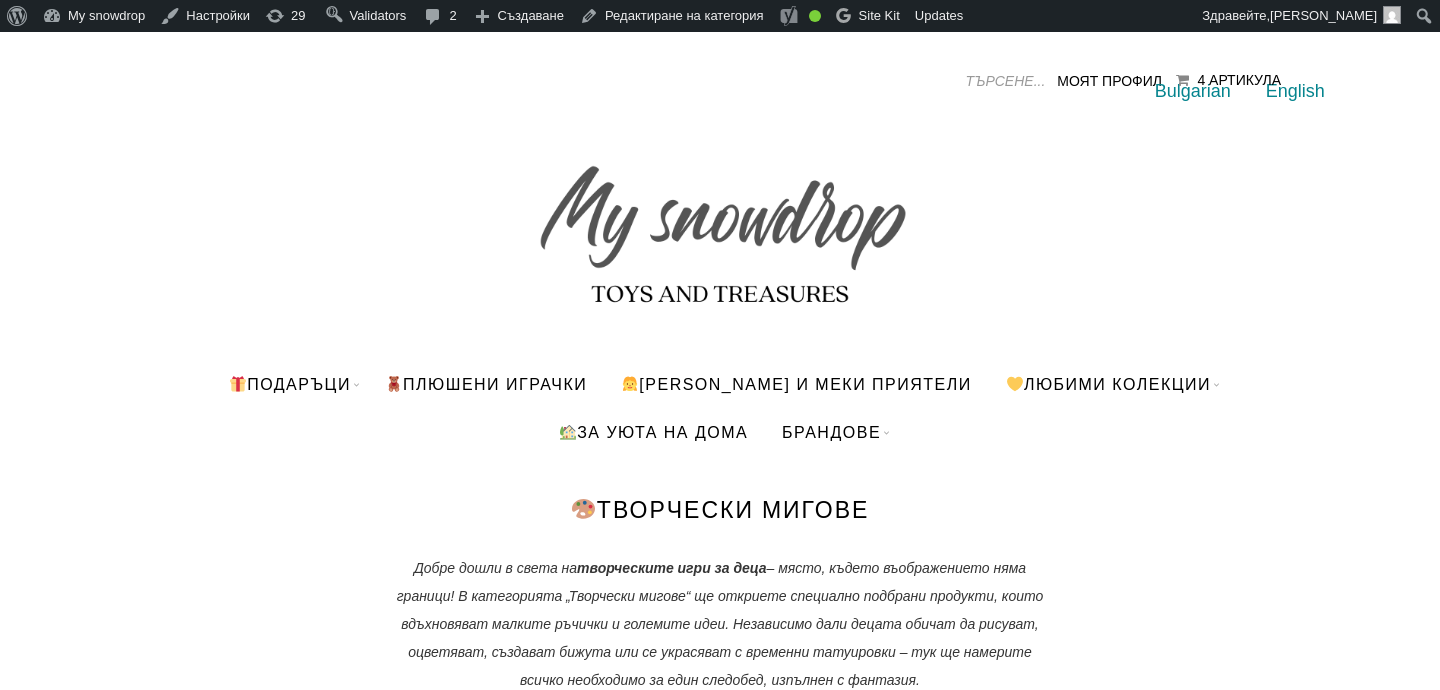 click at bounding box center [720, 225] 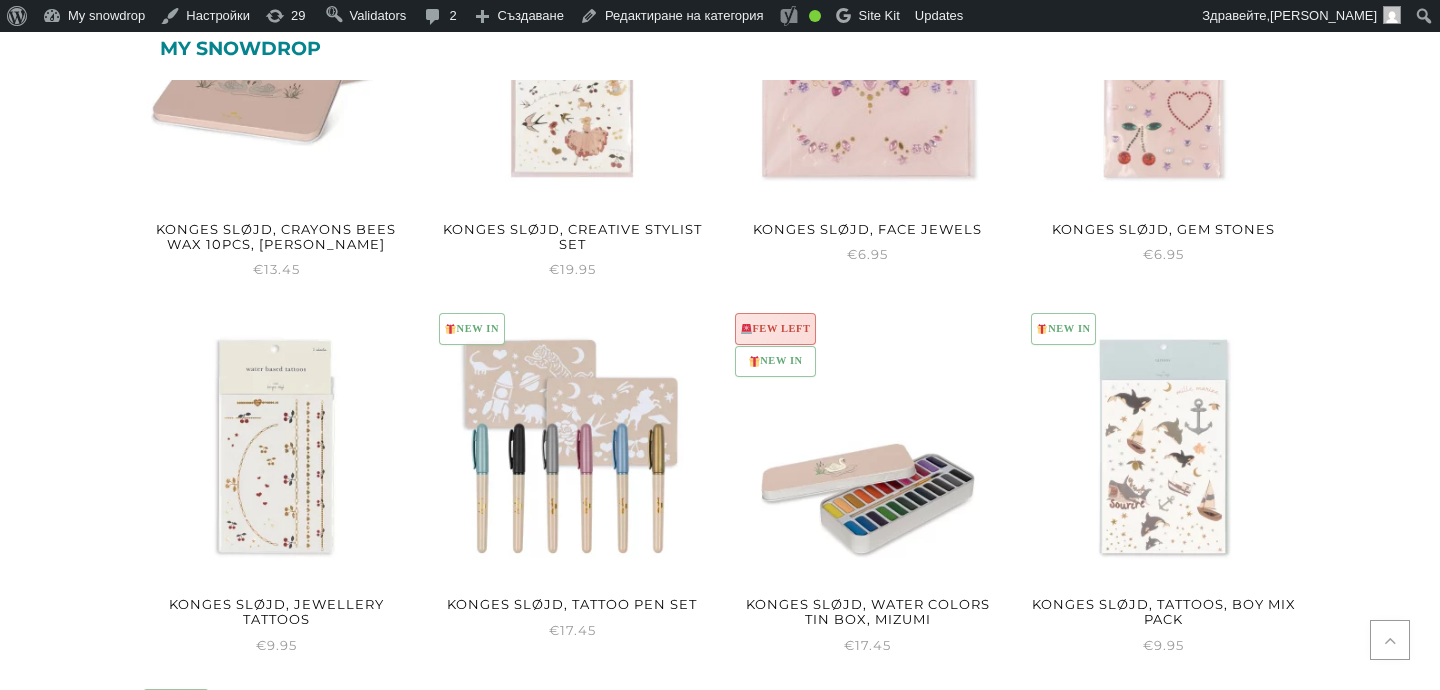 scroll, scrollTop: 1585, scrollLeft: 0, axis: vertical 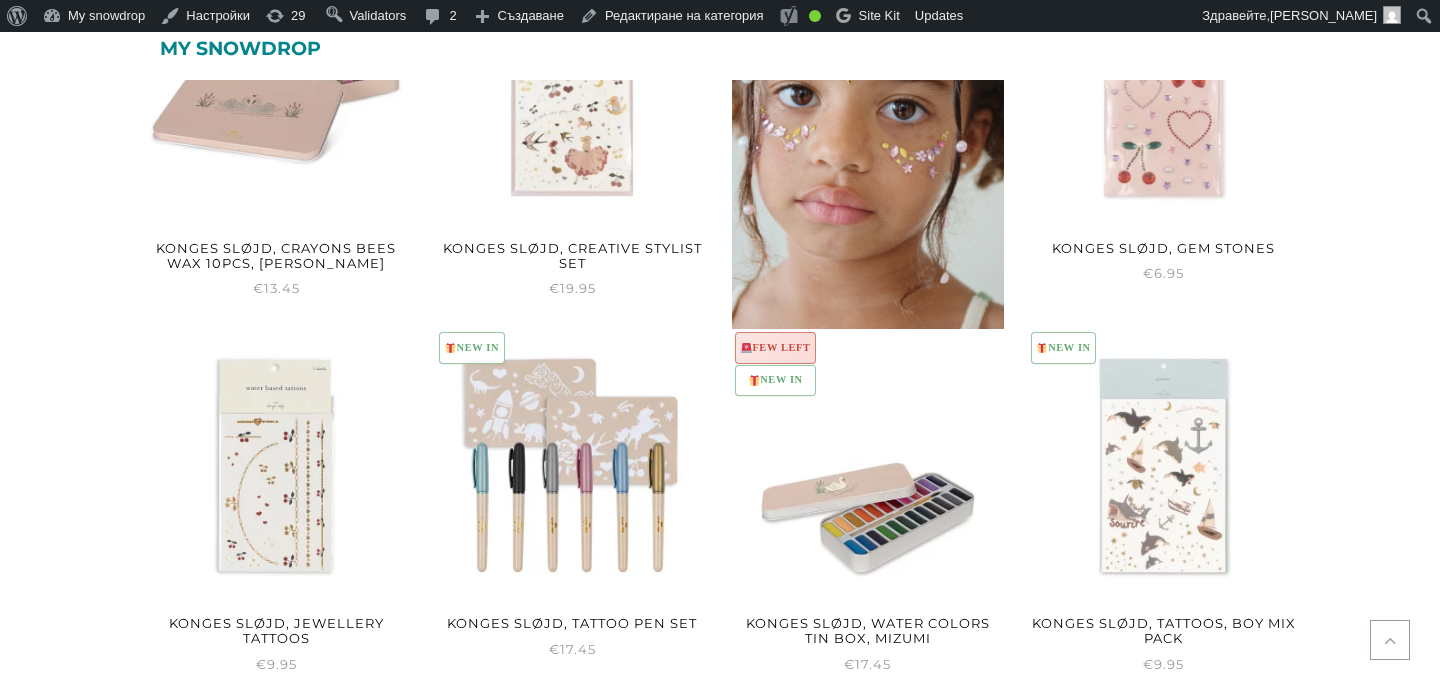 click at bounding box center [868, 157] 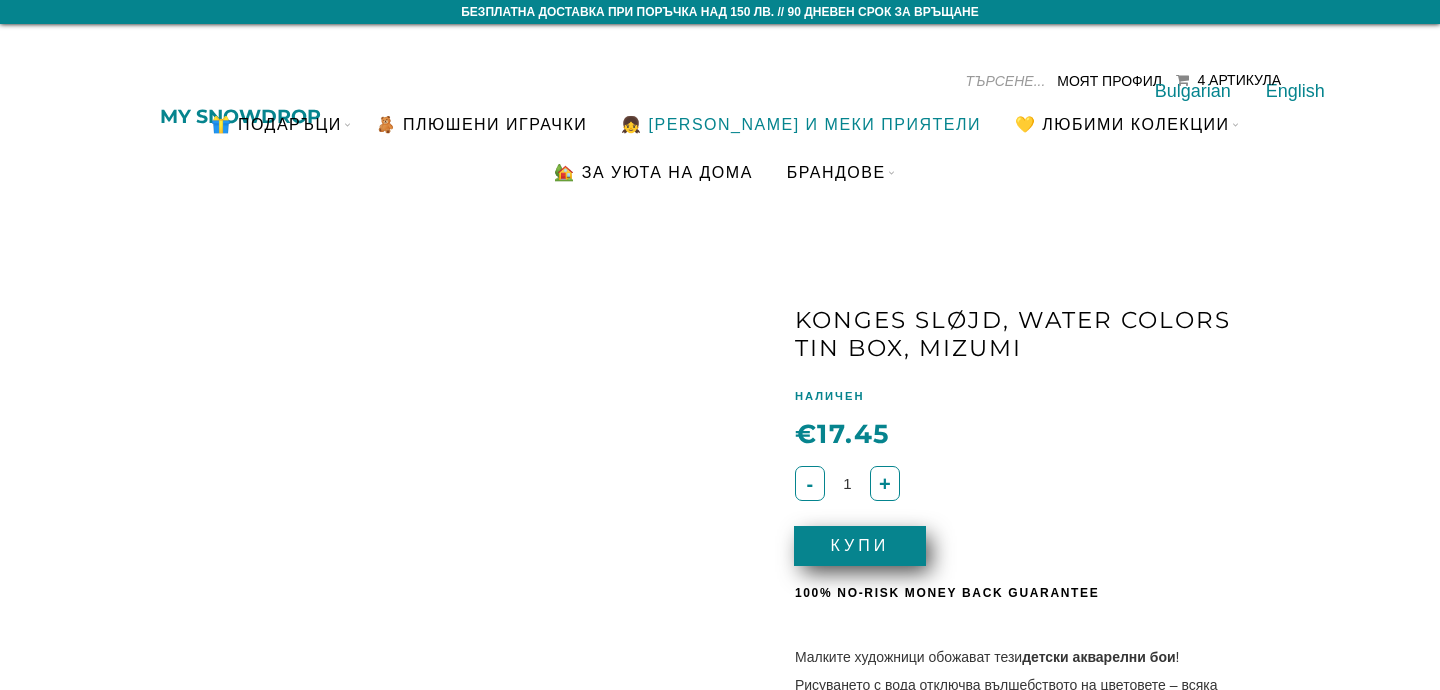 scroll, scrollTop: 0, scrollLeft: 0, axis: both 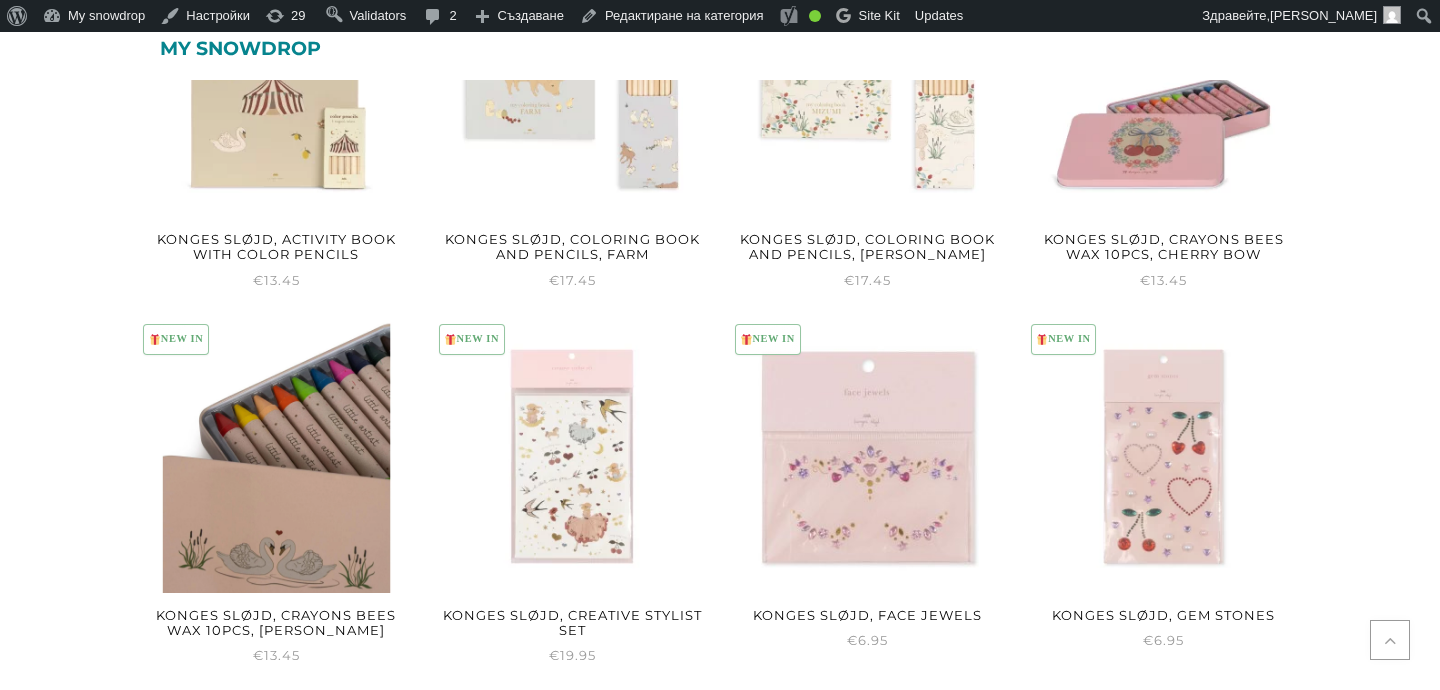 click at bounding box center [276, 456] 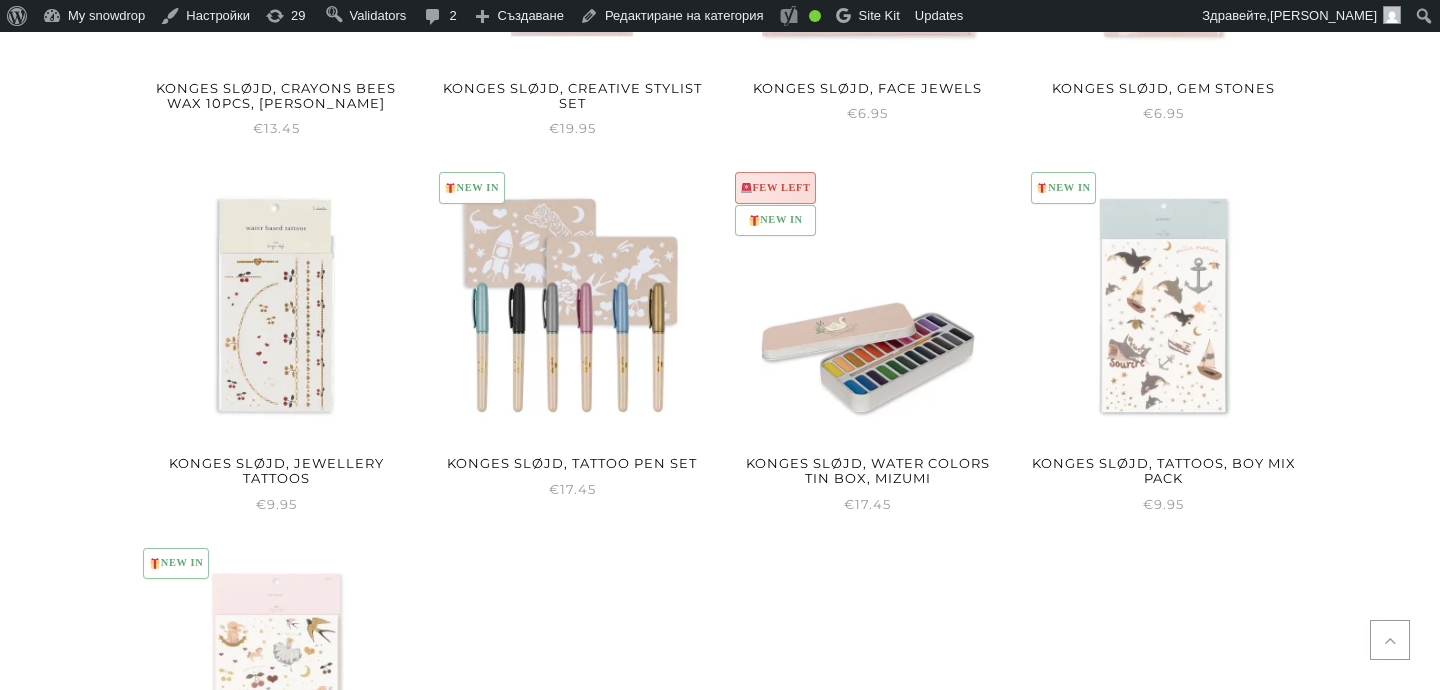 scroll, scrollTop: 1749, scrollLeft: 0, axis: vertical 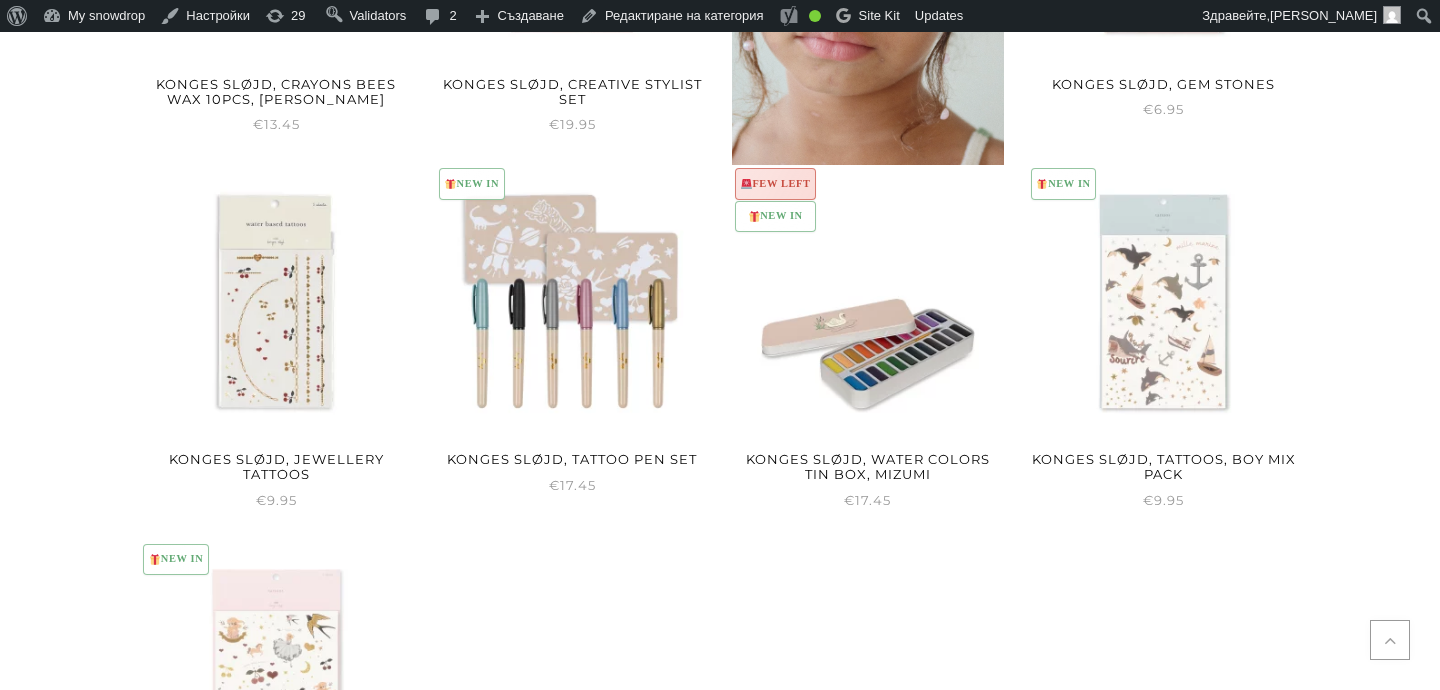 click at bounding box center (868, 301) 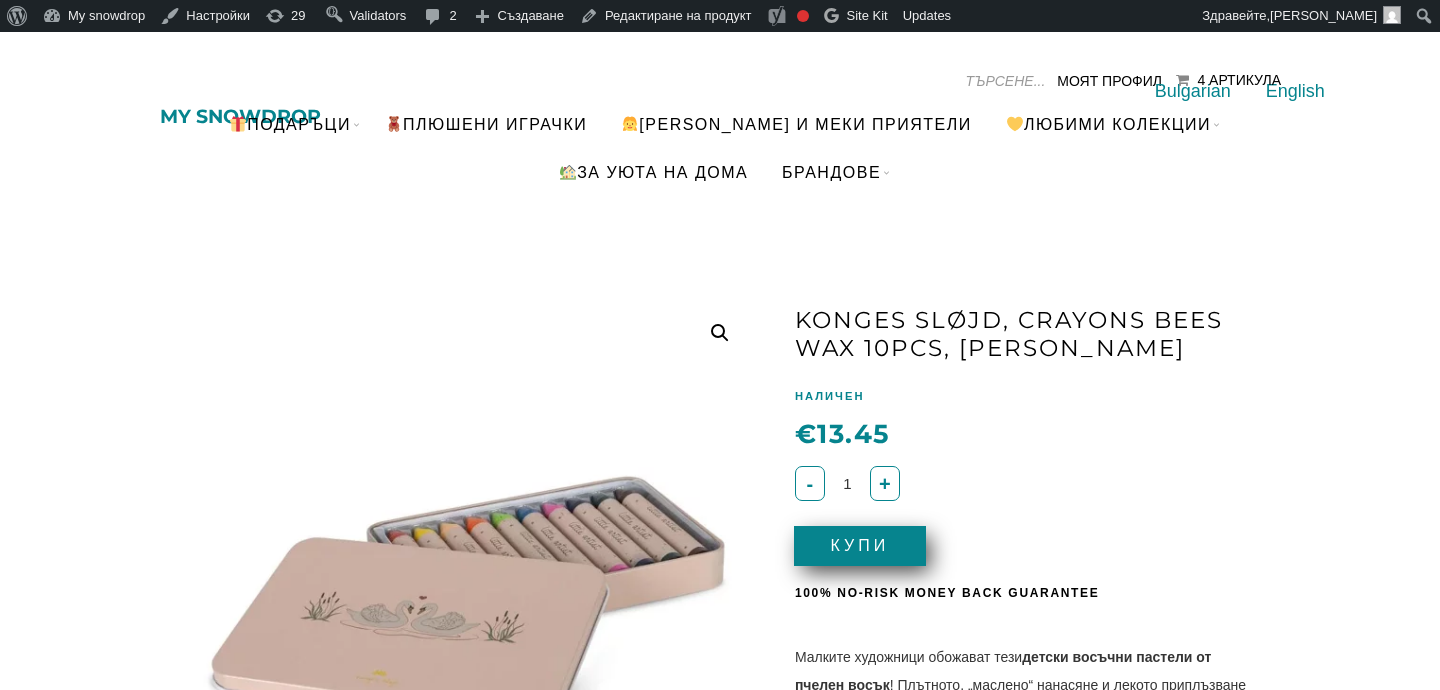 scroll, scrollTop: 0, scrollLeft: 0, axis: both 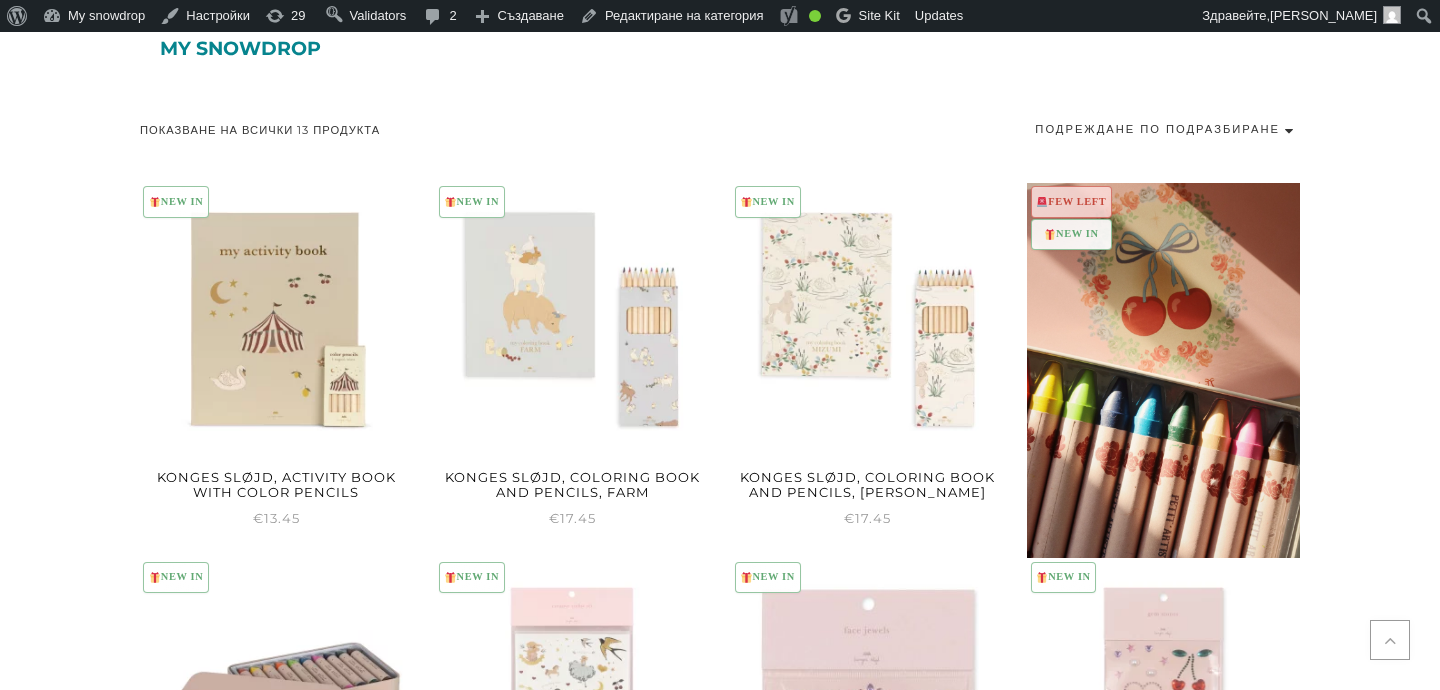 click at bounding box center [1163, 387] 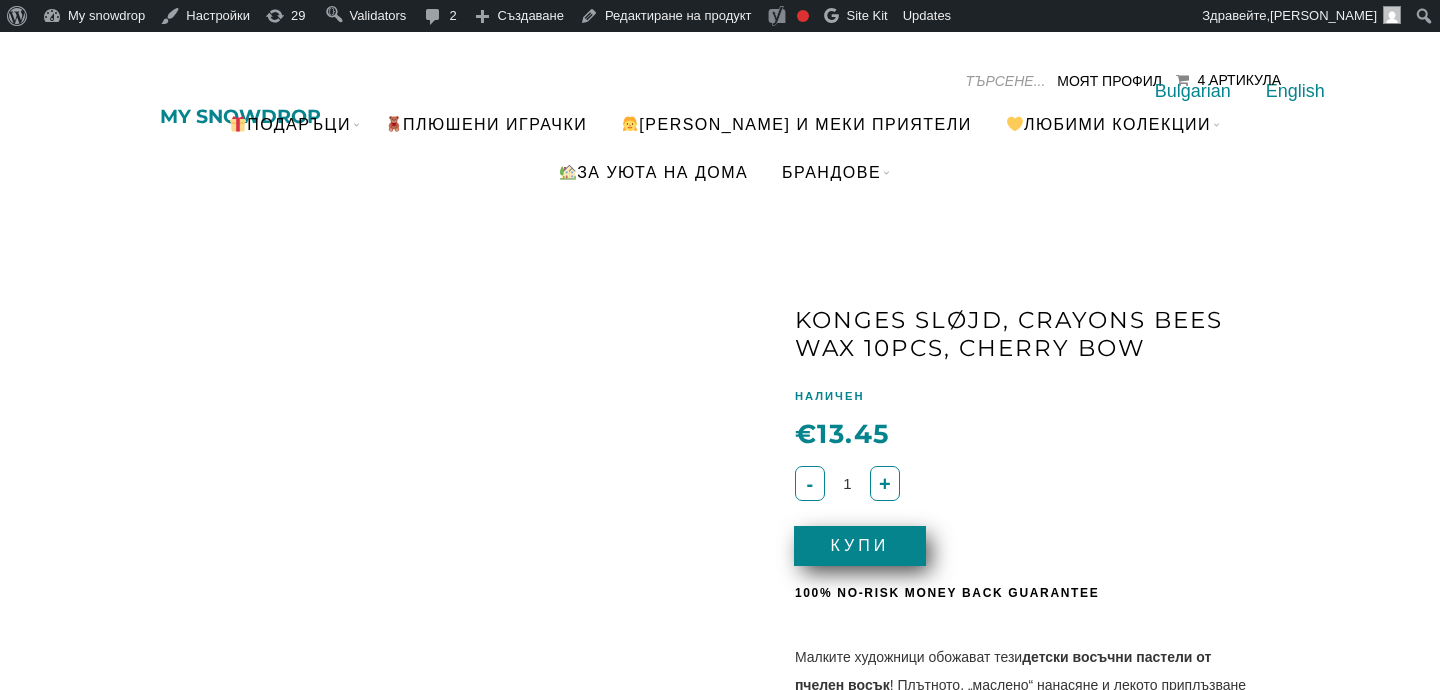 scroll, scrollTop: 0, scrollLeft: 0, axis: both 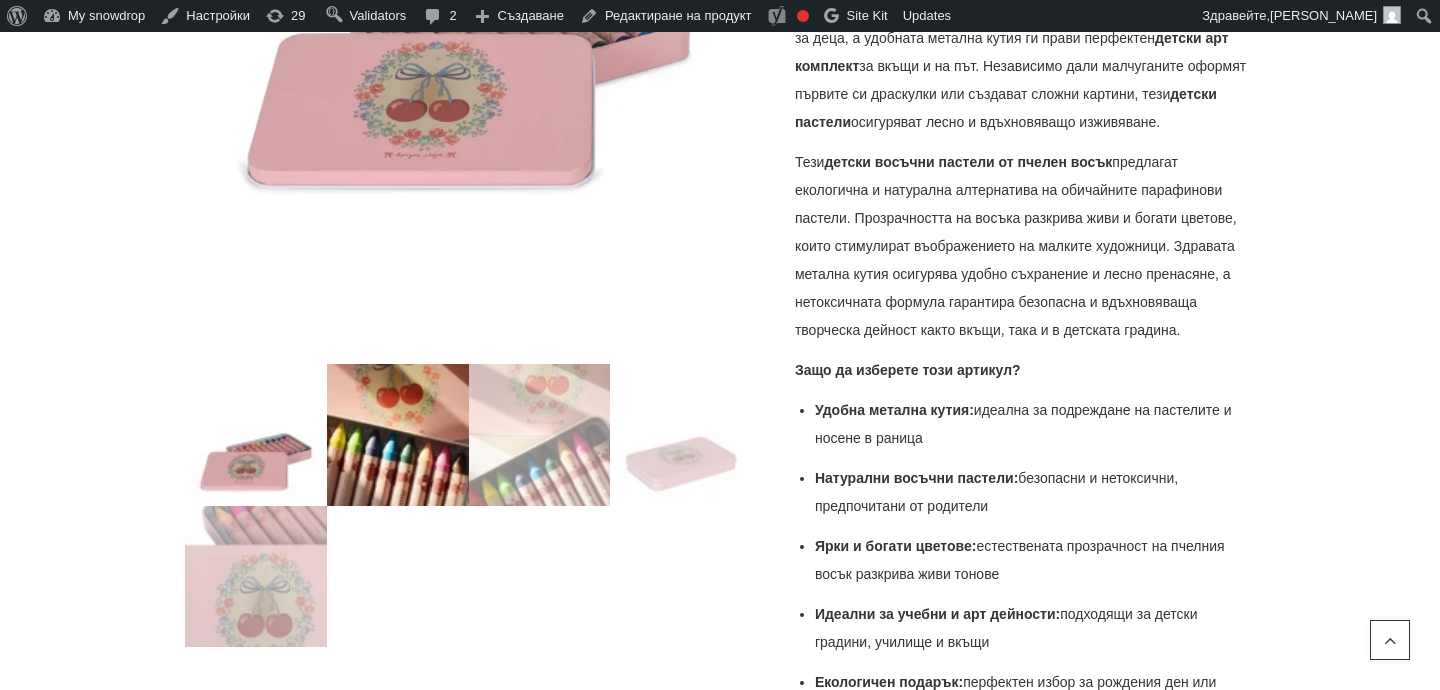 click at bounding box center (398, 435) 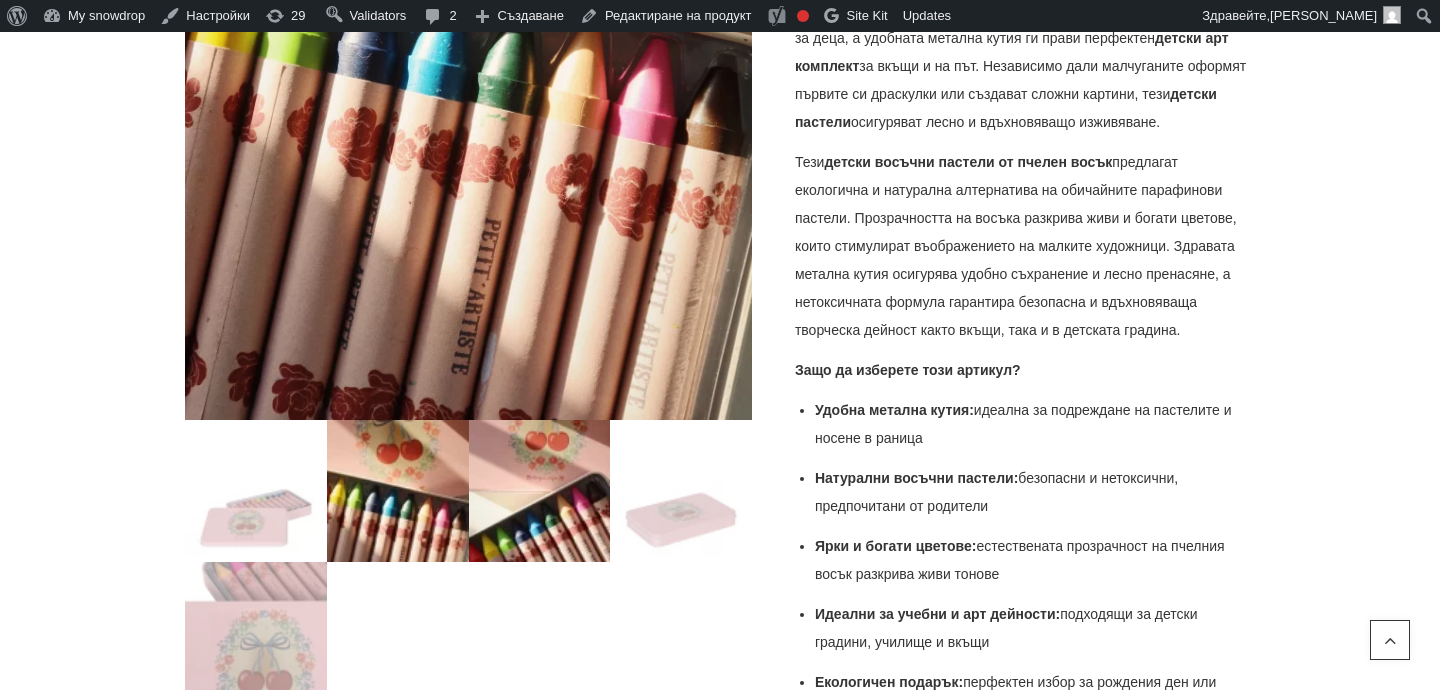 click at bounding box center [540, 491] 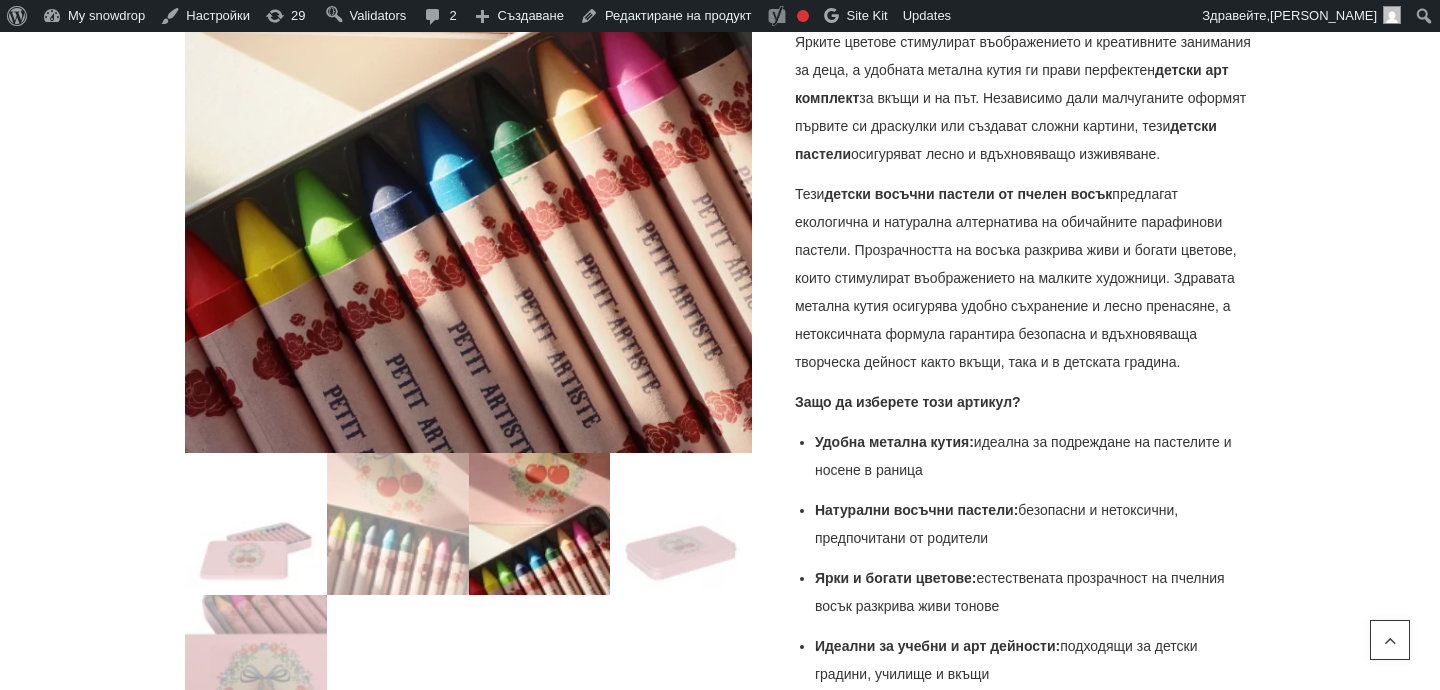 scroll, scrollTop: 701, scrollLeft: 0, axis: vertical 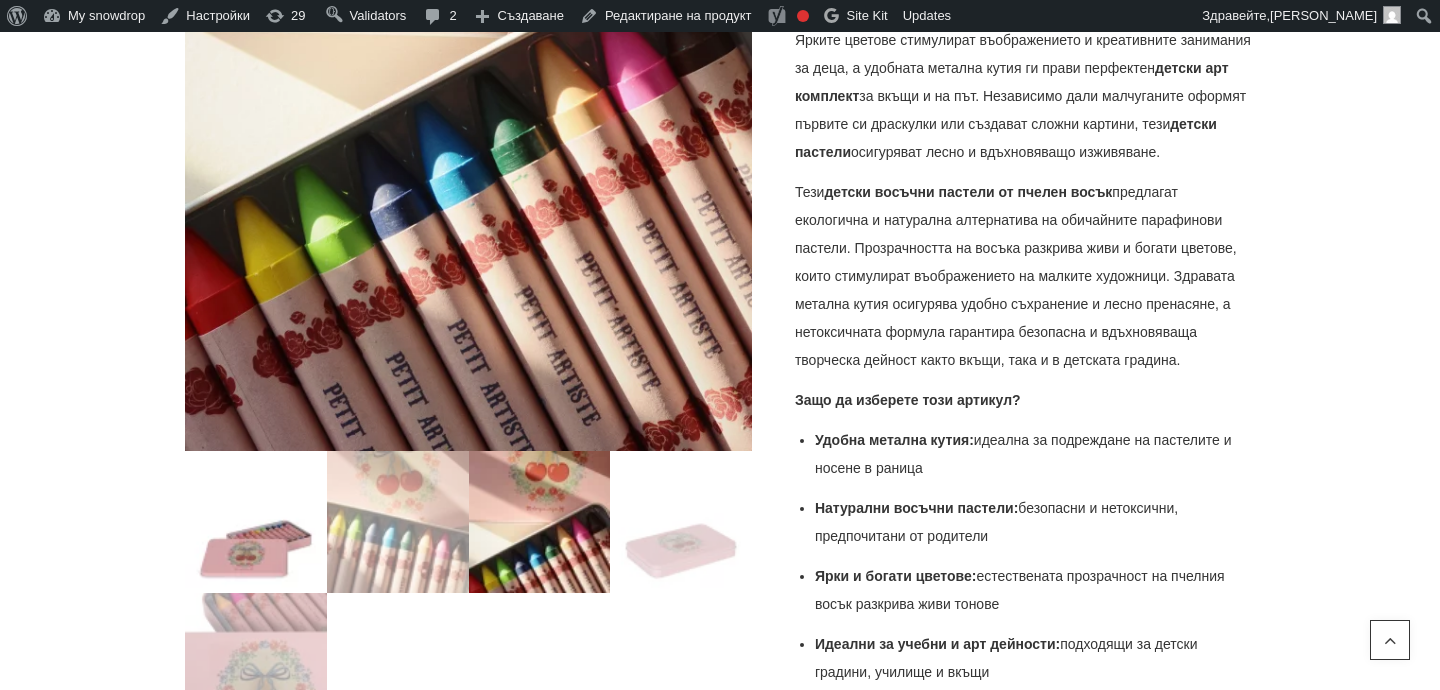 click at bounding box center [256, 522] 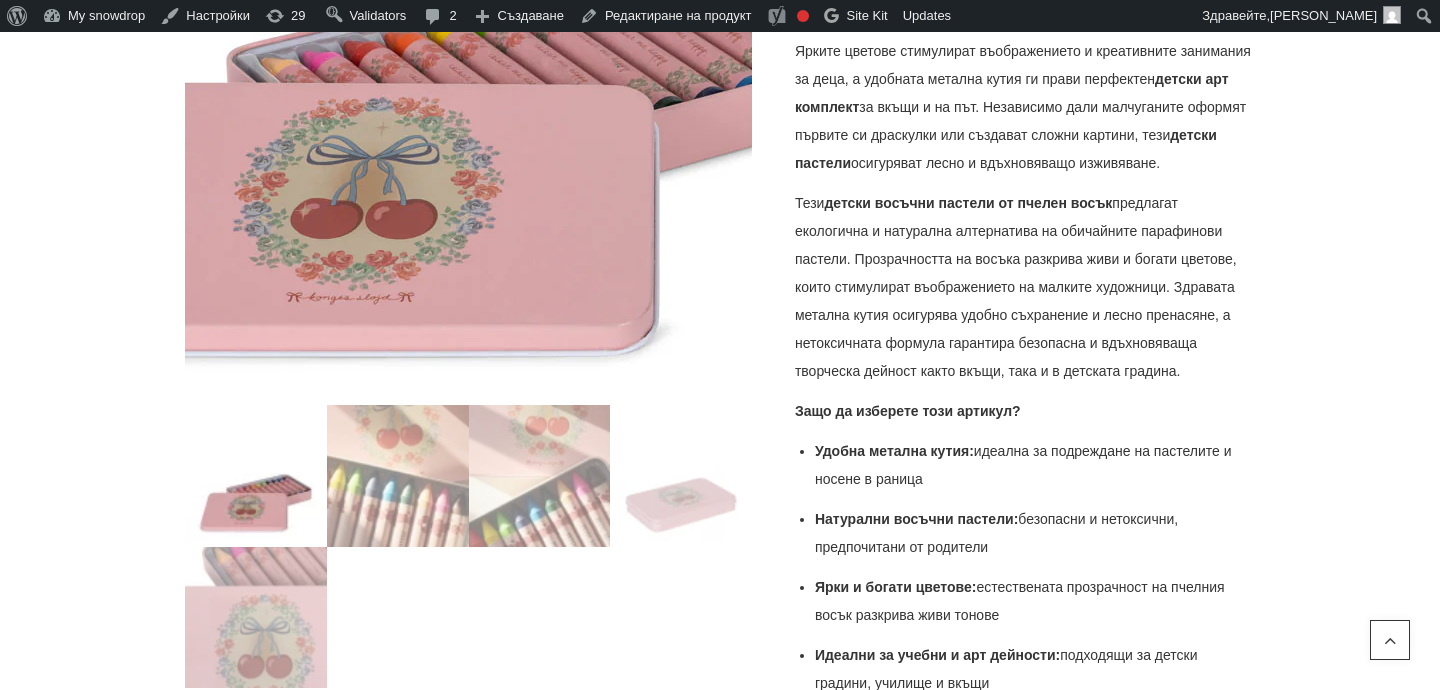 scroll, scrollTop: 754, scrollLeft: 0, axis: vertical 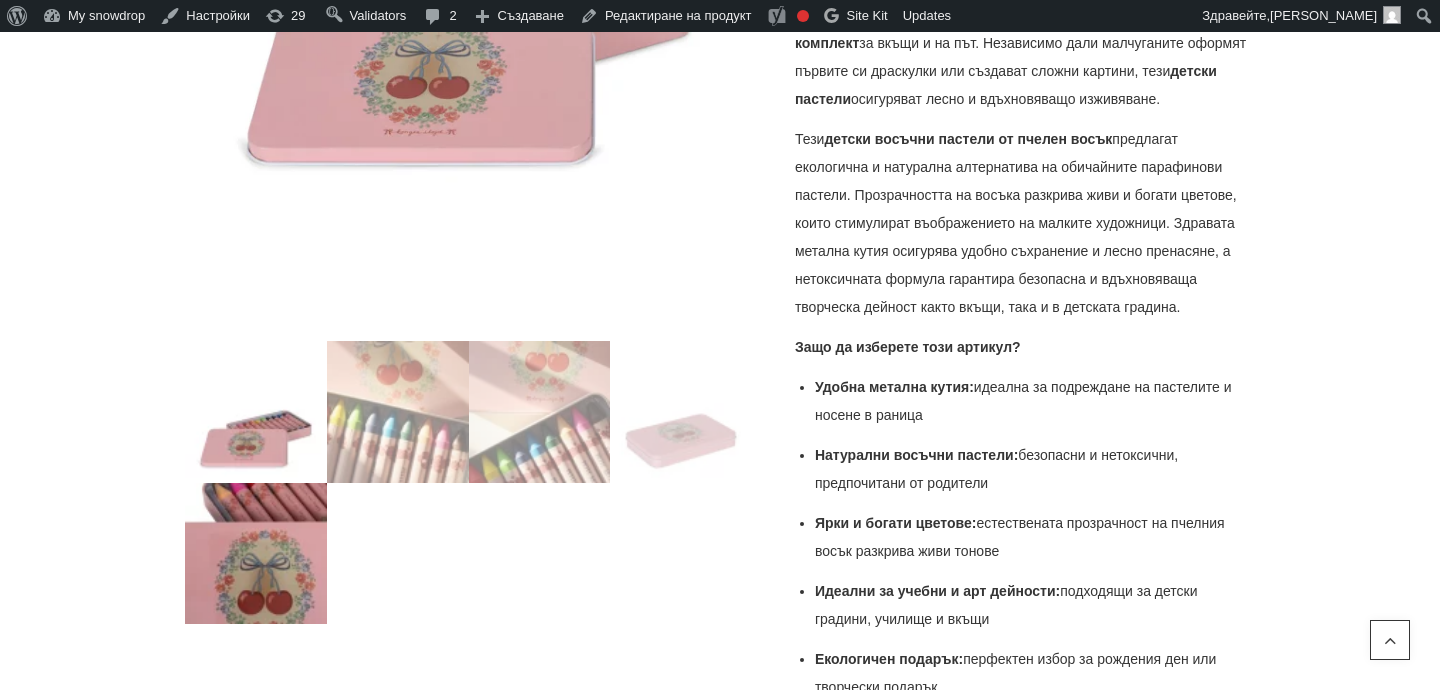 click at bounding box center (256, 554) 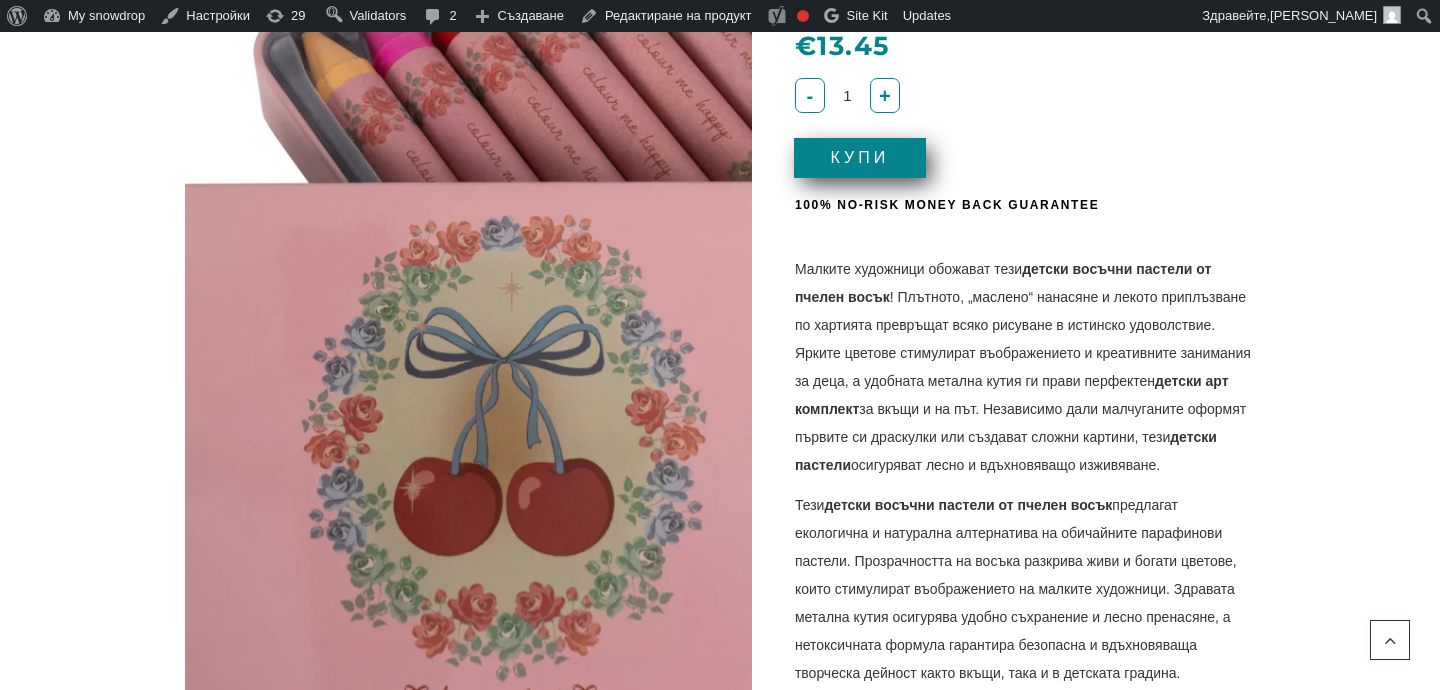 scroll, scrollTop: 389, scrollLeft: 0, axis: vertical 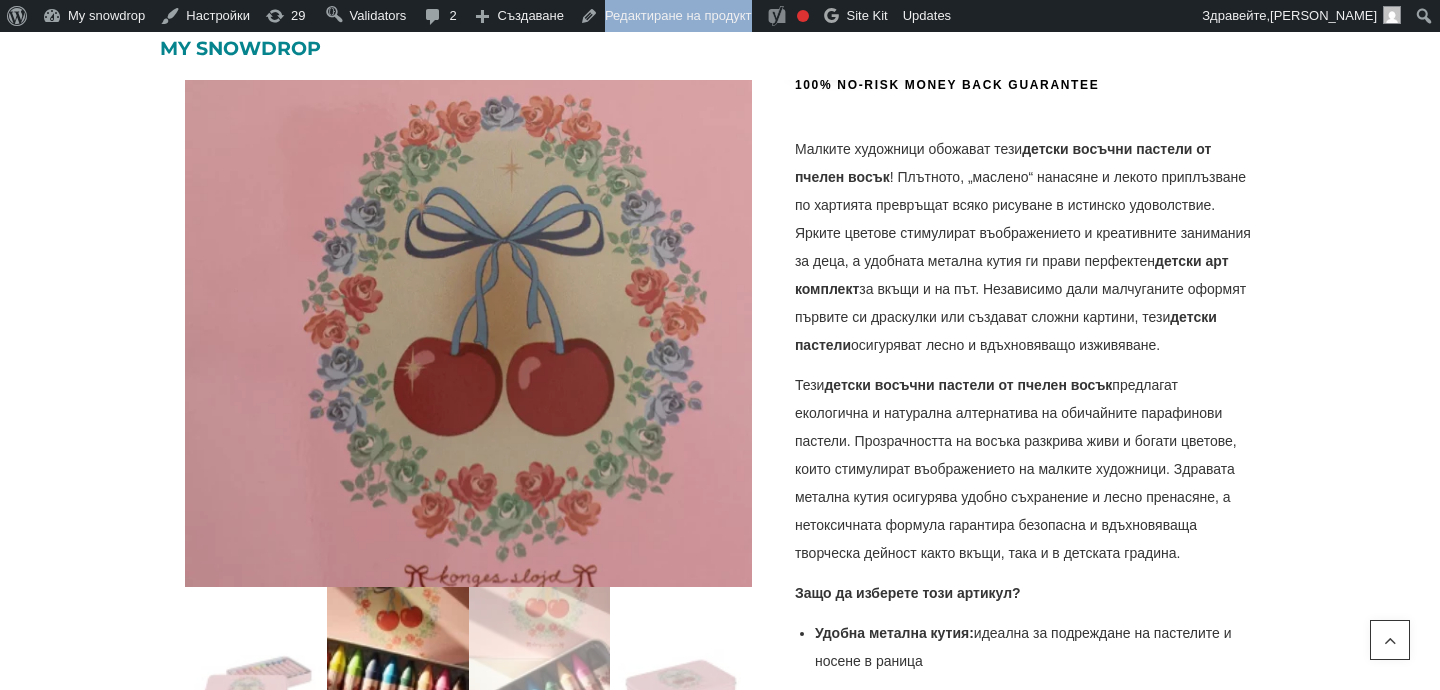 click at bounding box center [398, 658] 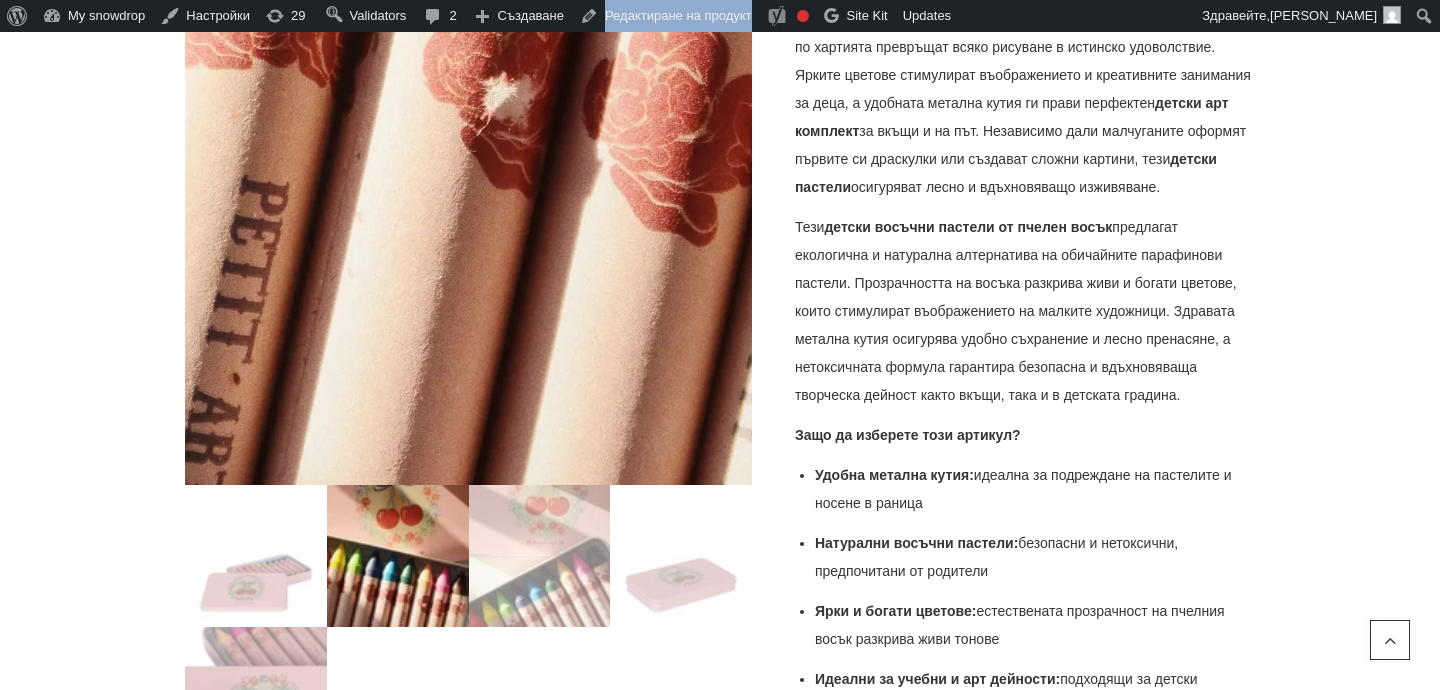 scroll, scrollTop: 742, scrollLeft: 0, axis: vertical 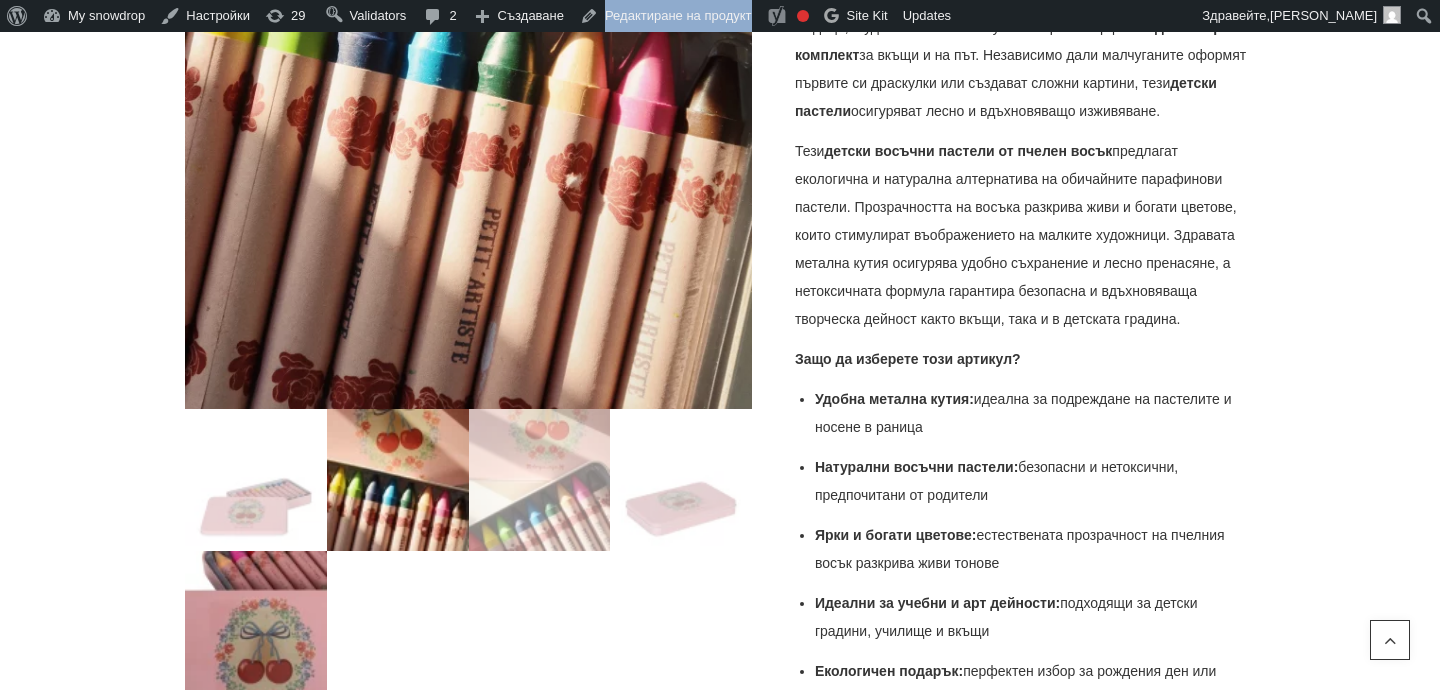 click at bounding box center (256, 622) 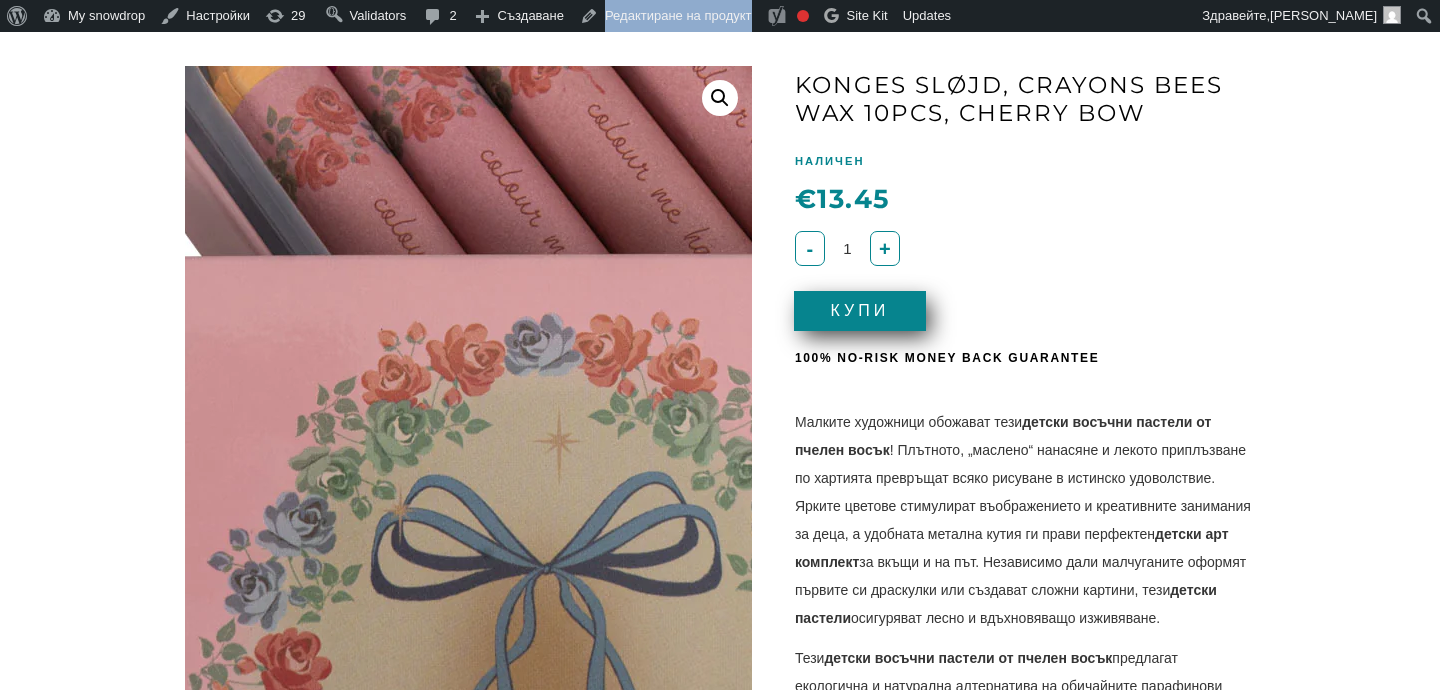scroll, scrollTop: 233, scrollLeft: 0, axis: vertical 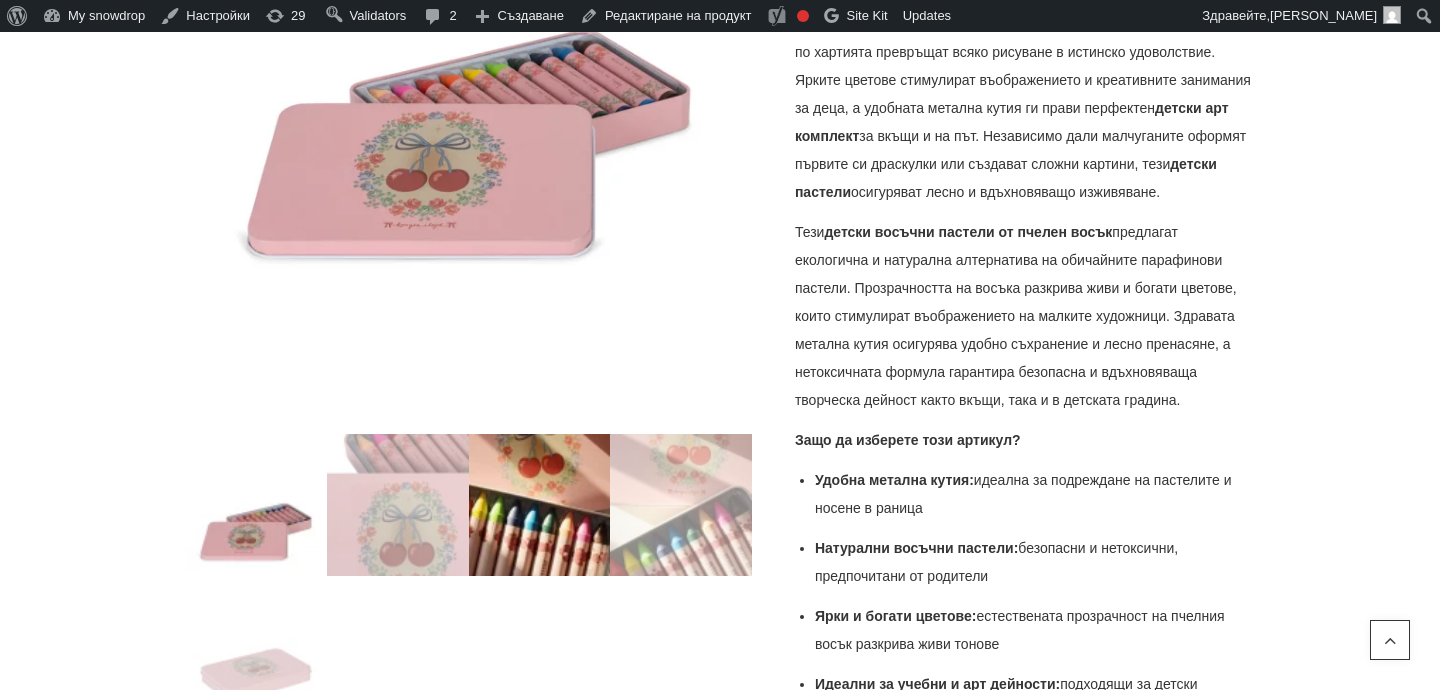 click at bounding box center (540, 505) 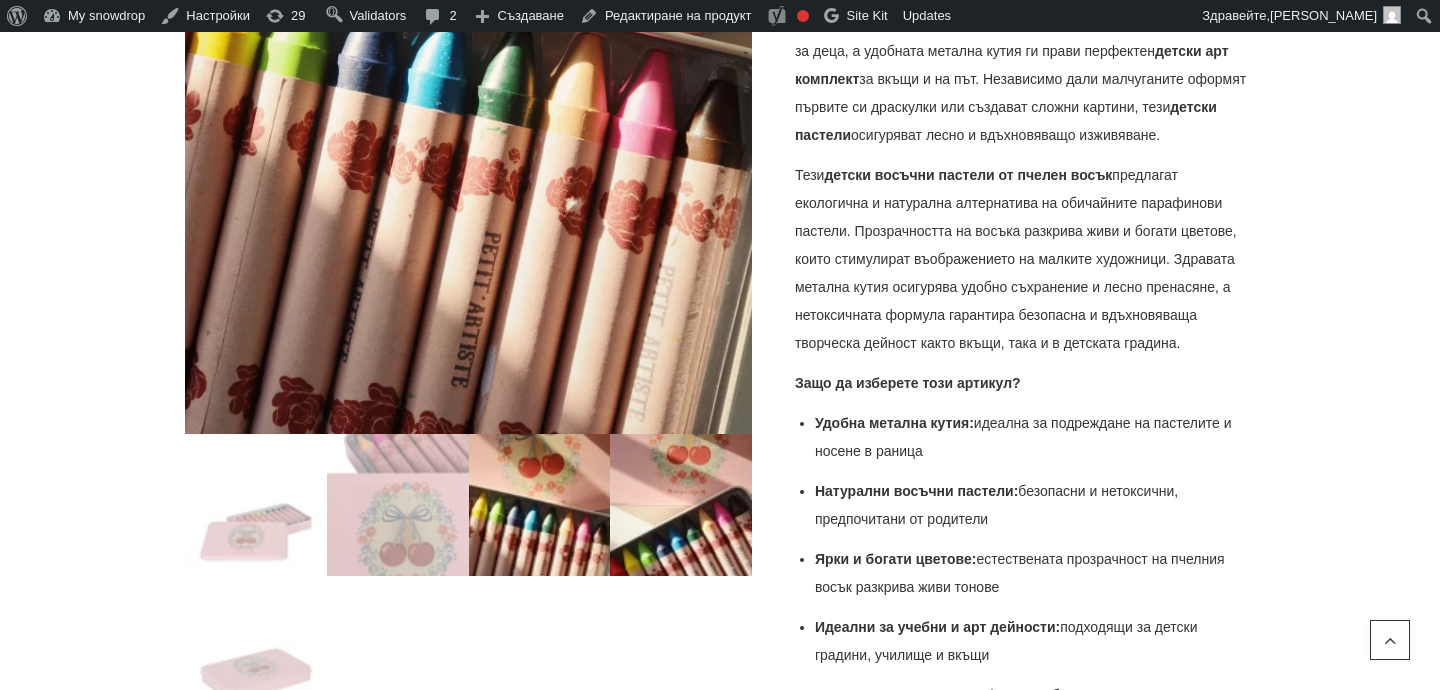 scroll, scrollTop: 732, scrollLeft: 0, axis: vertical 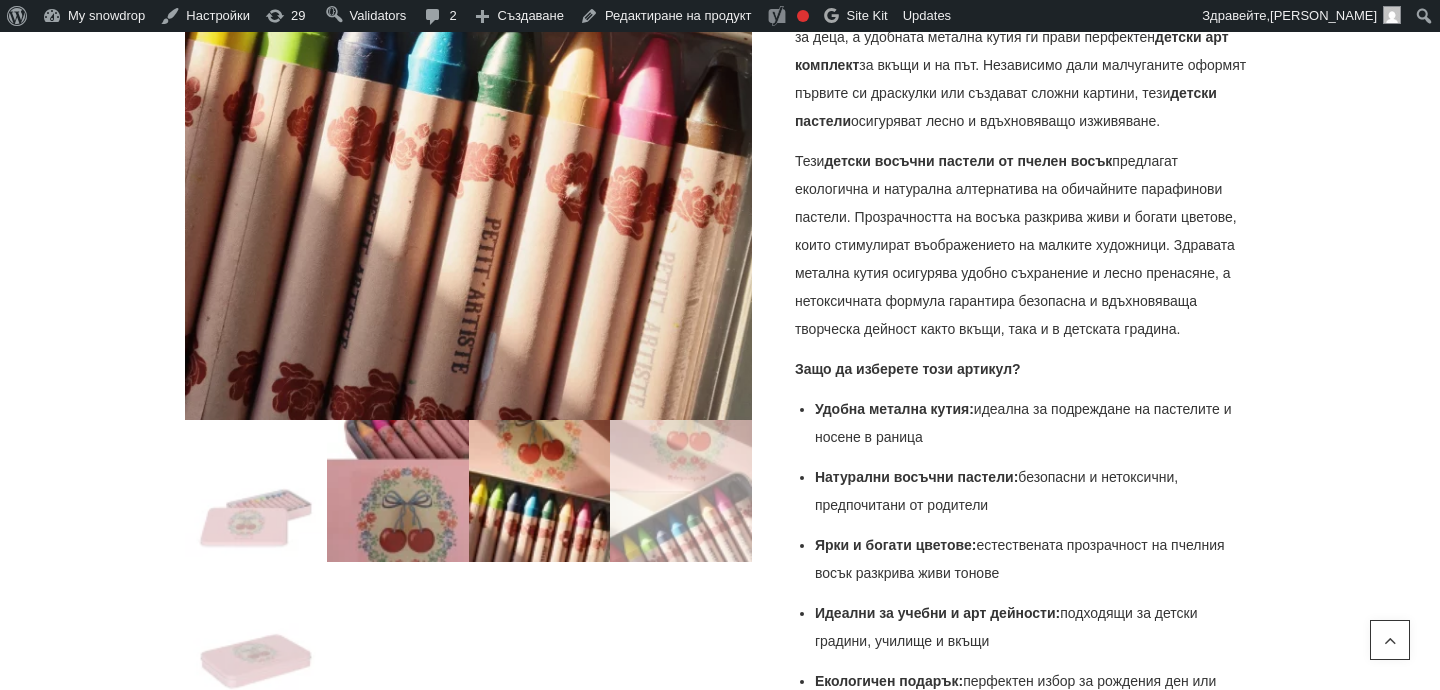 click at bounding box center (398, 491) 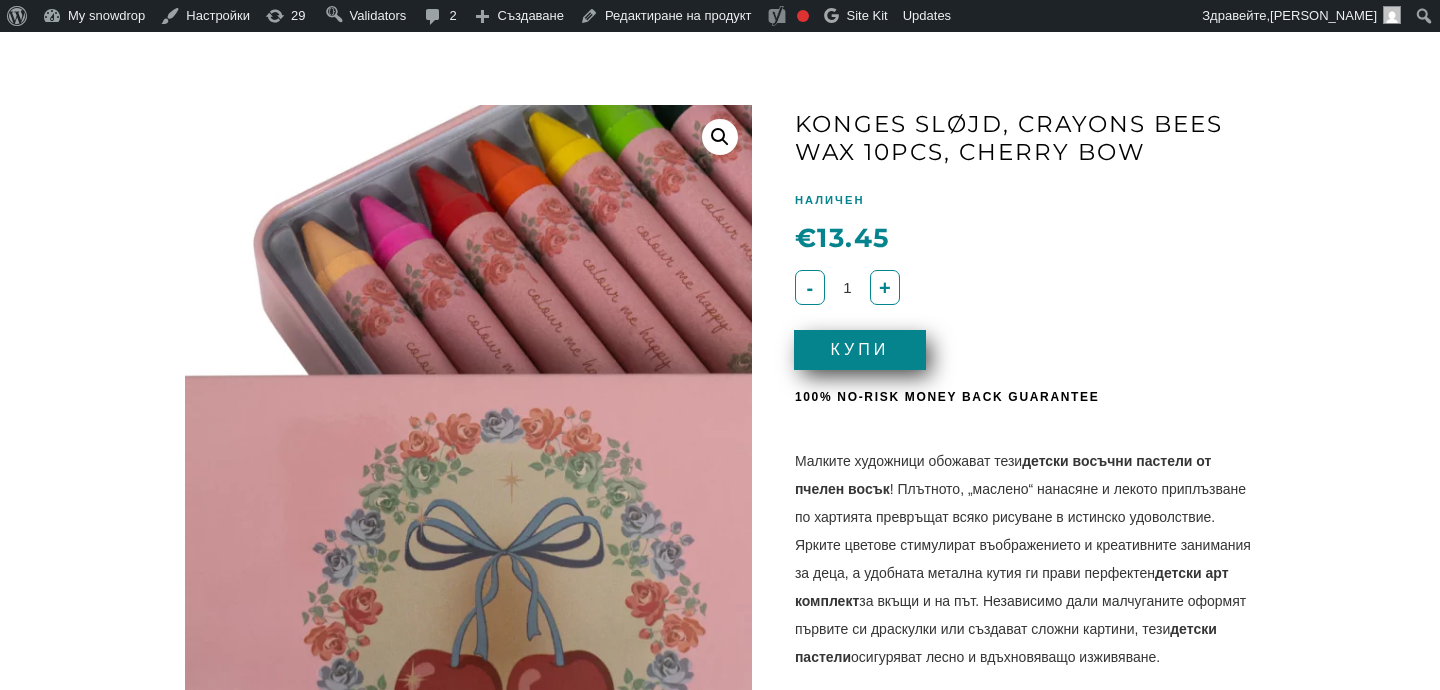 scroll, scrollTop: 159, scrollLeft: 0, axis: vertical 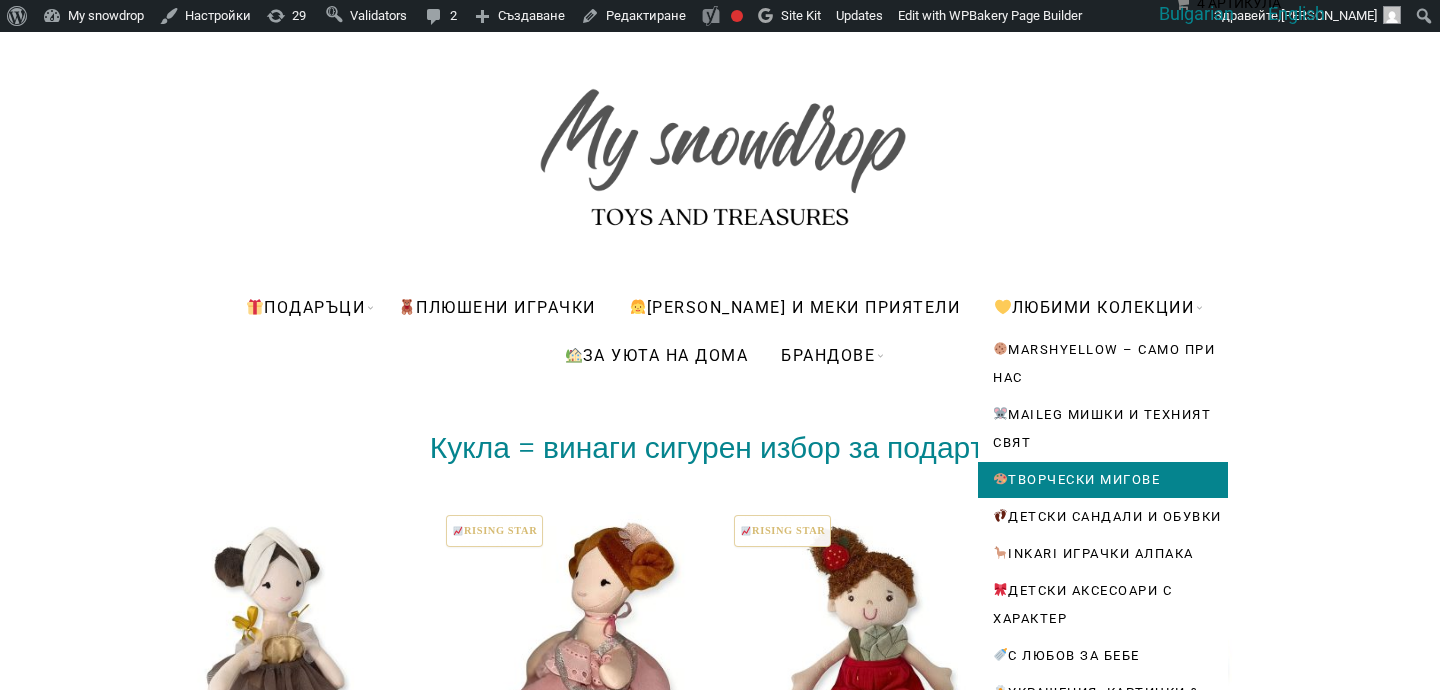 click on "Творчески мигове" at bounding box center (1103, 480) 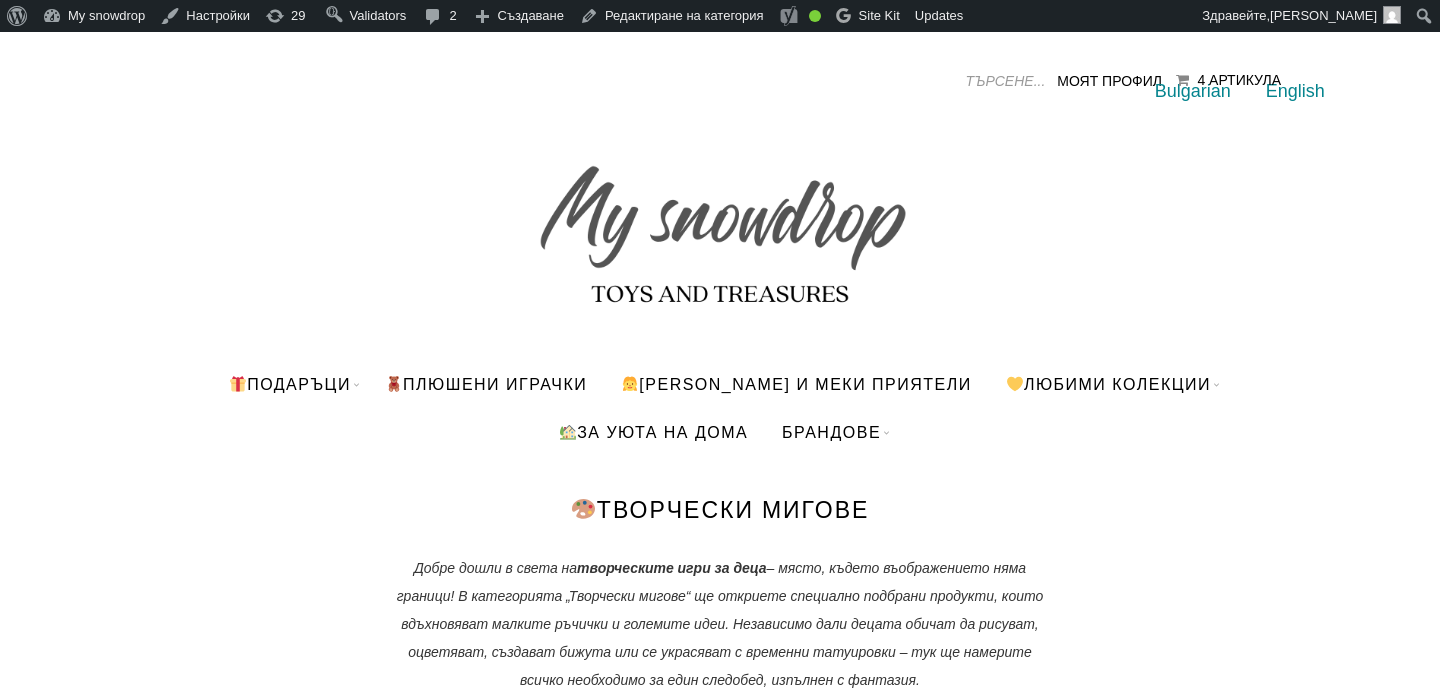 scroll, scrollTop: 244, scrollLeft: 0, axis: vertical 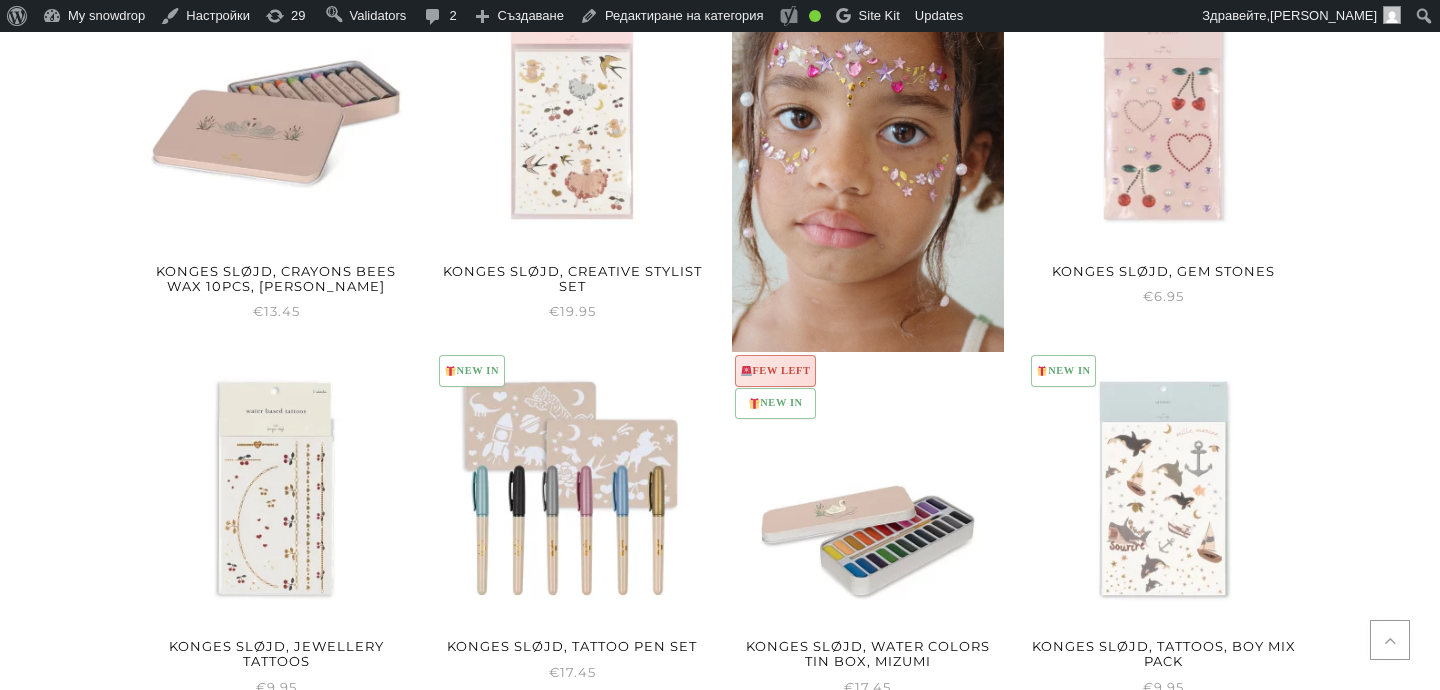 click at bounding box center (868, 180) 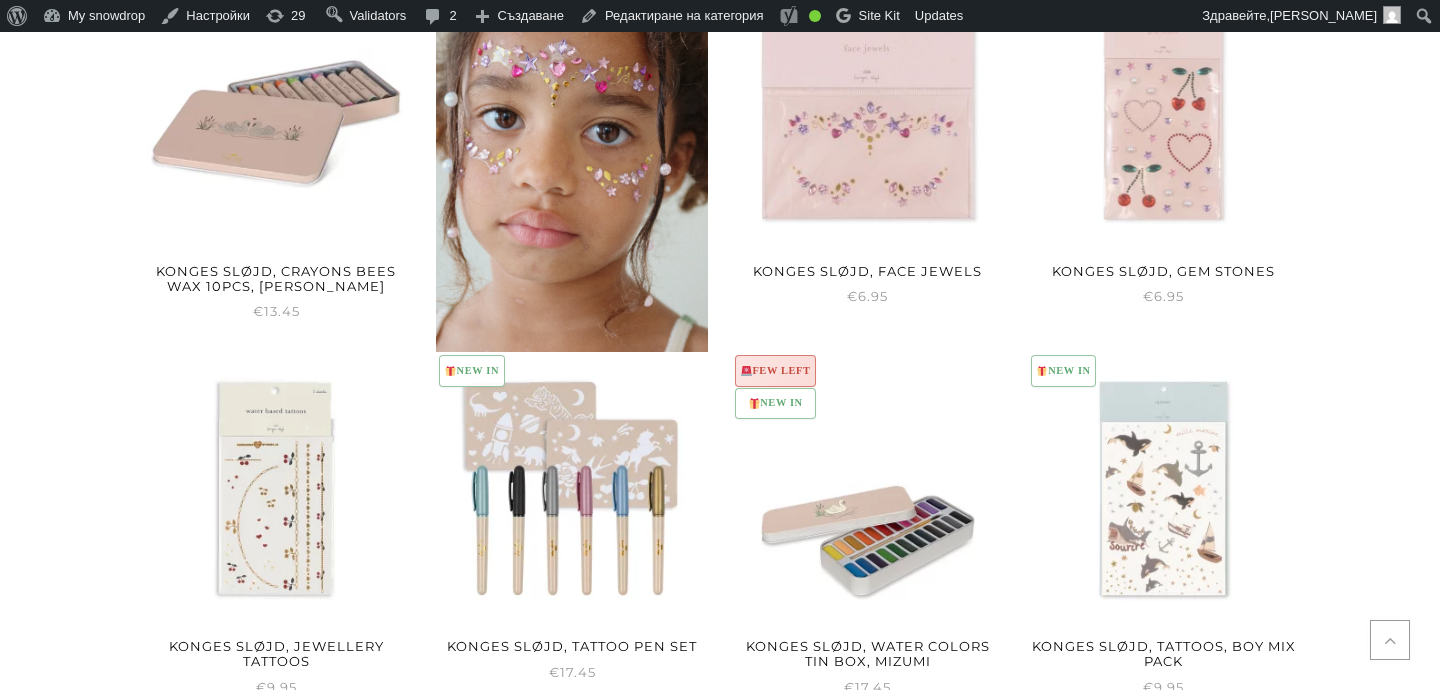 click at bounding box center (572, 180) 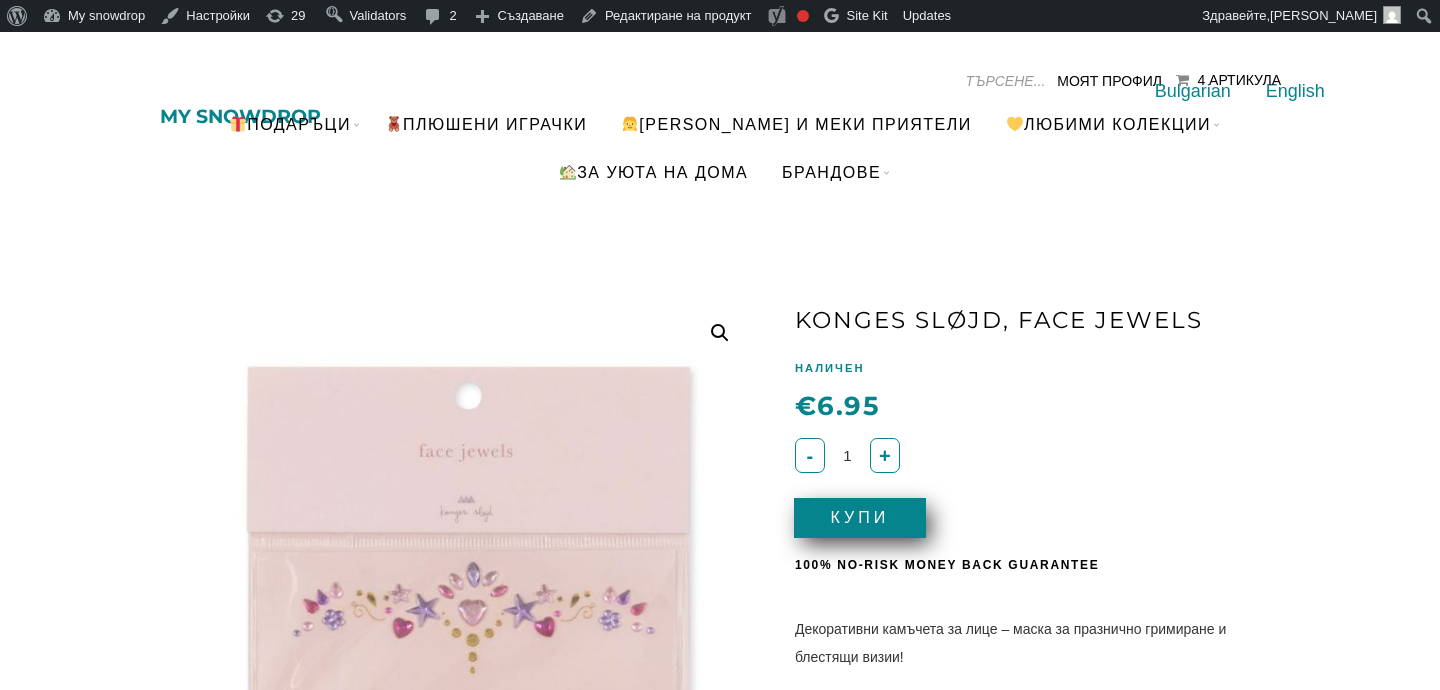 scroll, scrollTop: 0, scrollLeft: 0, axis: both 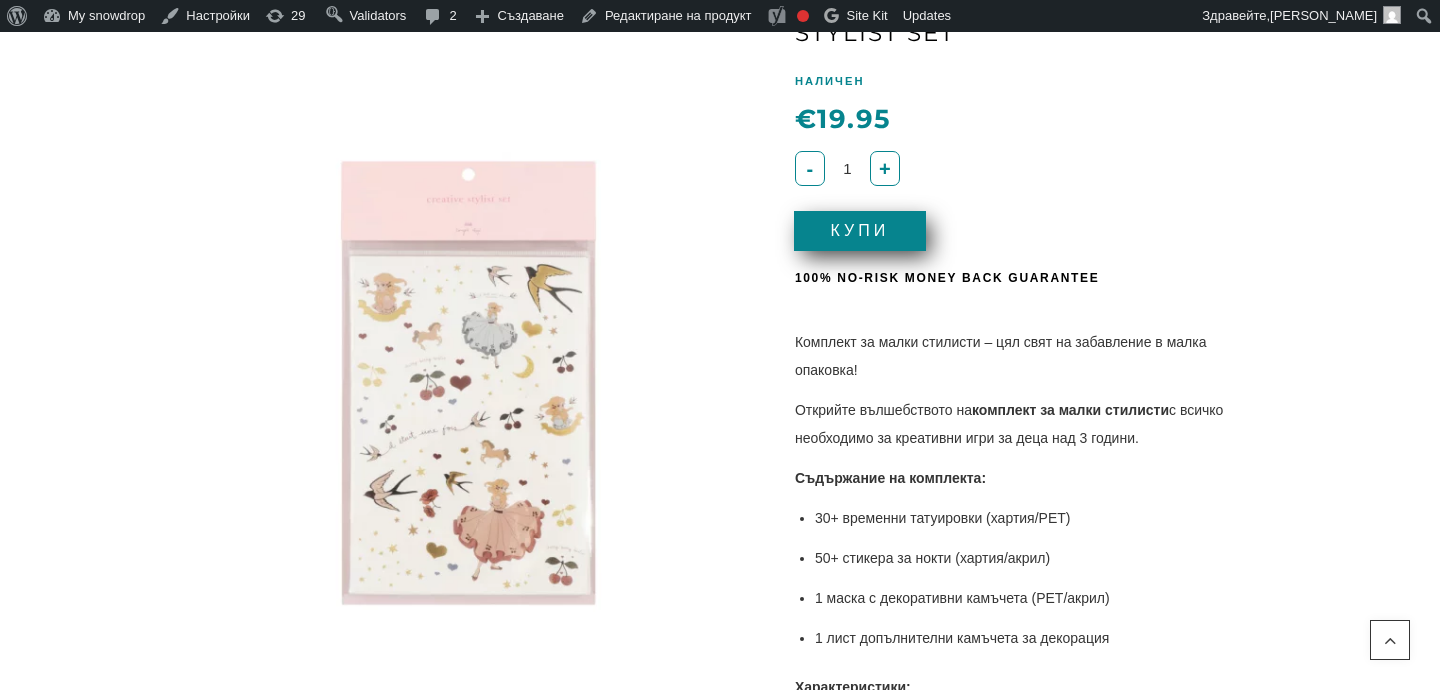 click on "Konges Sløjd, Creative Stylist Set НАЛИЧЕН 	 €  19.95
-
количество за Konges Sløjd, Creative Stylist Set 			 1
+
Купи
100% No-risk money back guarantee
Комплект за малки стилисти – цял свят на забавление в малка опаковка!
Открийте вълшебството на  комплект за малки стилисти  с всичко необходимо за креативни игри за деца над 3 години.
Съдържание на комплекта:
30+ временни татуировки (хартия/PET)
50+ стикера за нокти (хартия/акрил)
1 маска с декоративни камъчета (PET/акрил)
1 лист допълнителни камъчета за декорация
Характеристики:
Материал:
3+" at bounding box center (720, 574) 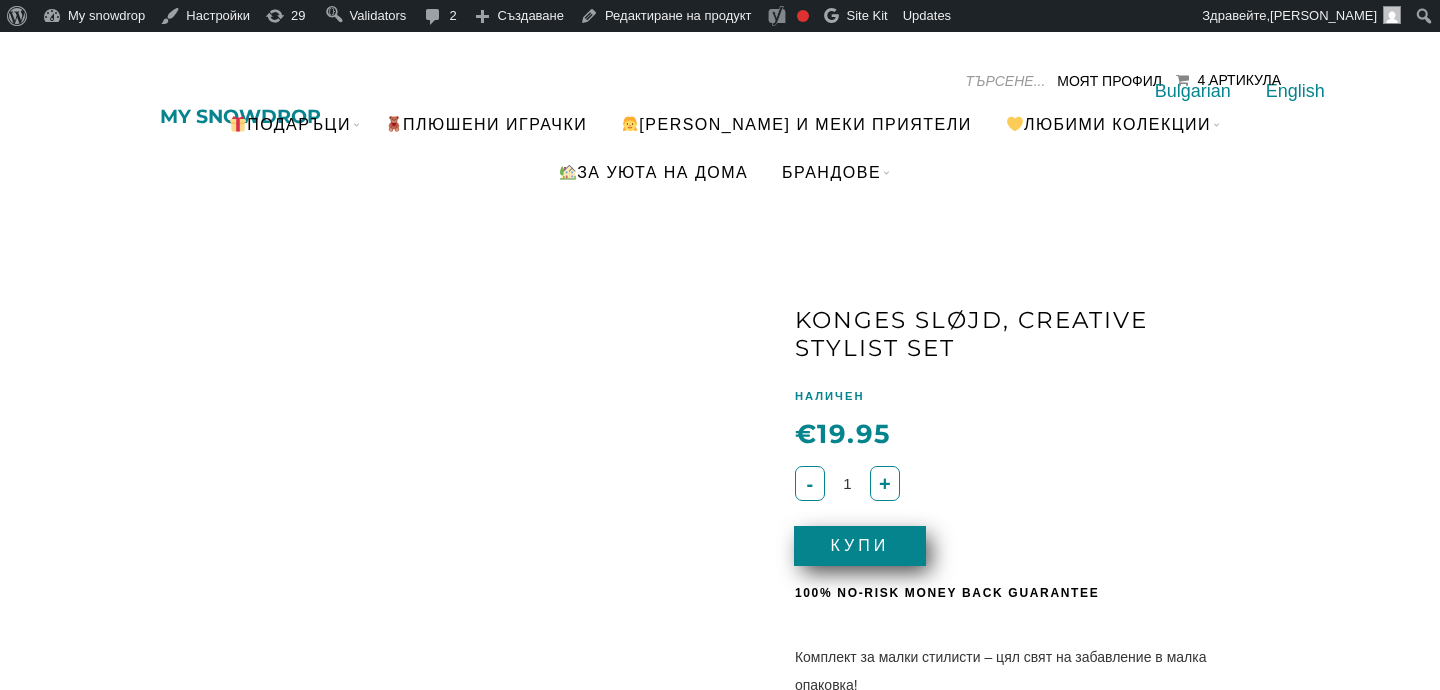 scroll, scrollTop: 315, scrollLeft: 0, axis: vertical 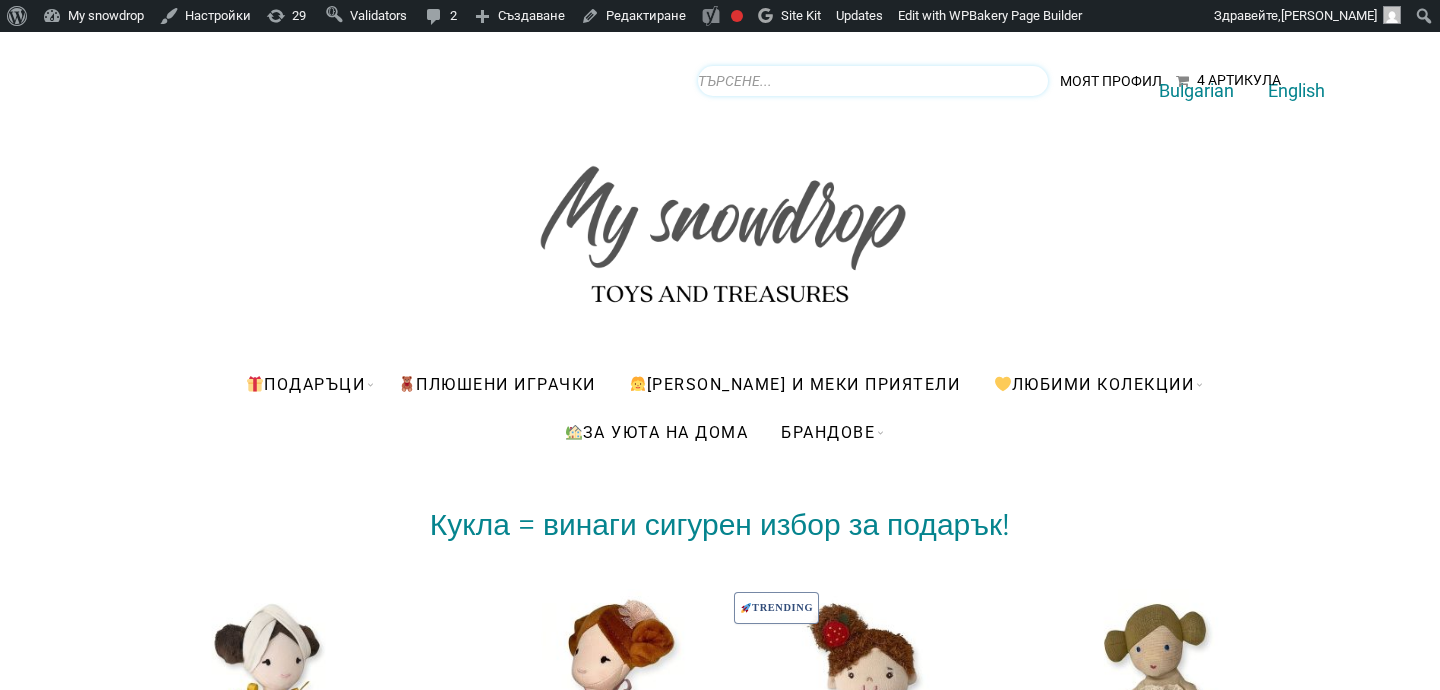 click on "Products search" at bounding box center [873, 81] 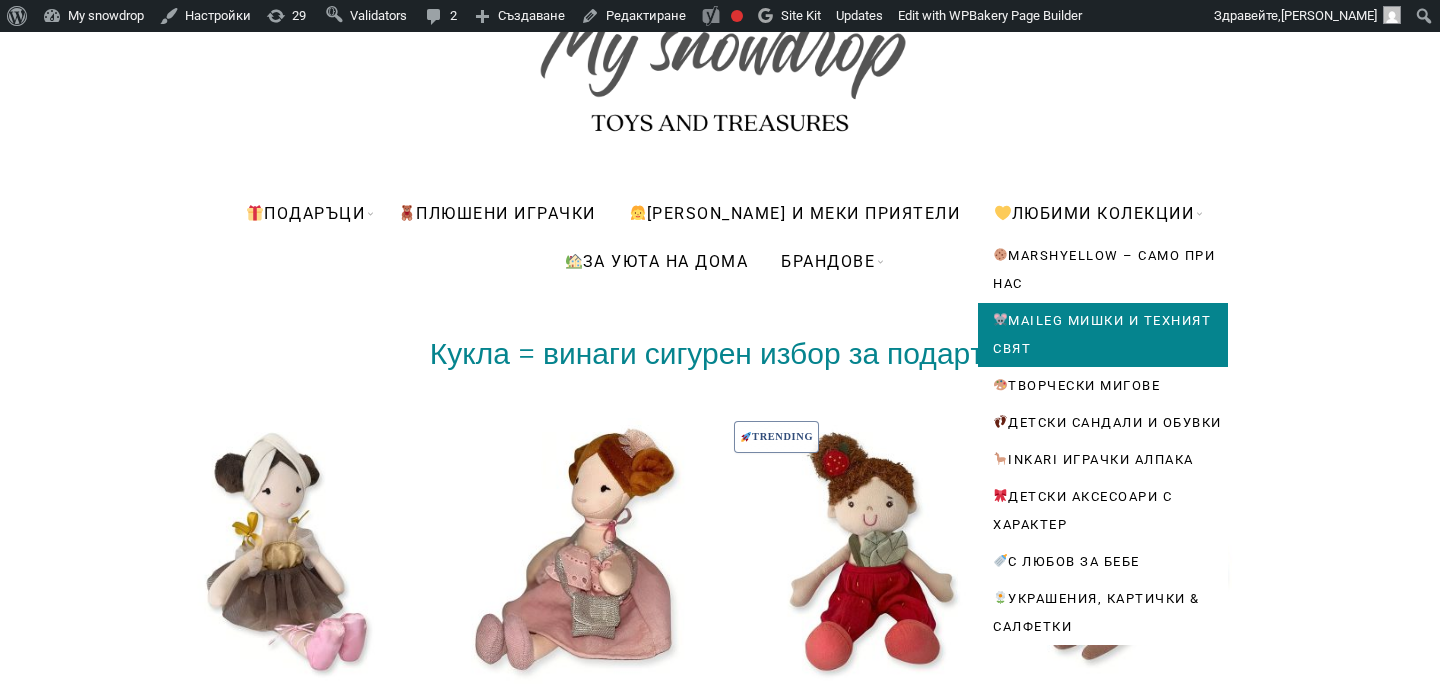 scroll, scrollTop: 180, scrollLeft: 0, axis: vertical 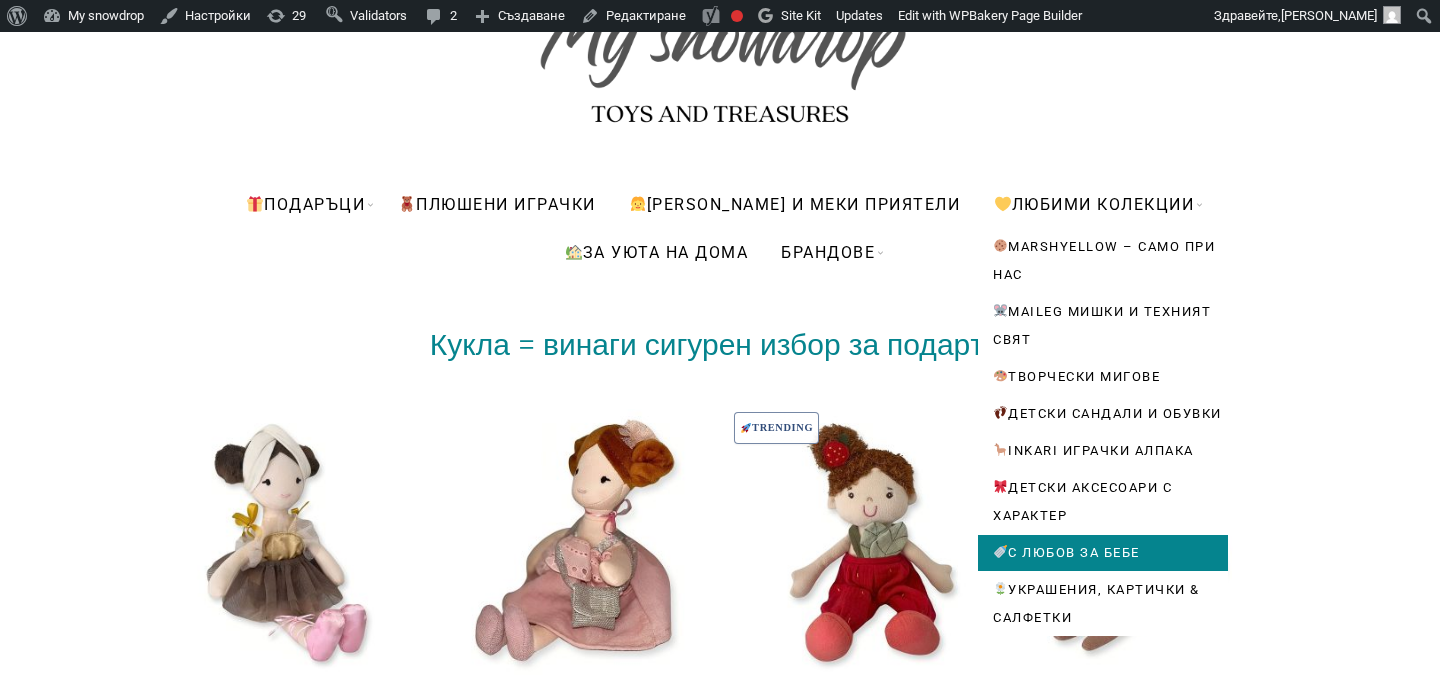 click on "С любов за бебе" at bounding box center [1103, 553] 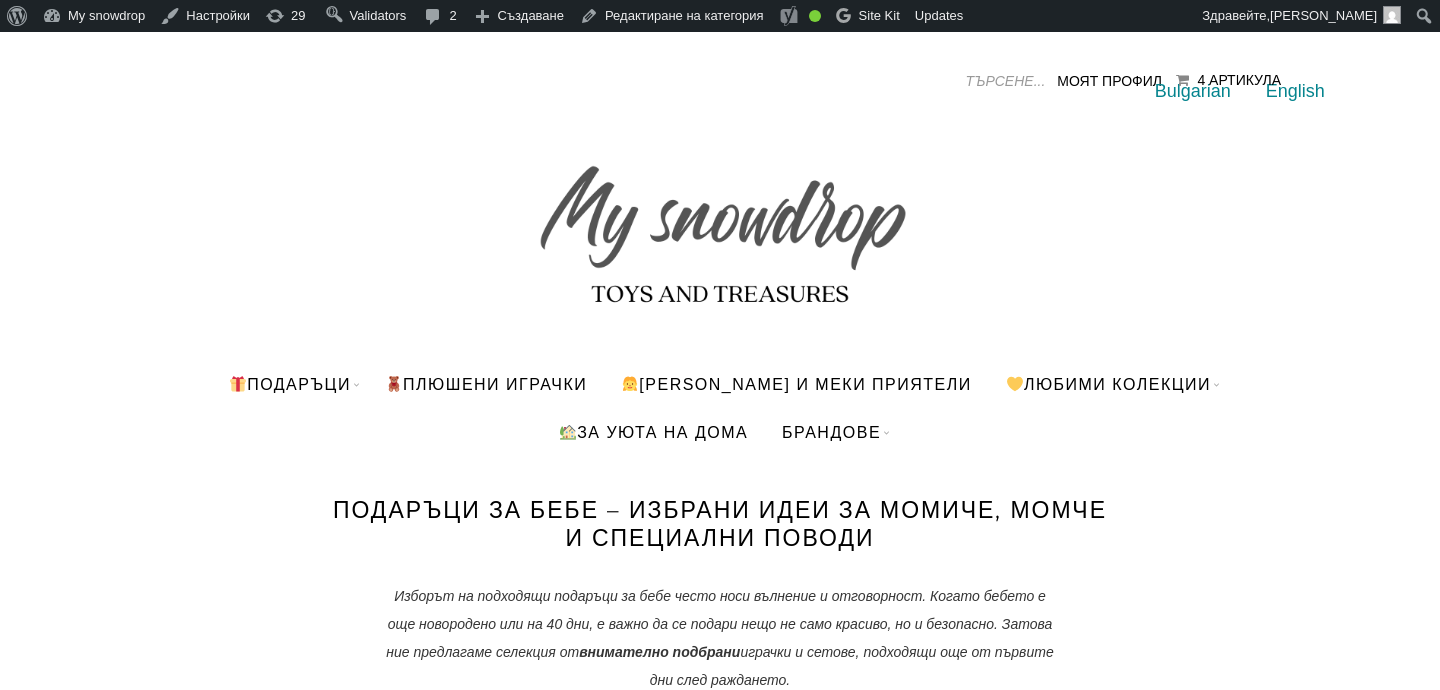 scroll, scrollTop: 0, scrollLeft: 0, axis: both 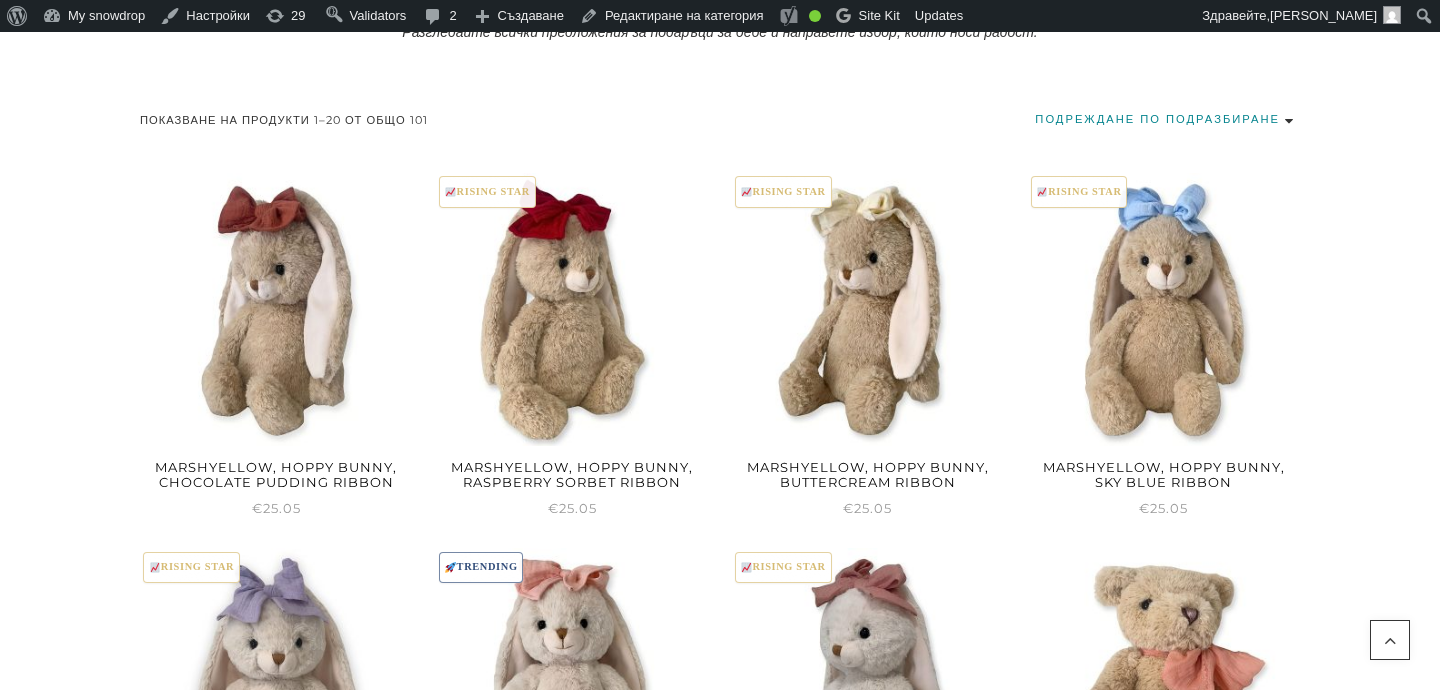 click on "Подреждане по подразбиране
Първо най-популярните
Сортиране по средна оценка
Първо най-новите
Първо най-евтините
Първо най-скъпите" at bounding box center [1167, 119] 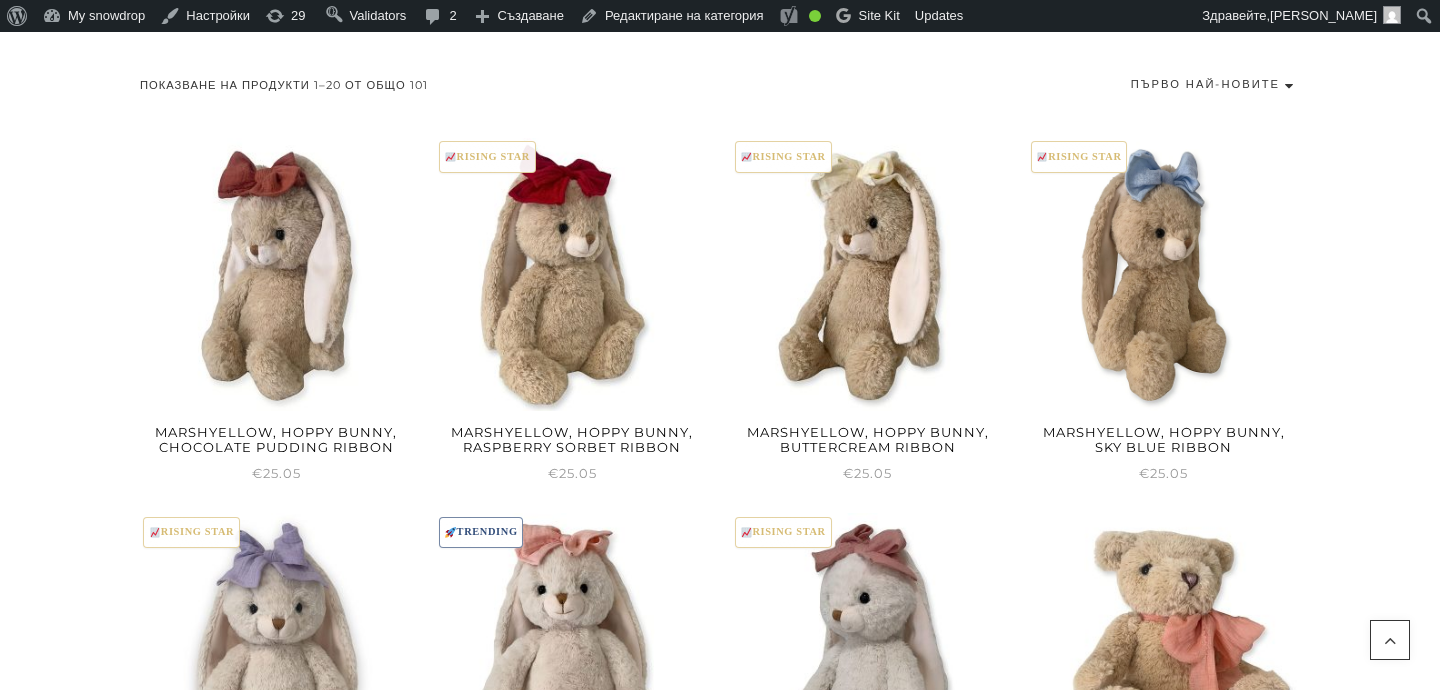 scroll, scrollTop: 1113, scrollLeft: 0, axis: vertical 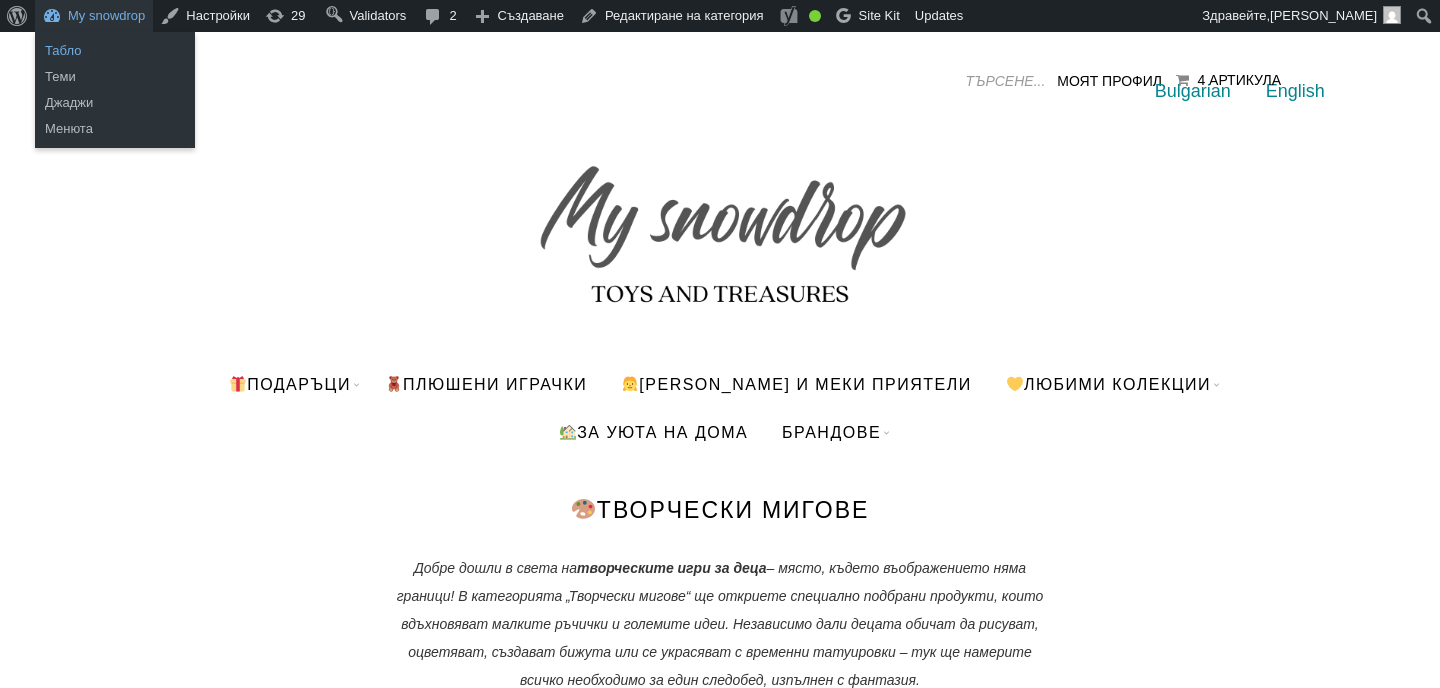 click on "Табло" at bounding box center [115, 51] 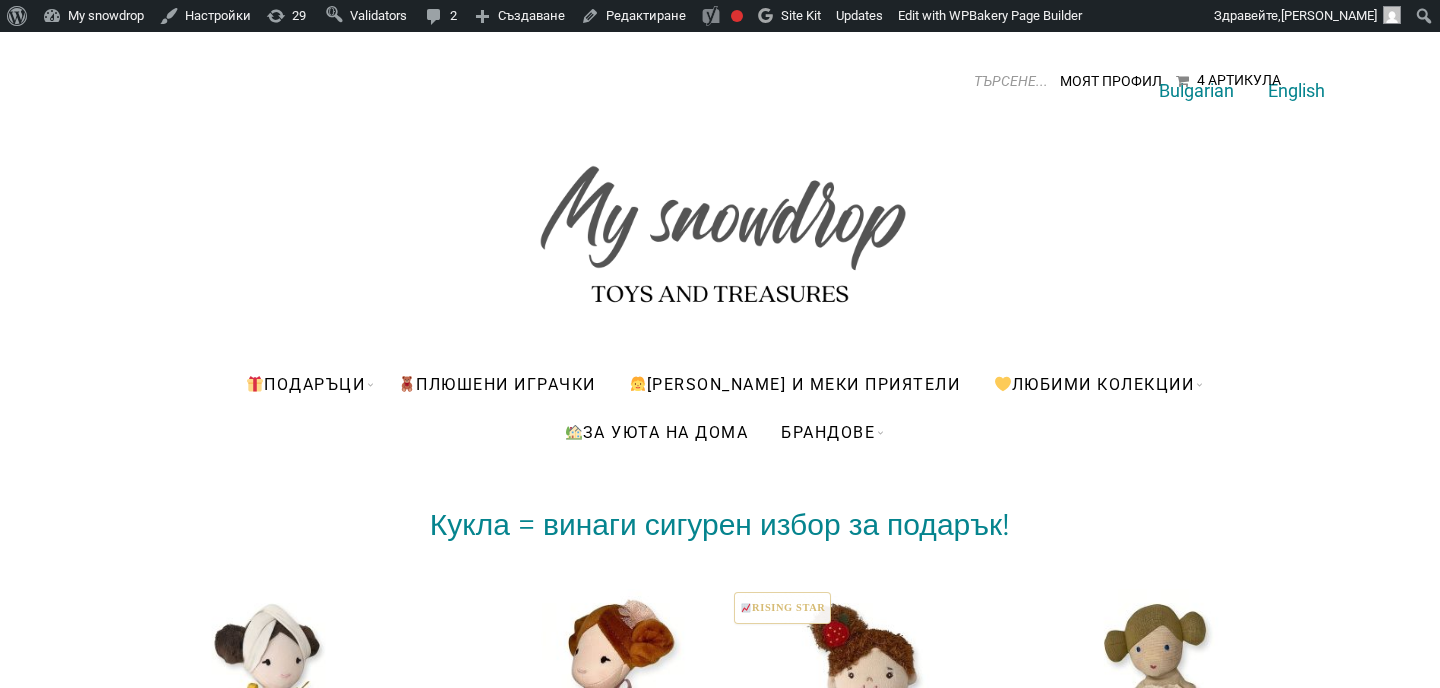 scroll, scrollTop: 0, scrollLeft: 0, axis: both 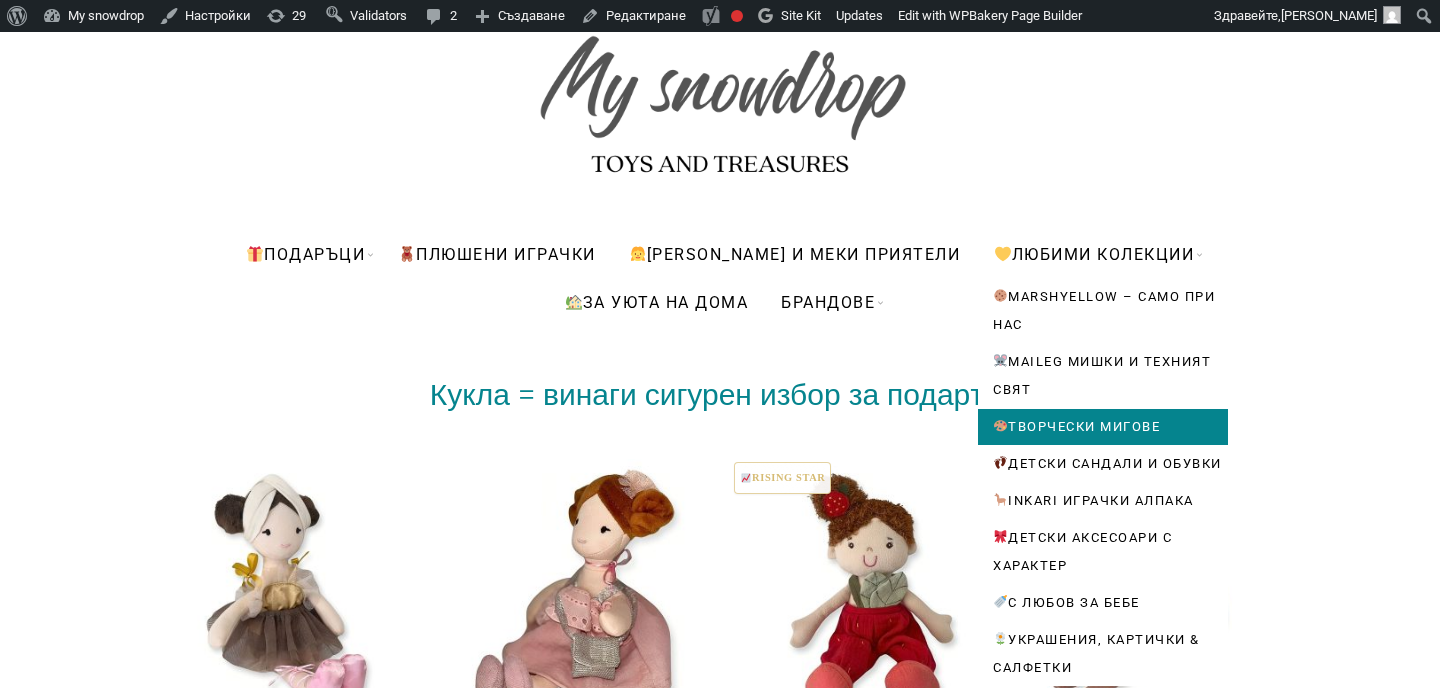 click on "Творчески мигове" at bounding box center (1103, 427) 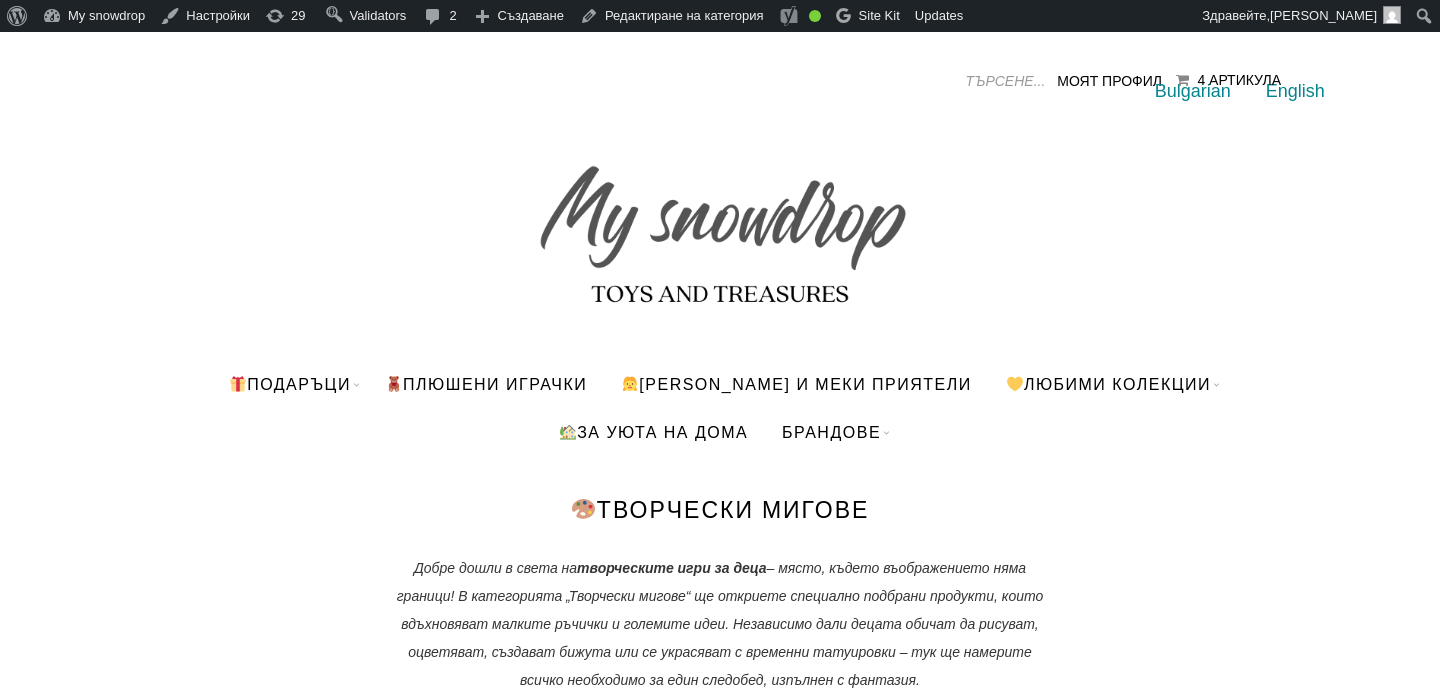 scroll, scrollTop: 0, scrollLeft: 0, axis: both 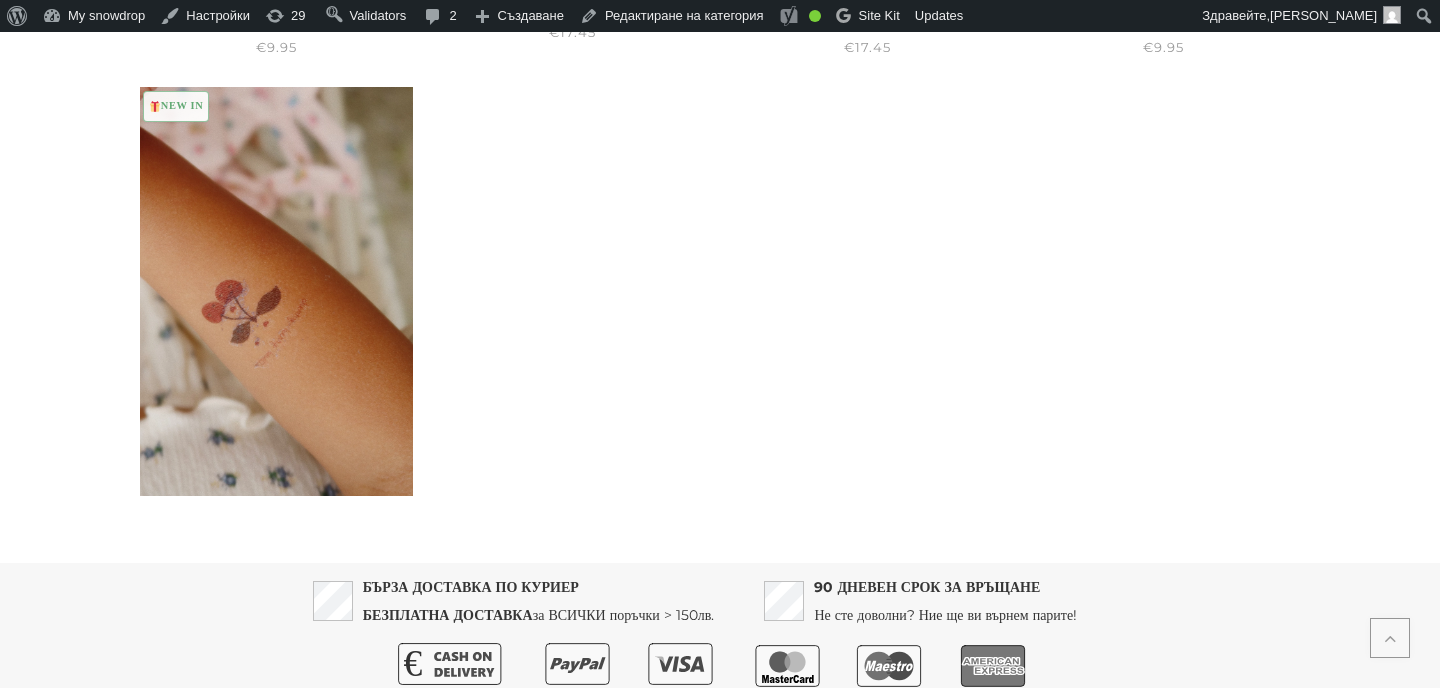 click at bounding box center (276, 291) 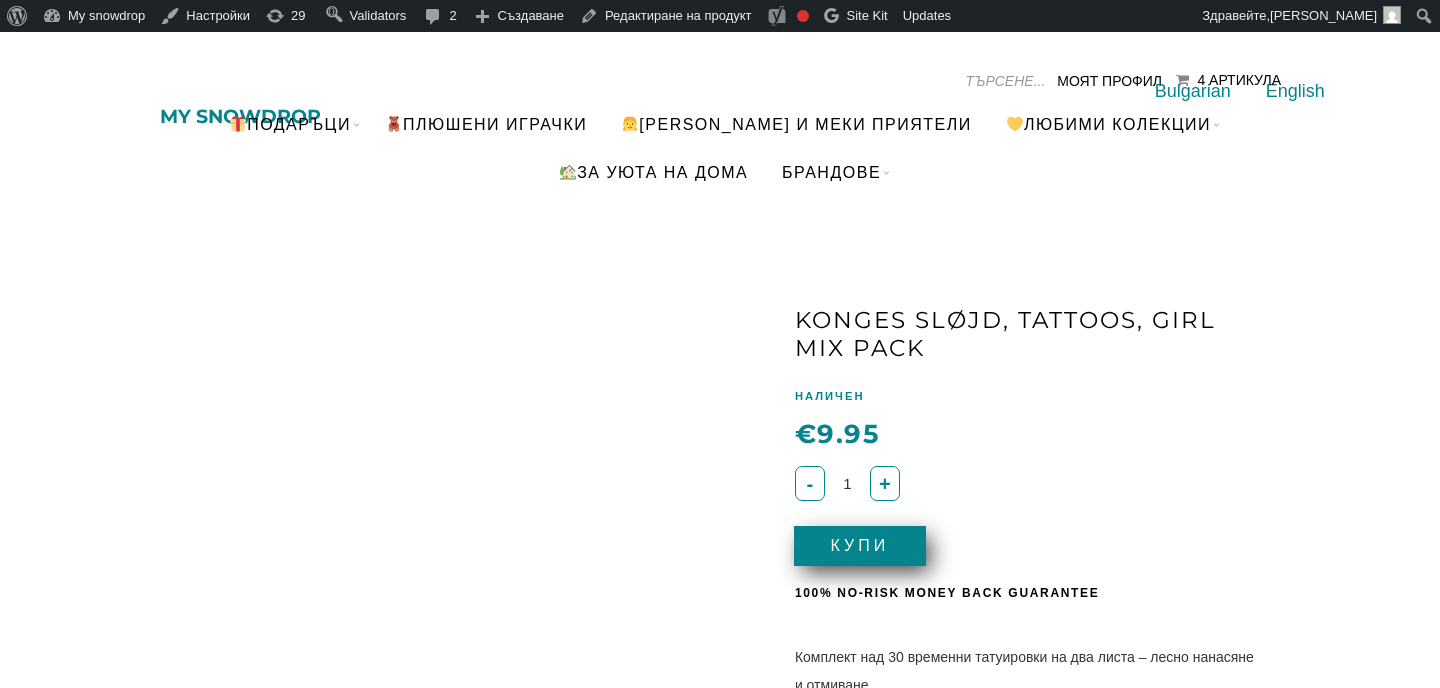 scroll, scrollTop: 0, scrollLeft: 0, axis: both 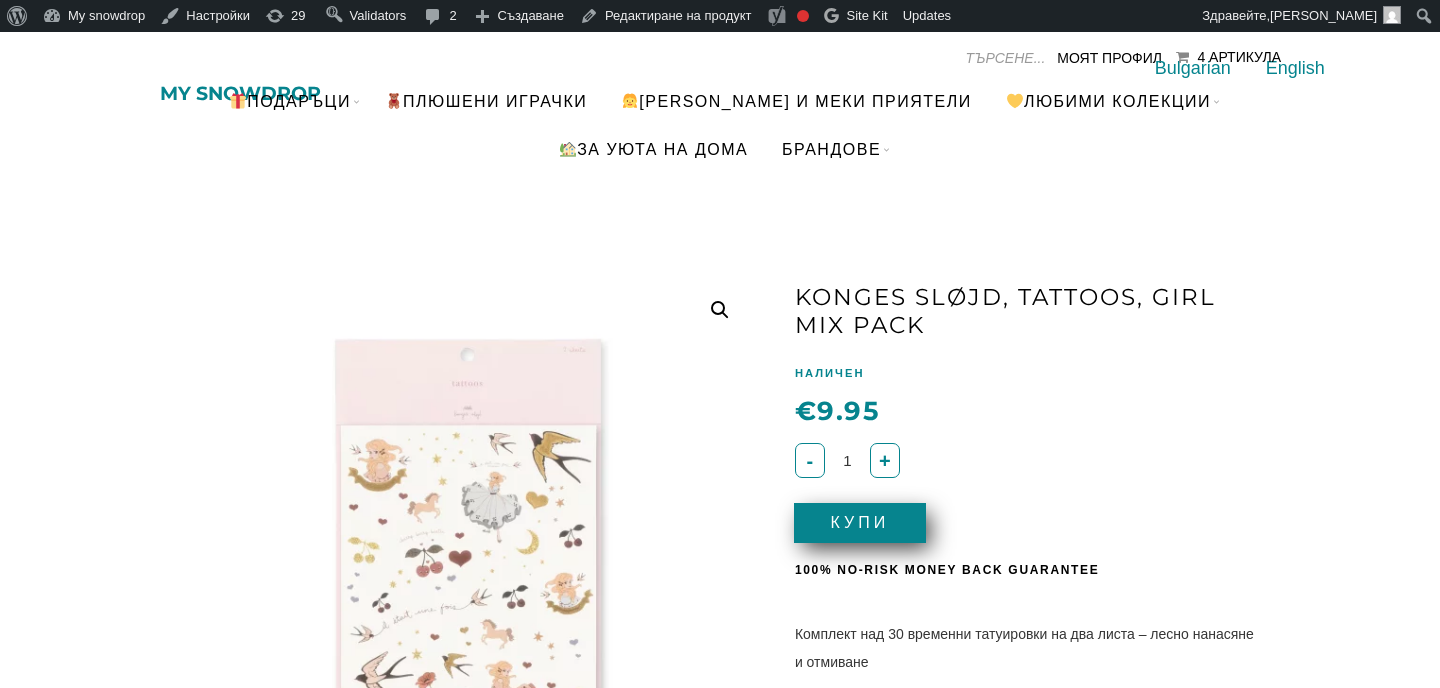 click on "Купи" at bounding box center [860, 523] 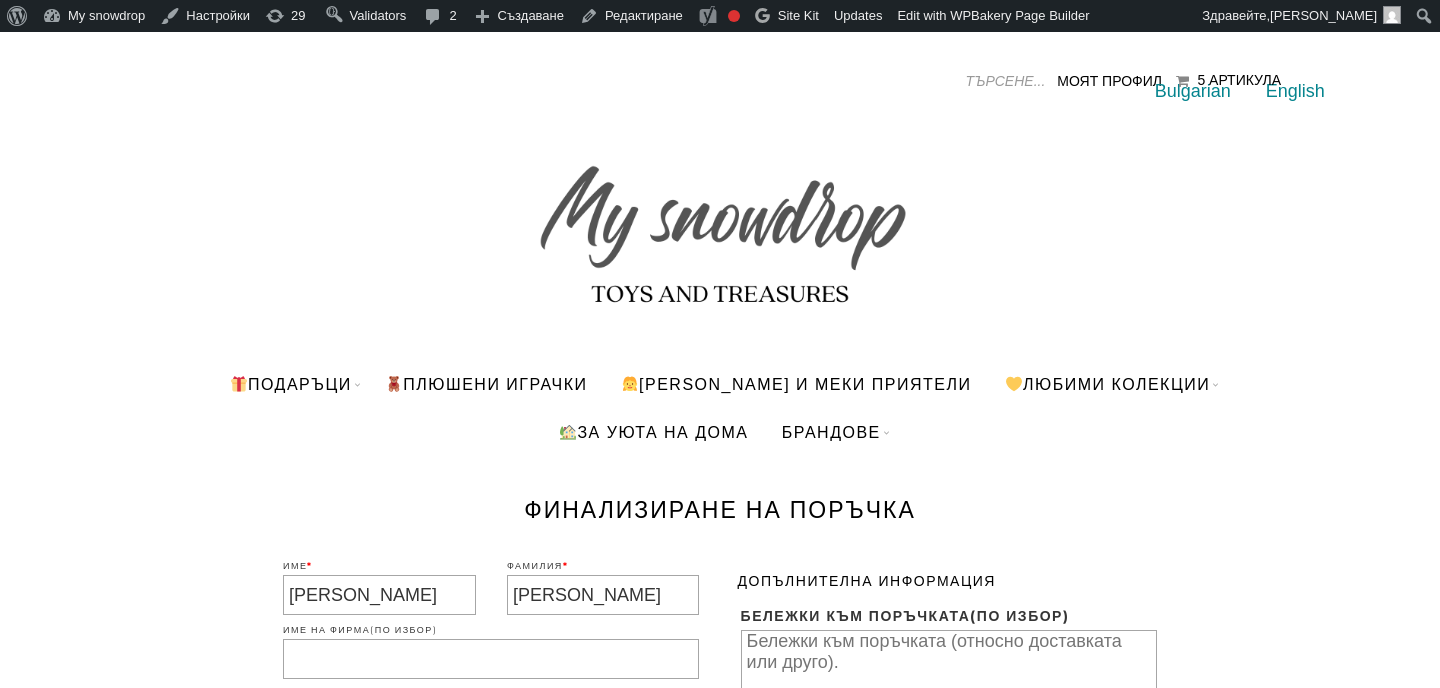 scroll, scrollTop: 0, scrollLeft: 0, axis: both 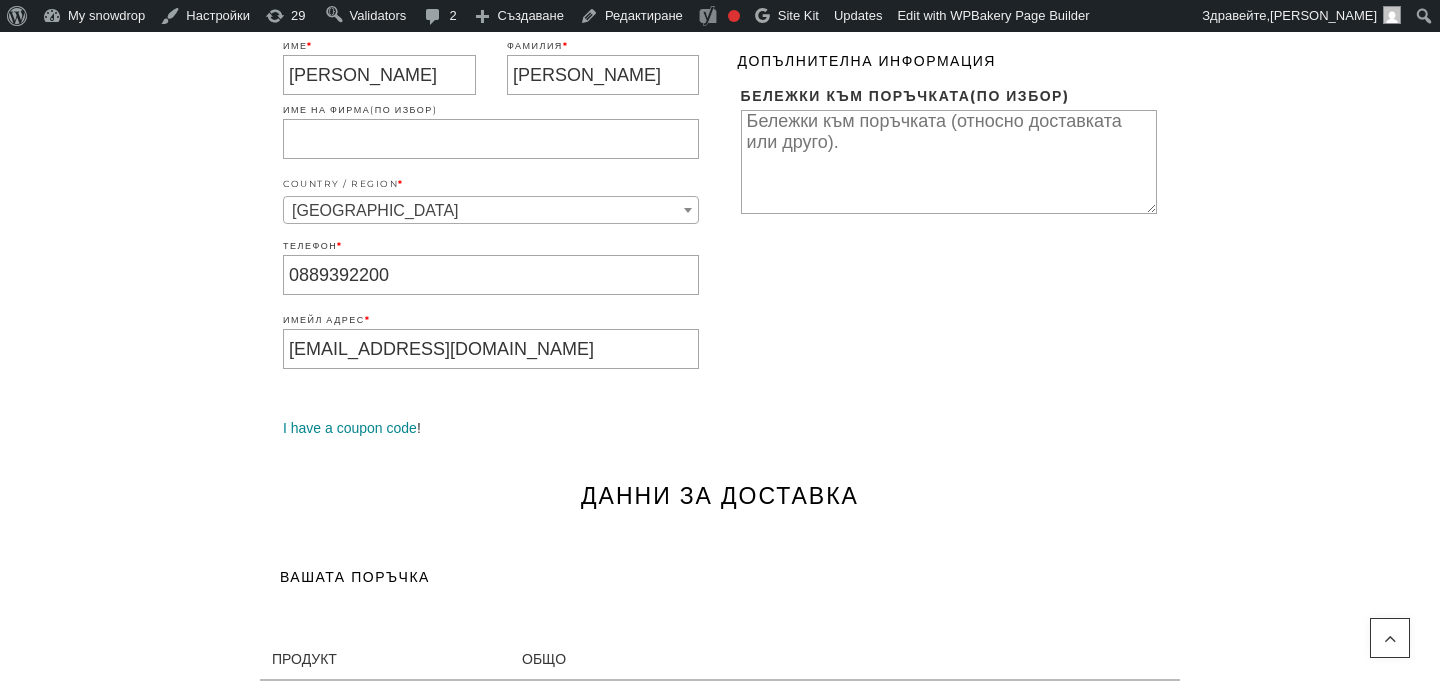 click on "[EMAIL_ADDRESS][DOMAIN_NAME]" at bounding box center (491, 349) 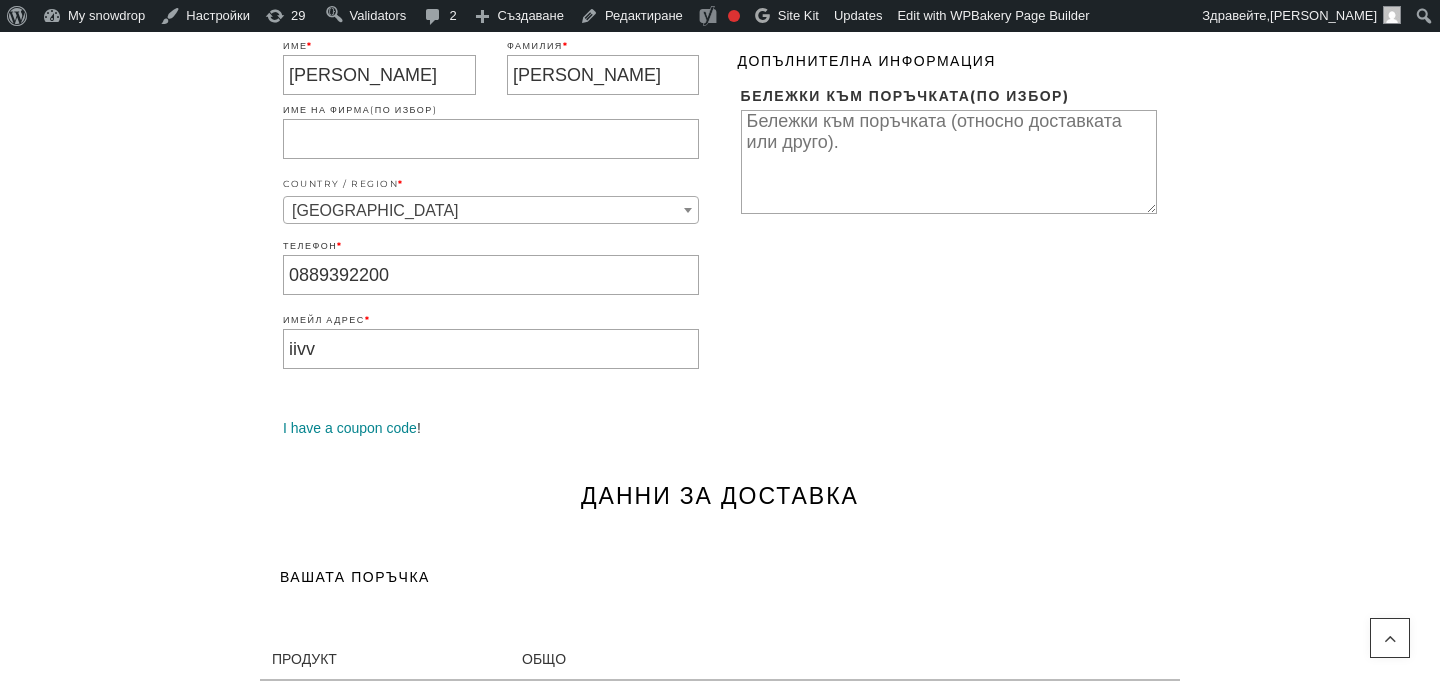 type on "iivvkkaa@abv.bg" 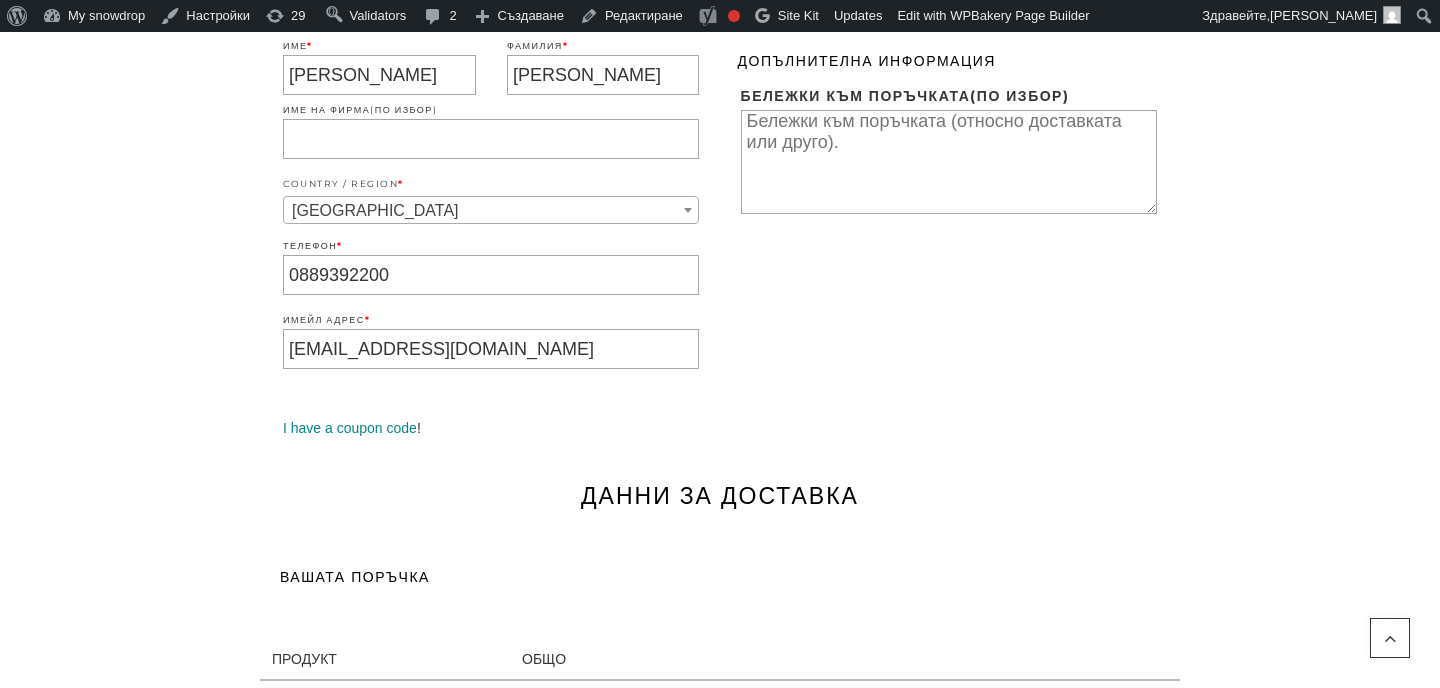 click on "[PERSON_NAME]" at bounding box center [379, 75] 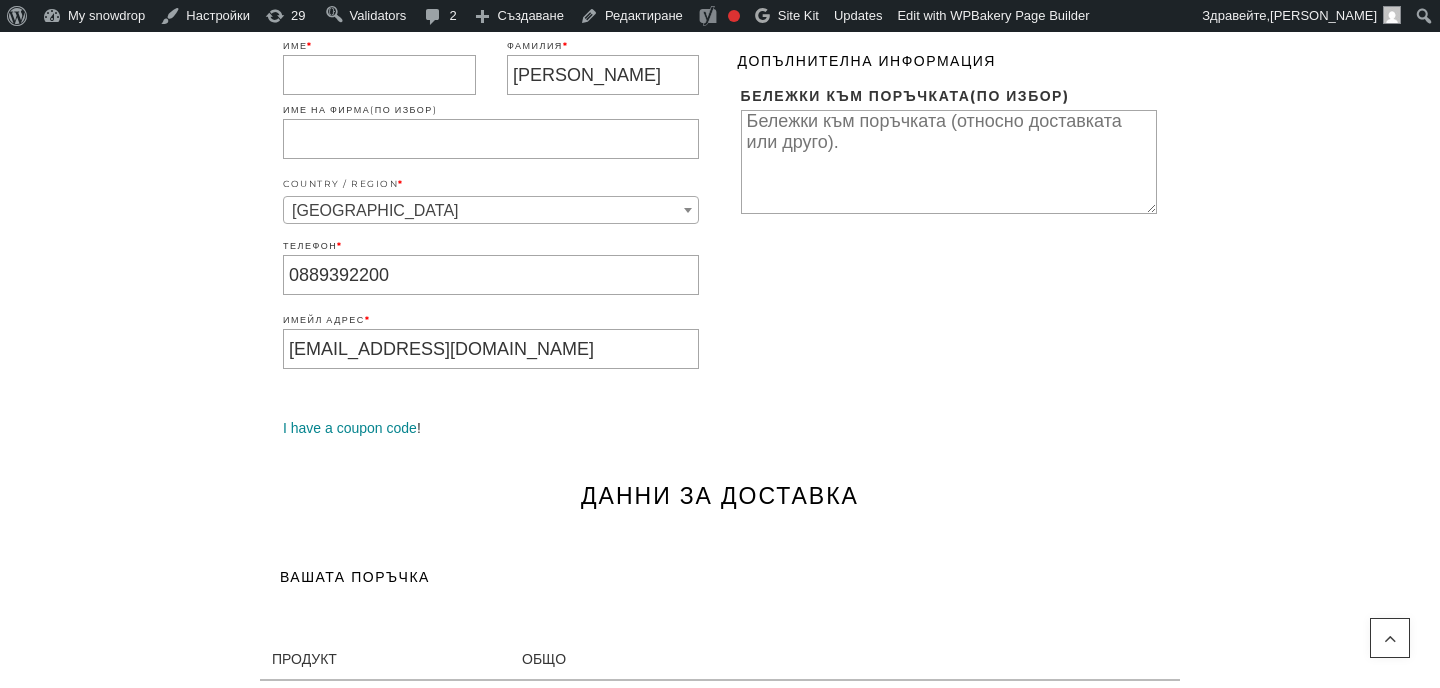 type 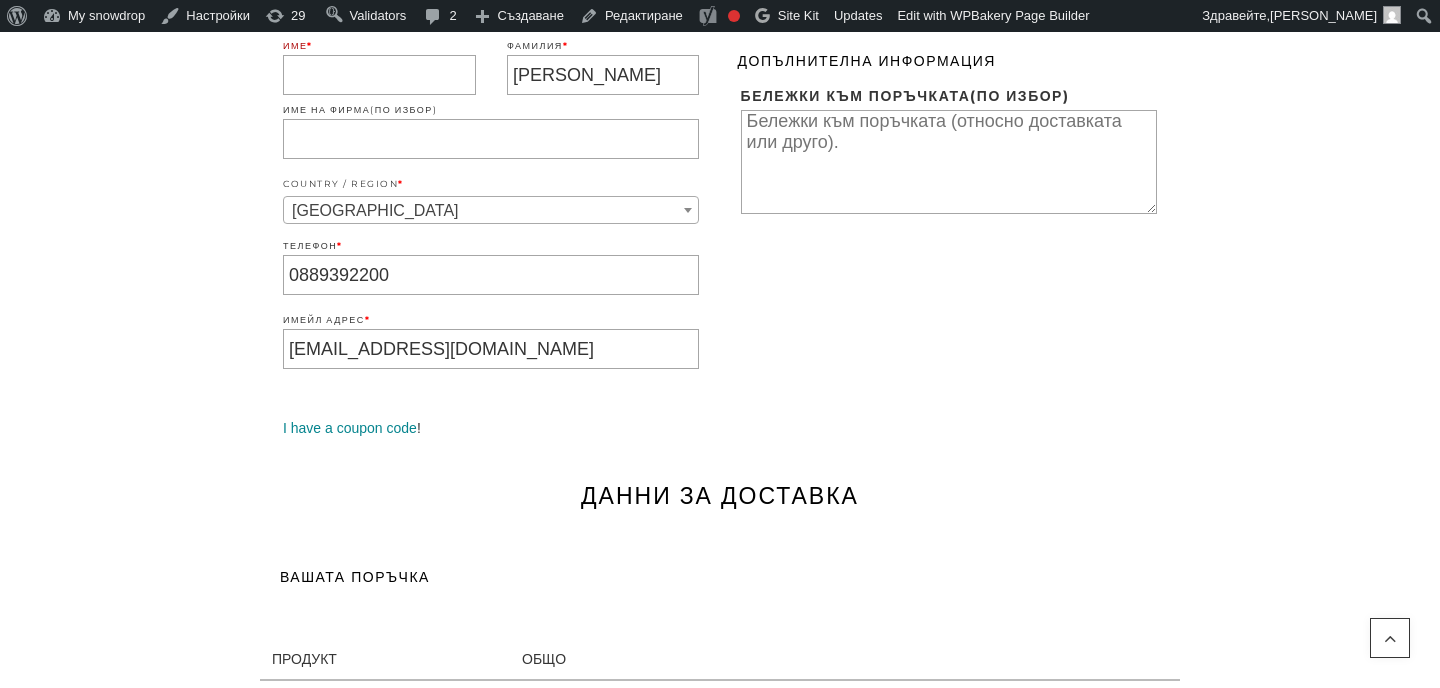 click on "Георгиева" at bounding box center (603, 75) 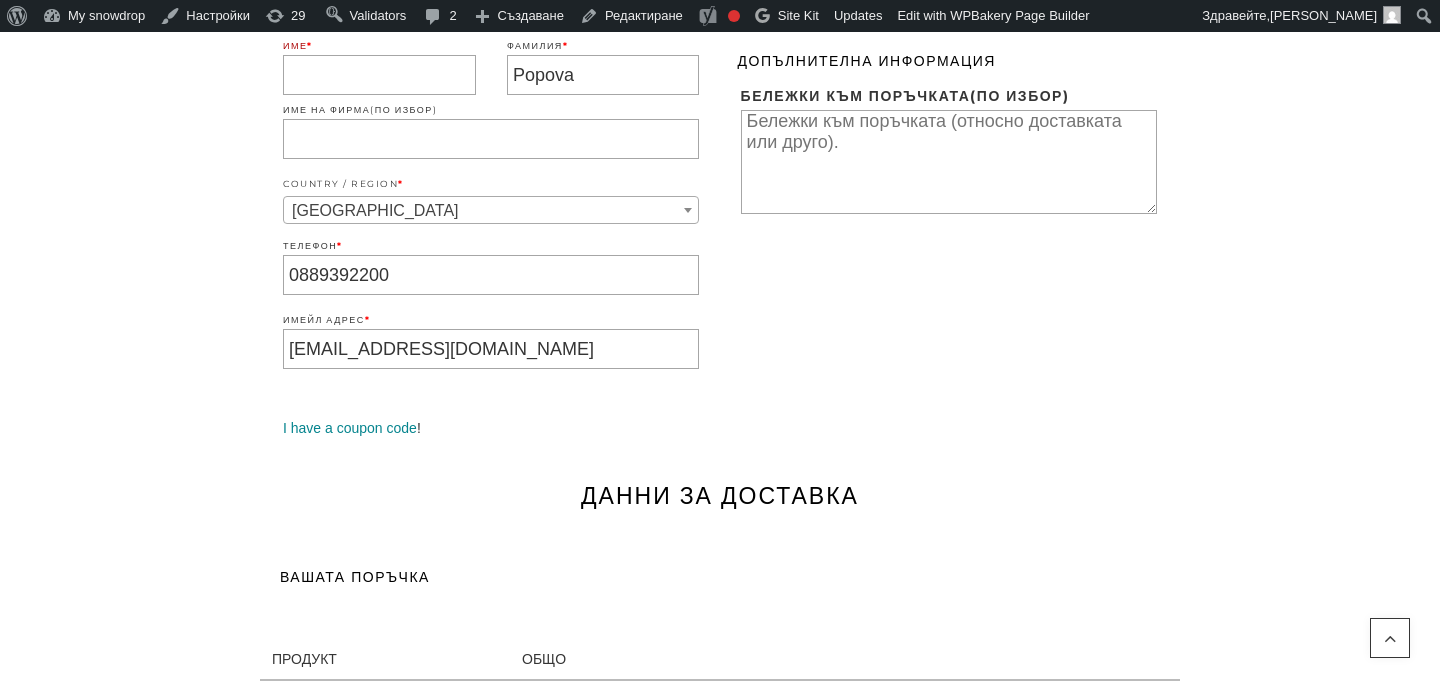 type on "Popova" 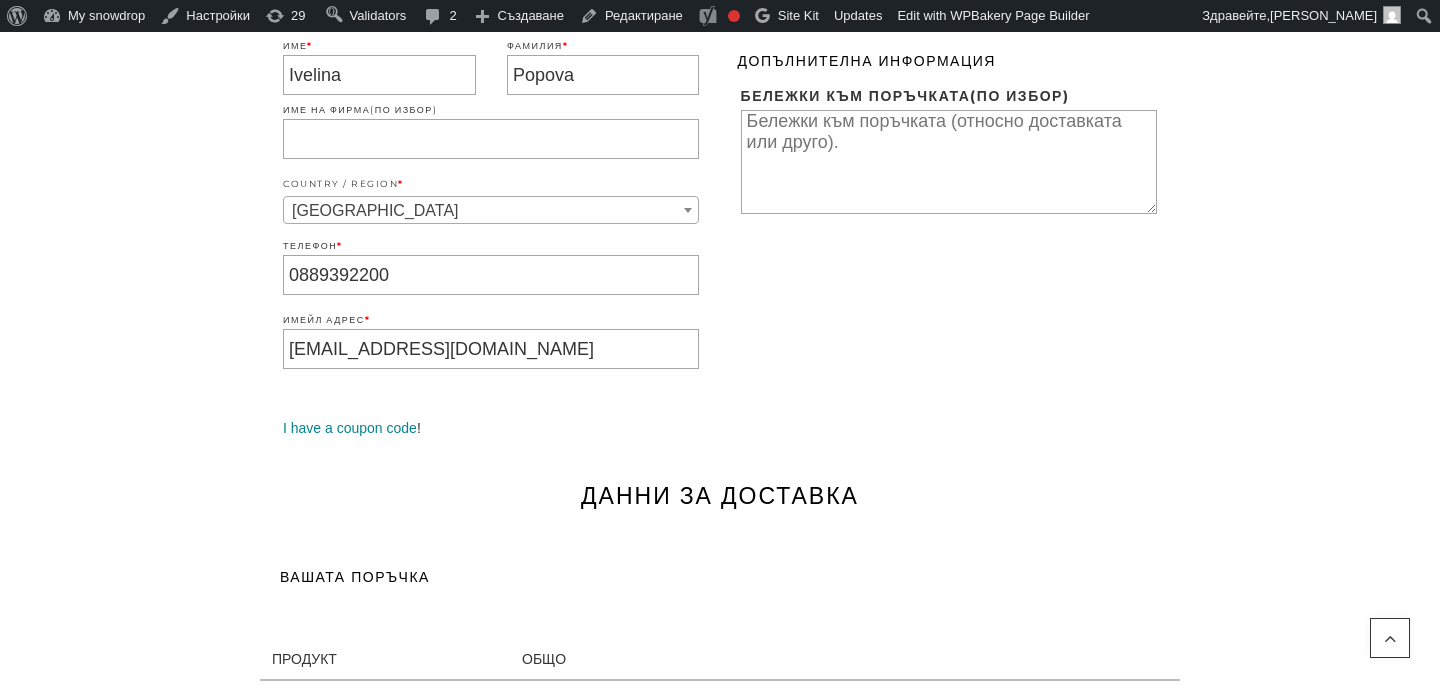 type on "Ivelina" 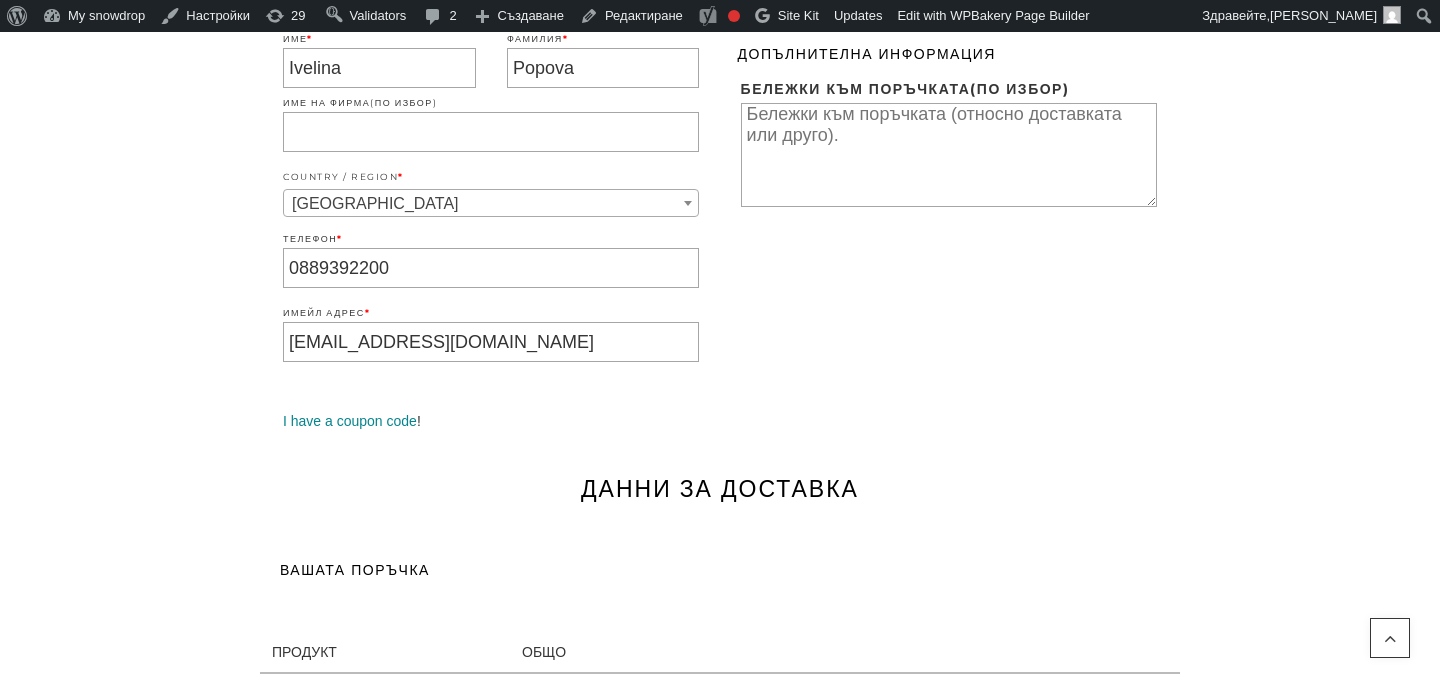 click on "0889392200" at bounding box center [491, 268] 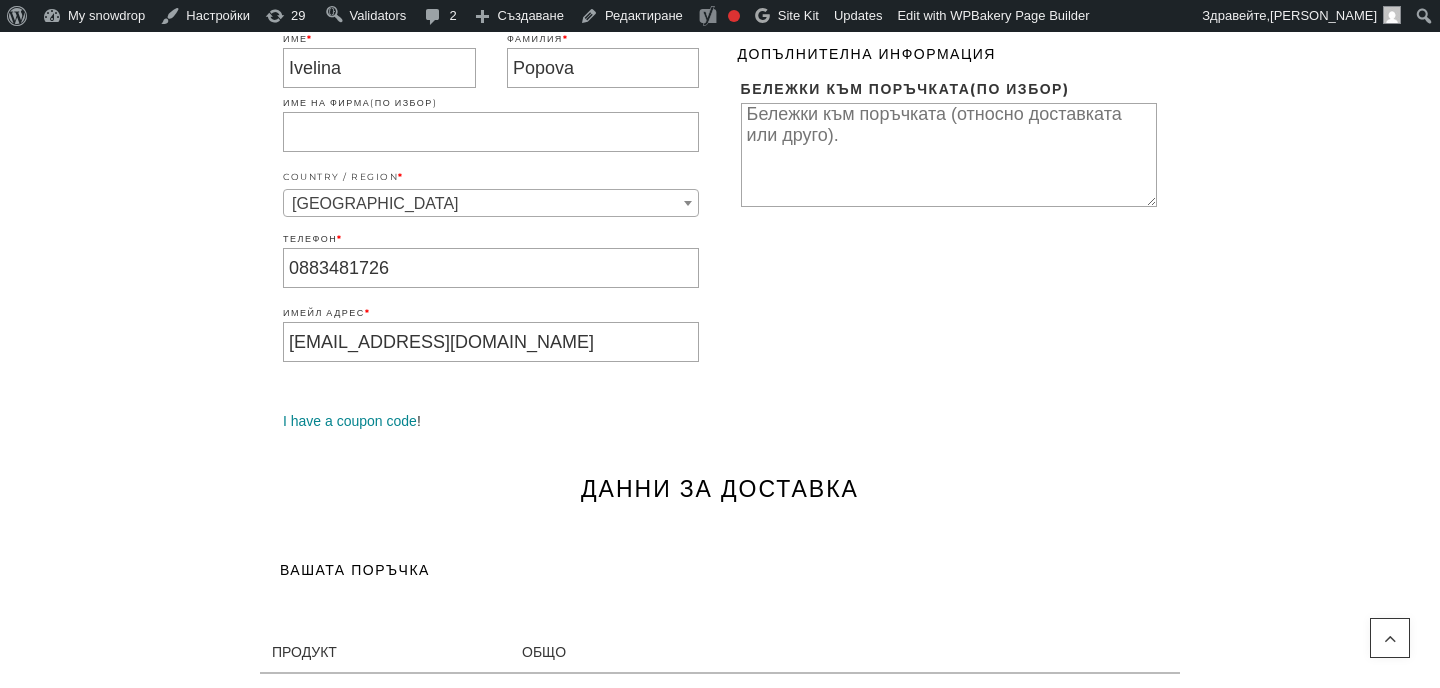 type on "0883481726" 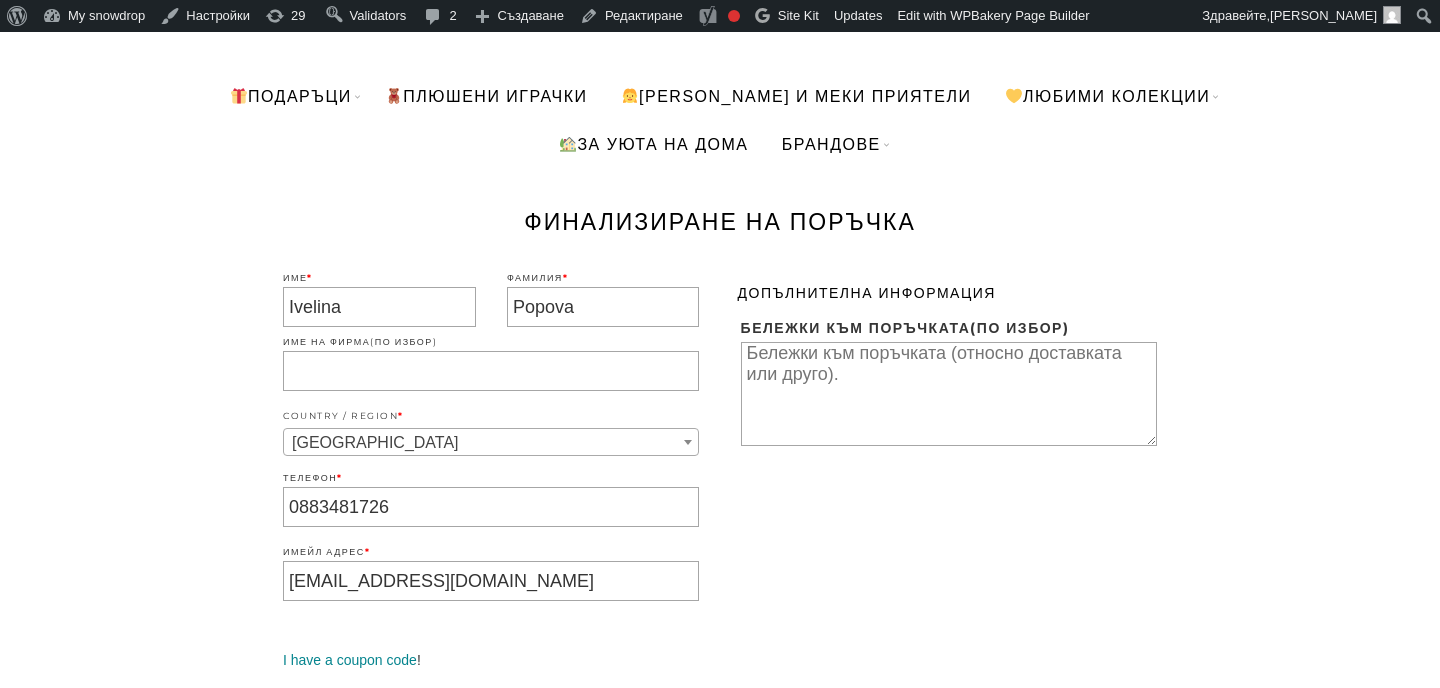 scroll, scrollTop: 0, scrollLeft: 0, axis: both 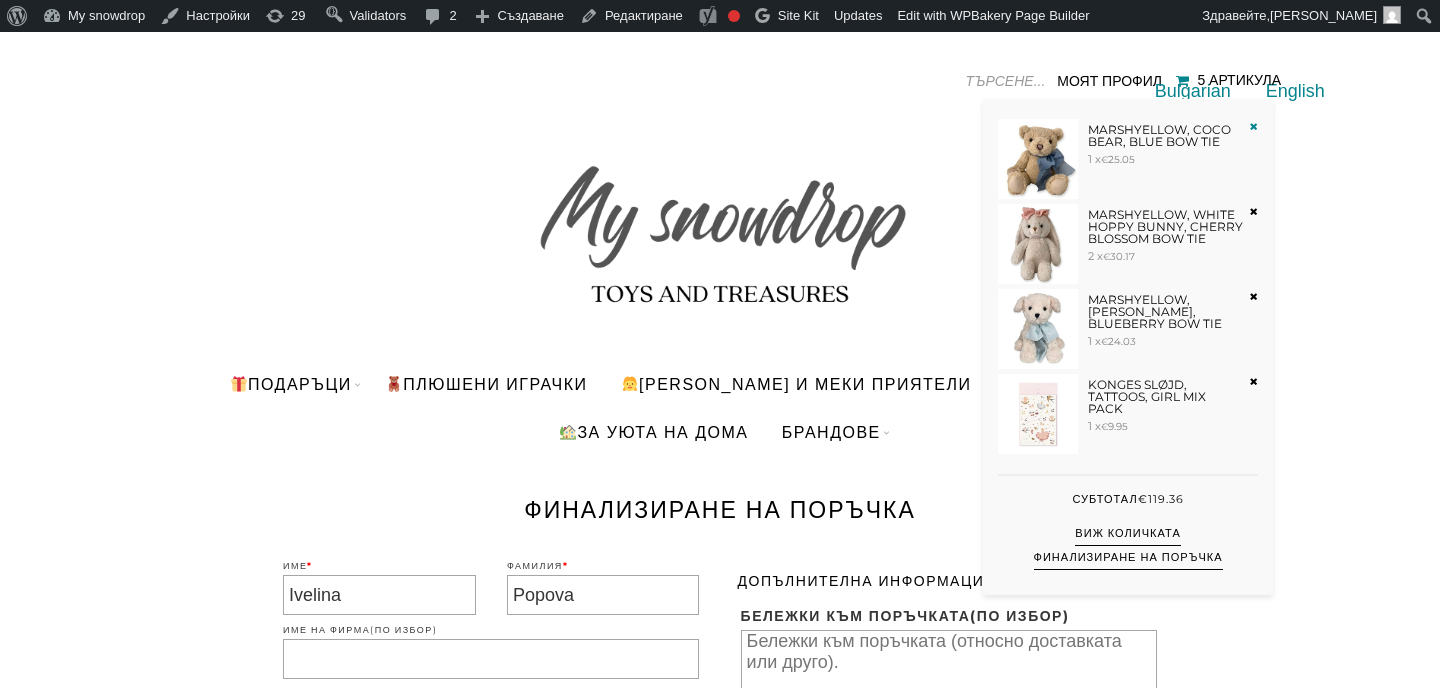 click at bounding box center [1254, 126] 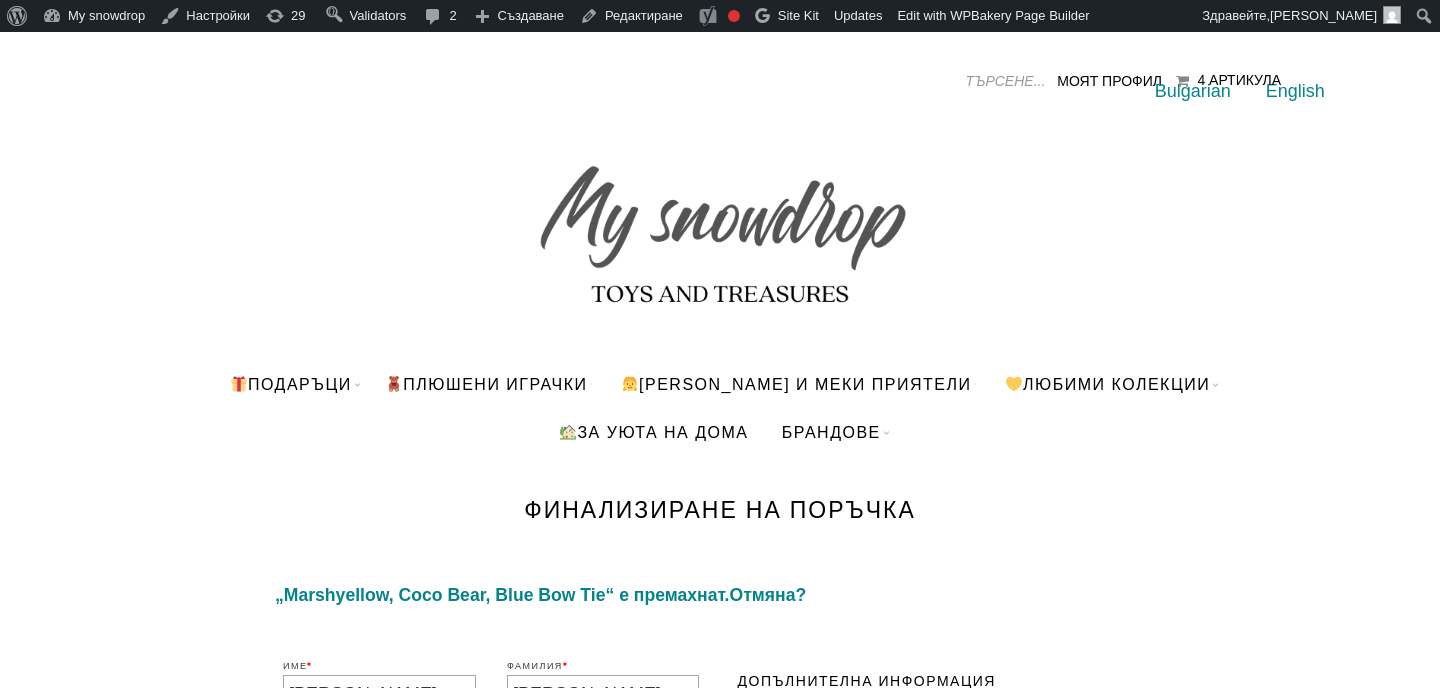 scroll, scrollTop: 0, scrollLeft: 0, axis: both 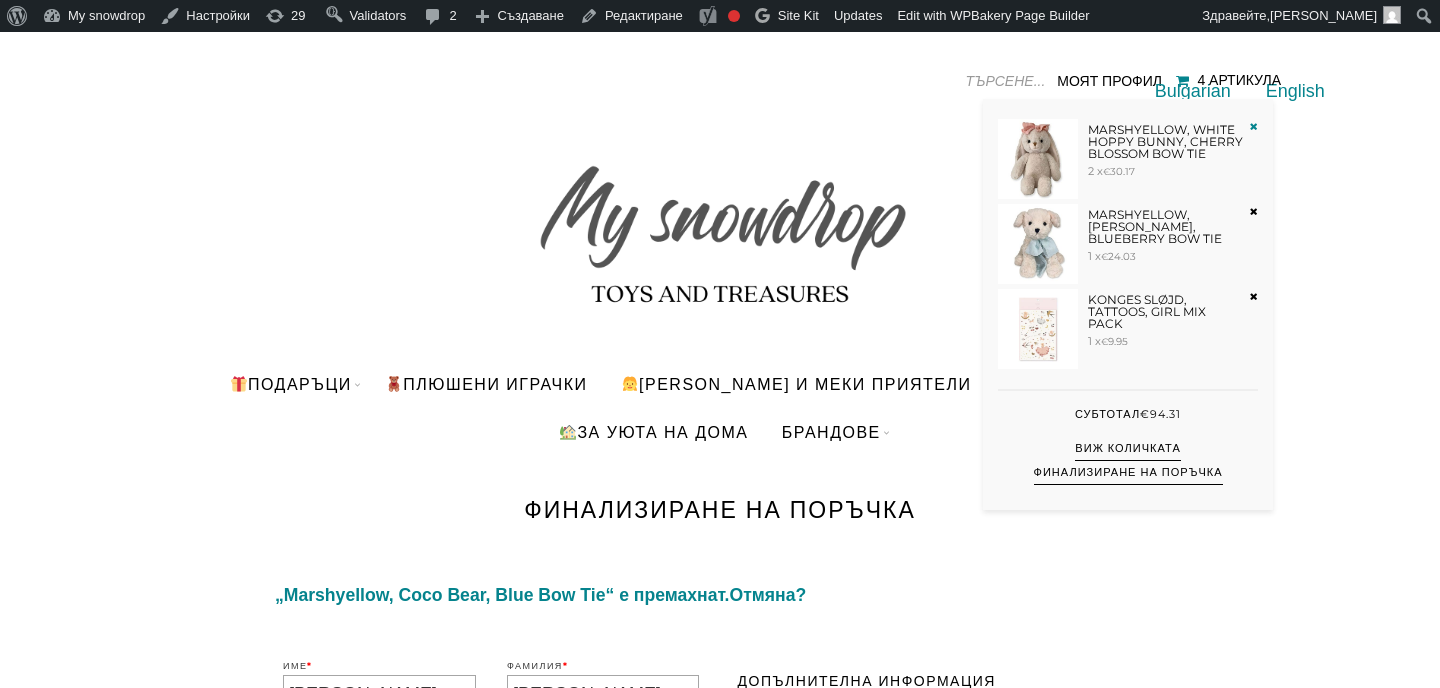 click at bounding box center (1254, 126) 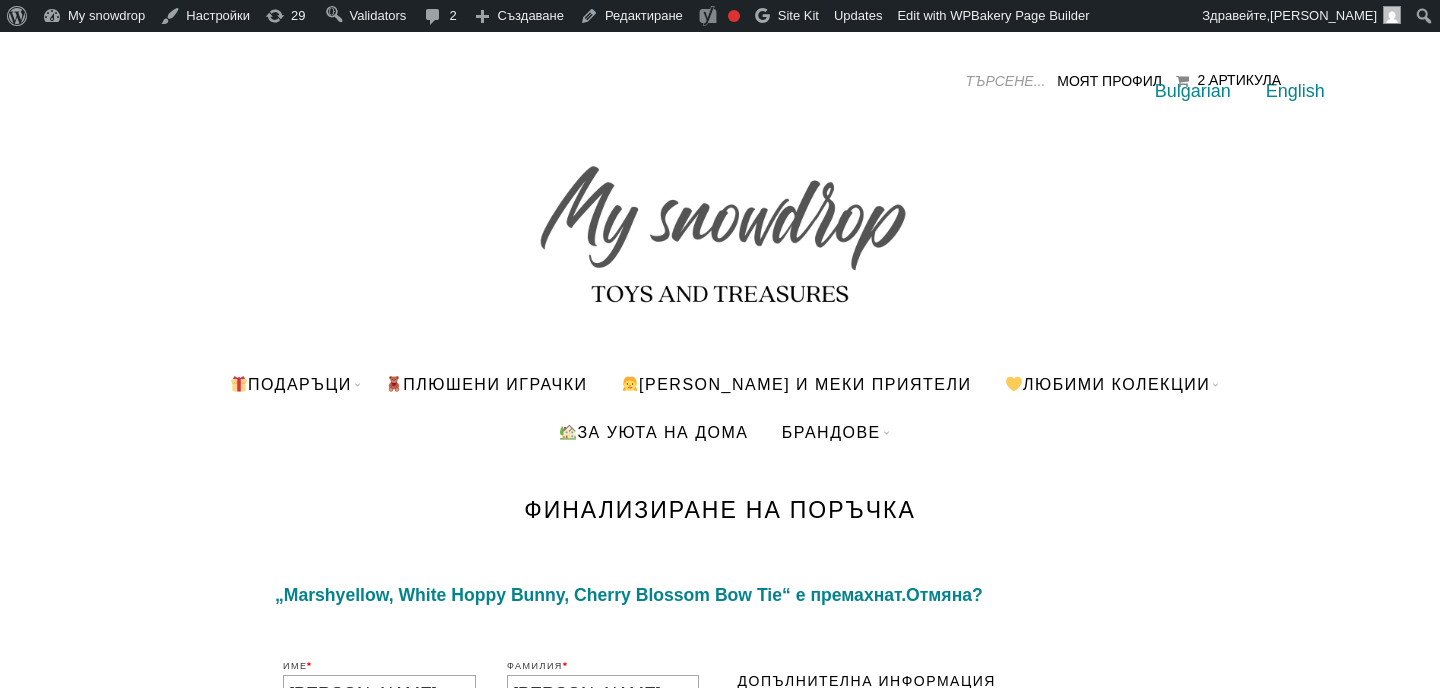 scroll, scrollTop: 0, scrollLeft: 0, axis: both 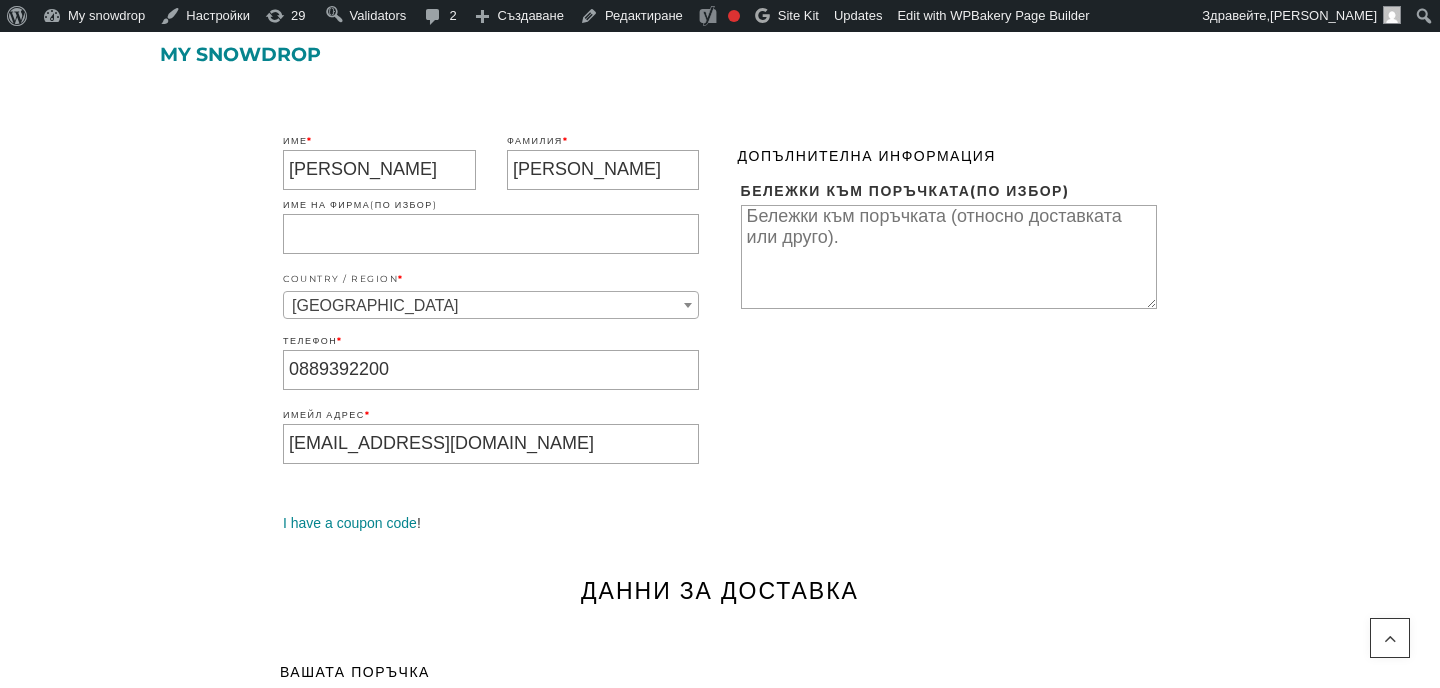 click on "[EMAIL_ADDRESS][DOMAIN_NAME]" at bounding box center (491, 444) 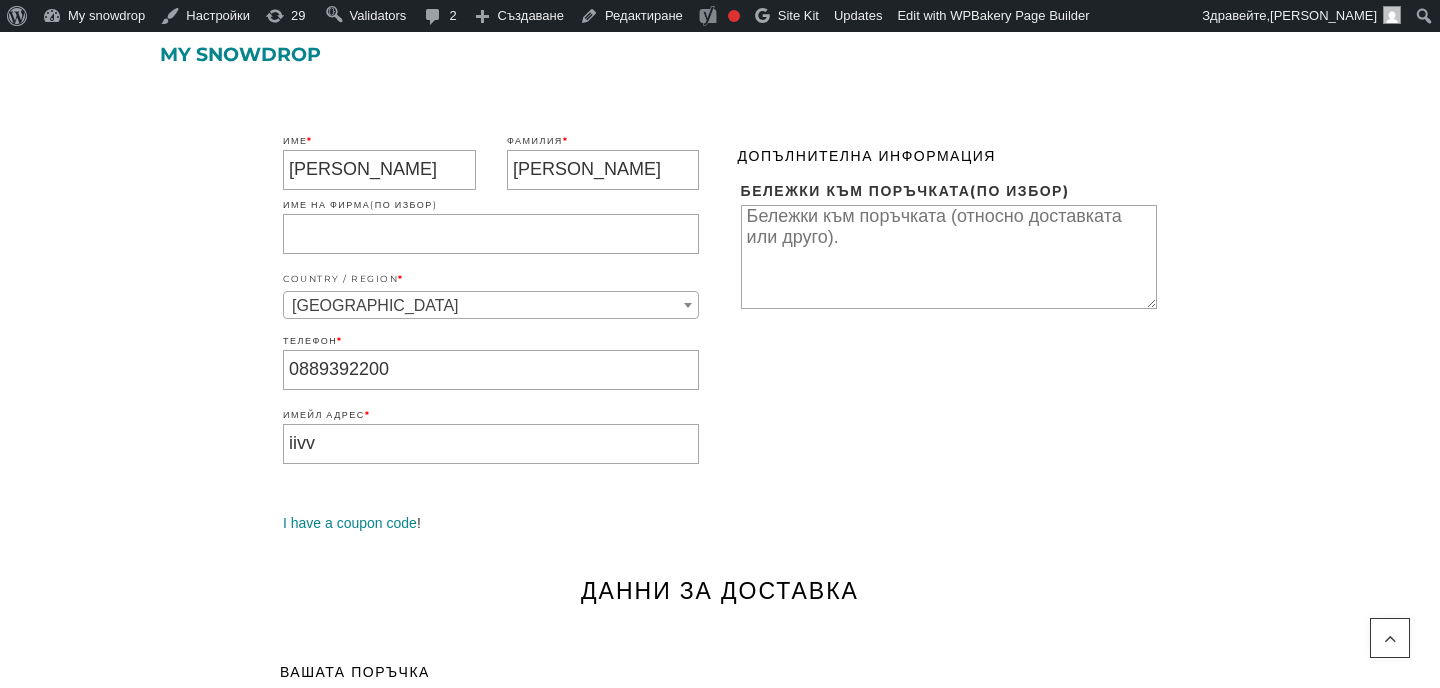 type on "iivvkkaa@abv.bg" 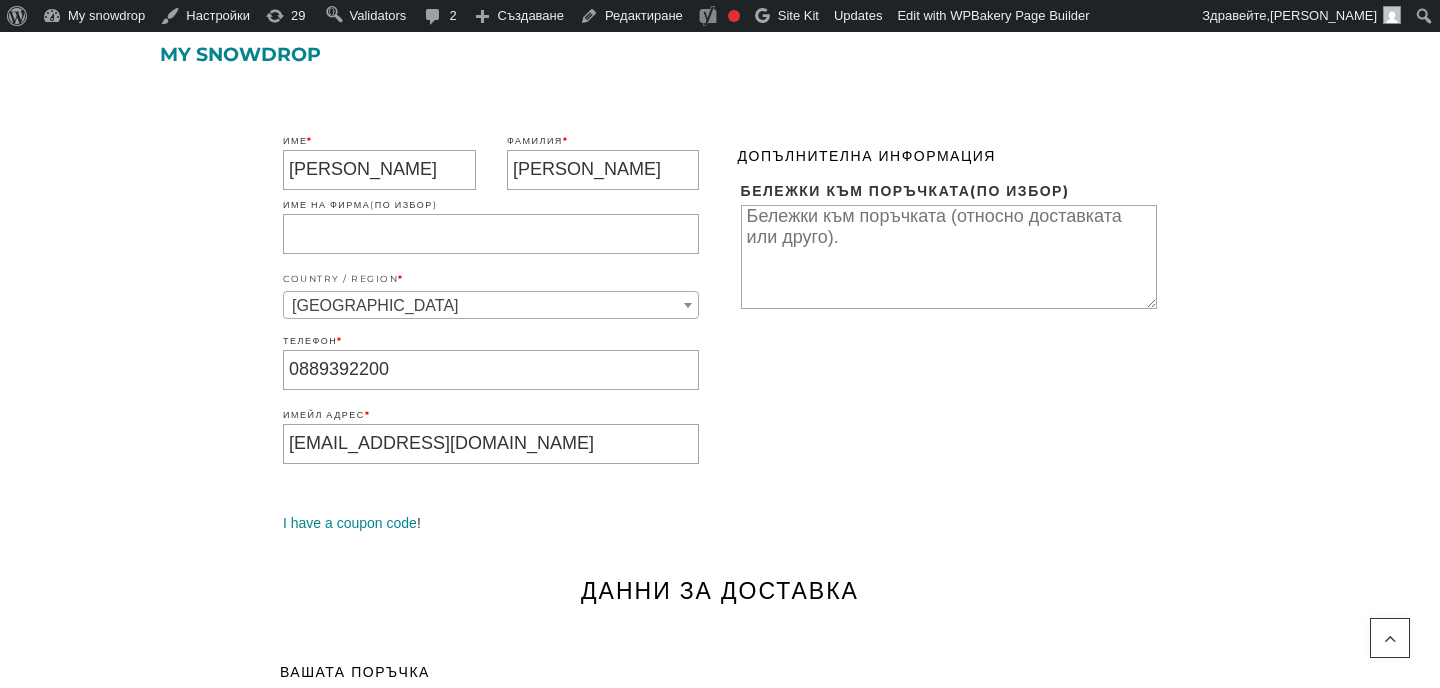click on "0889392200" at bounding box center (491, 370) 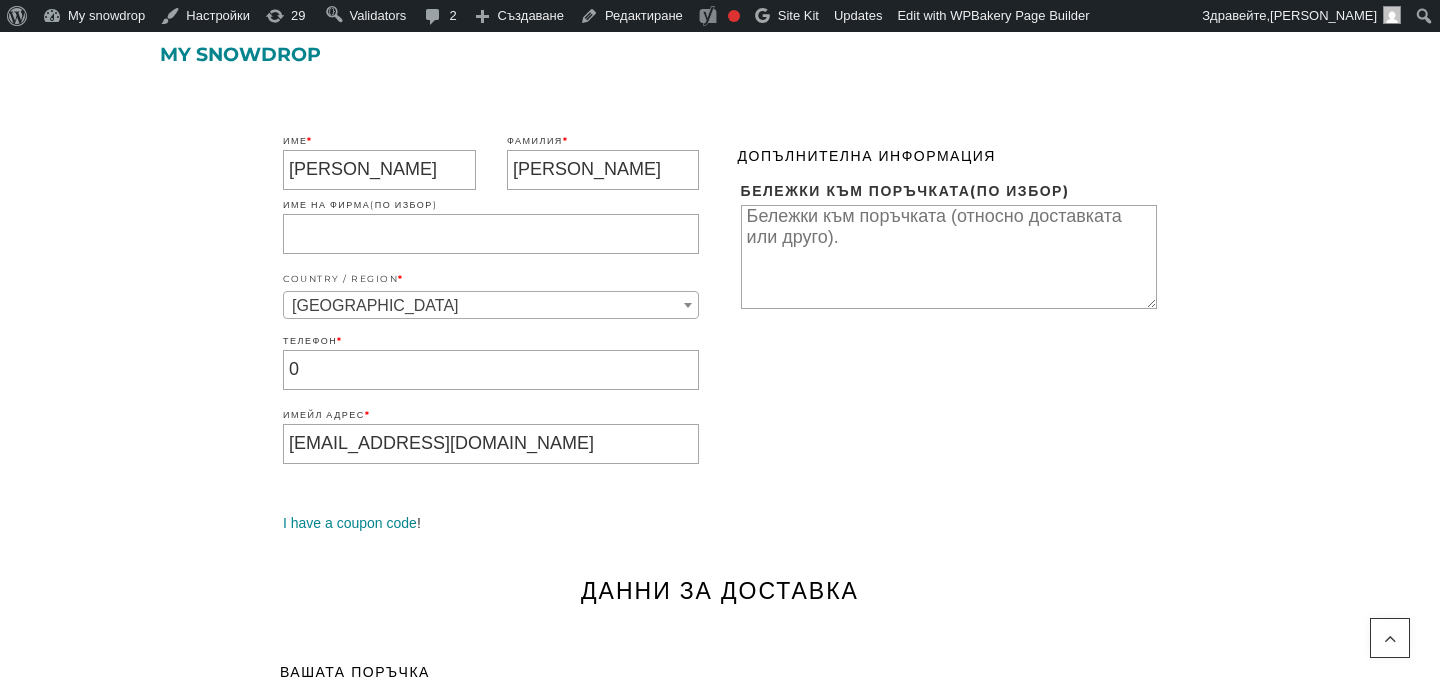 type on "0883481726" 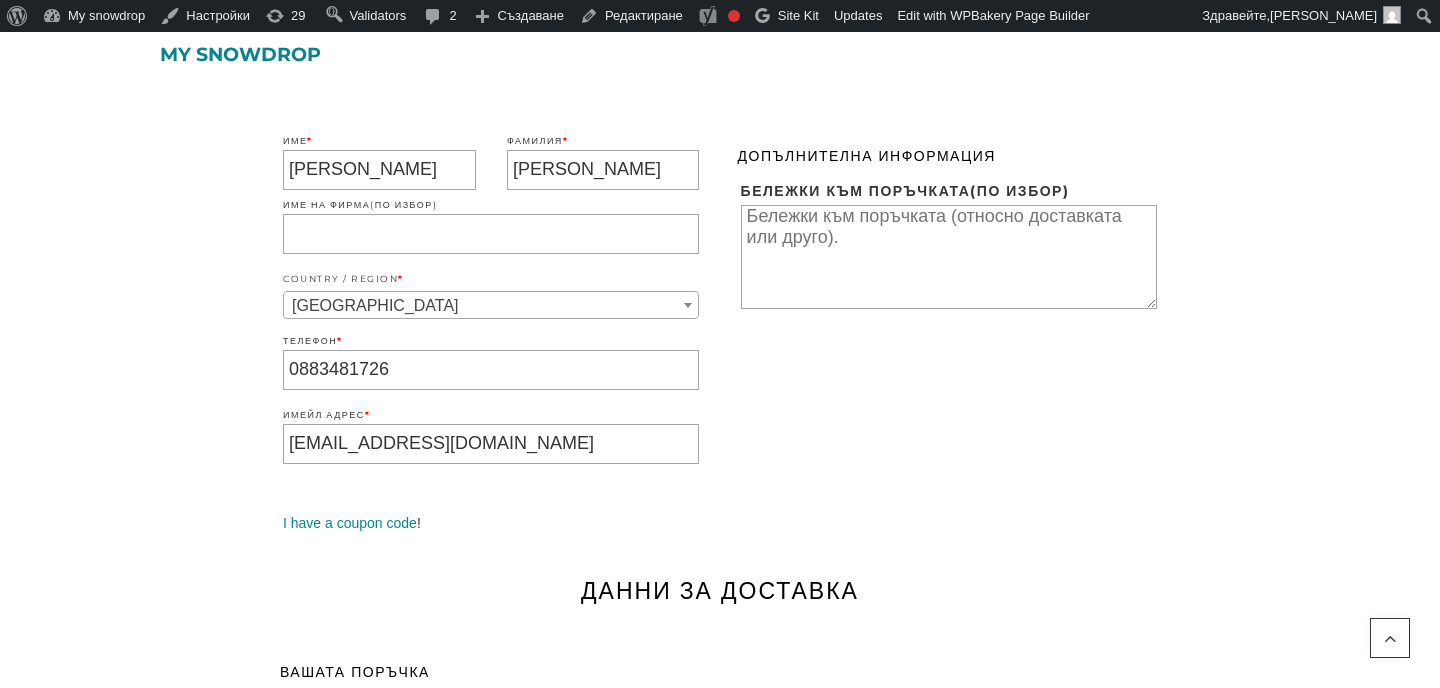 type on "My snowdrop" 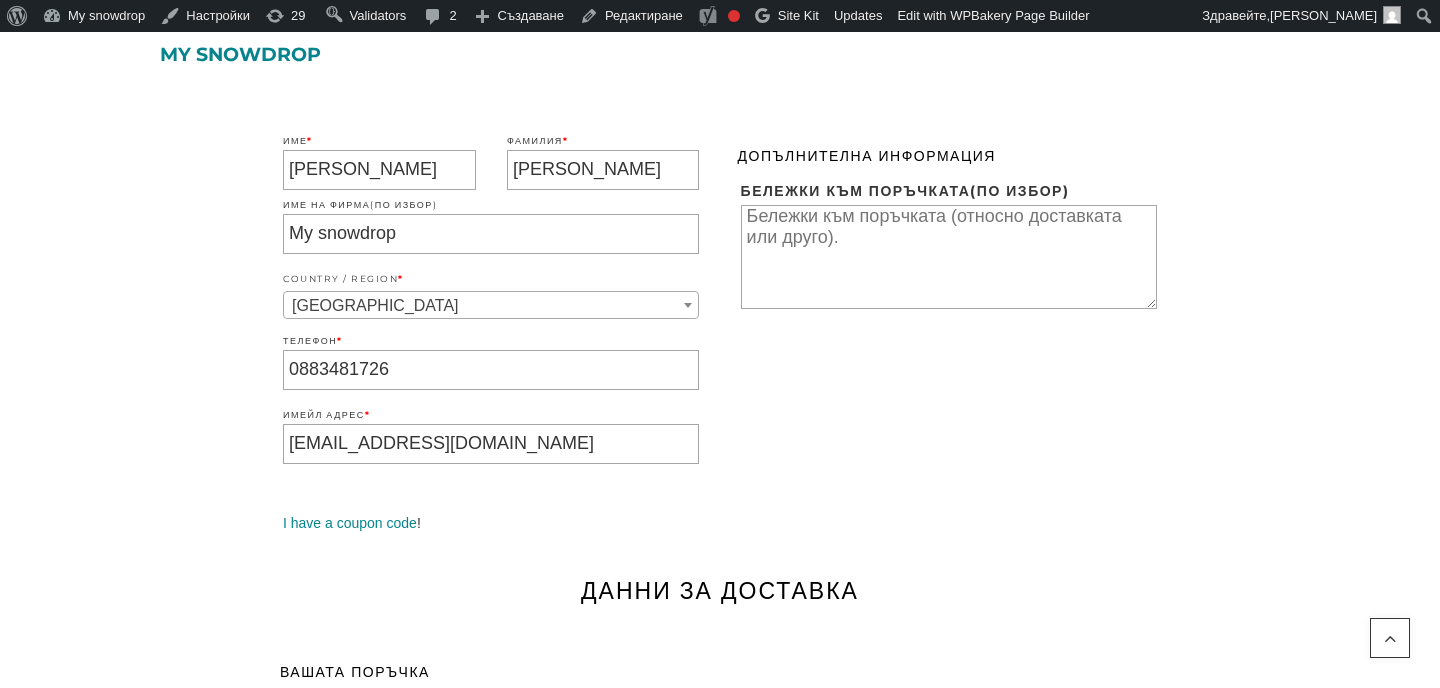 click on "Аблена" at bounding box center (379, 170) 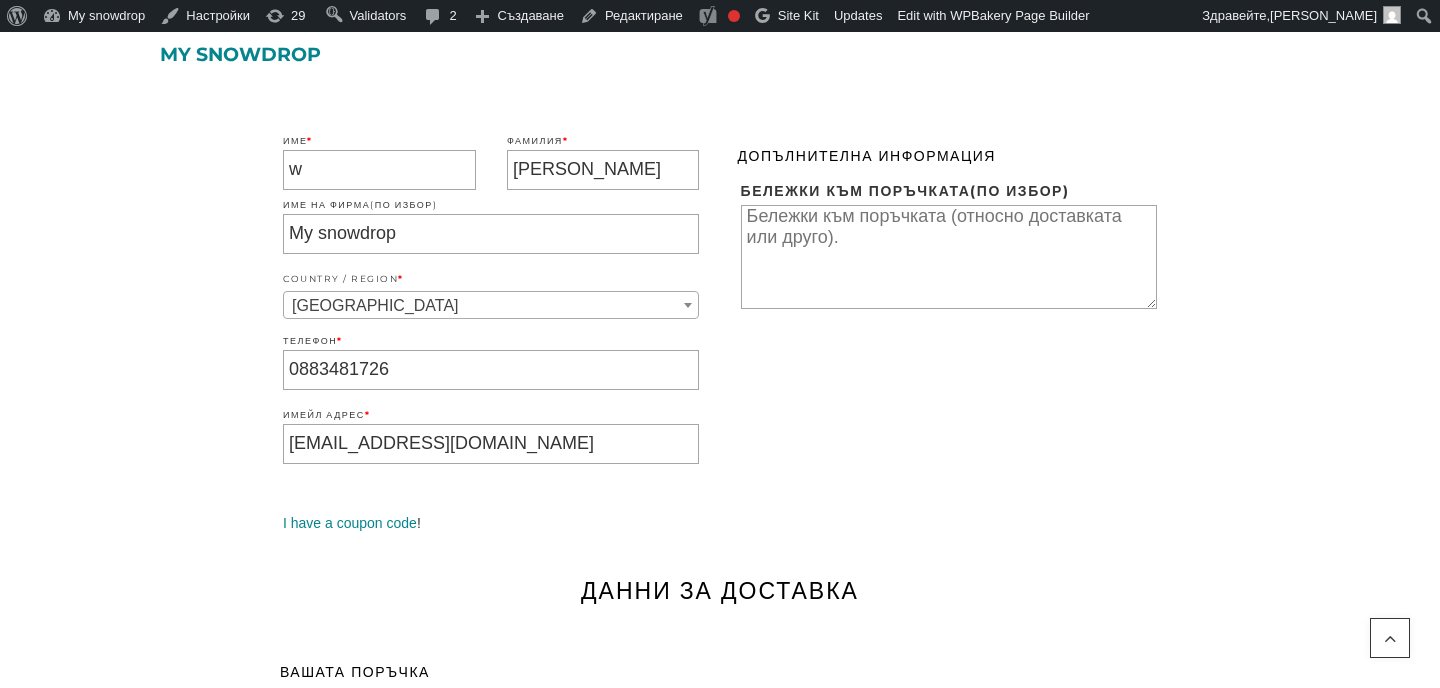 type on "w" 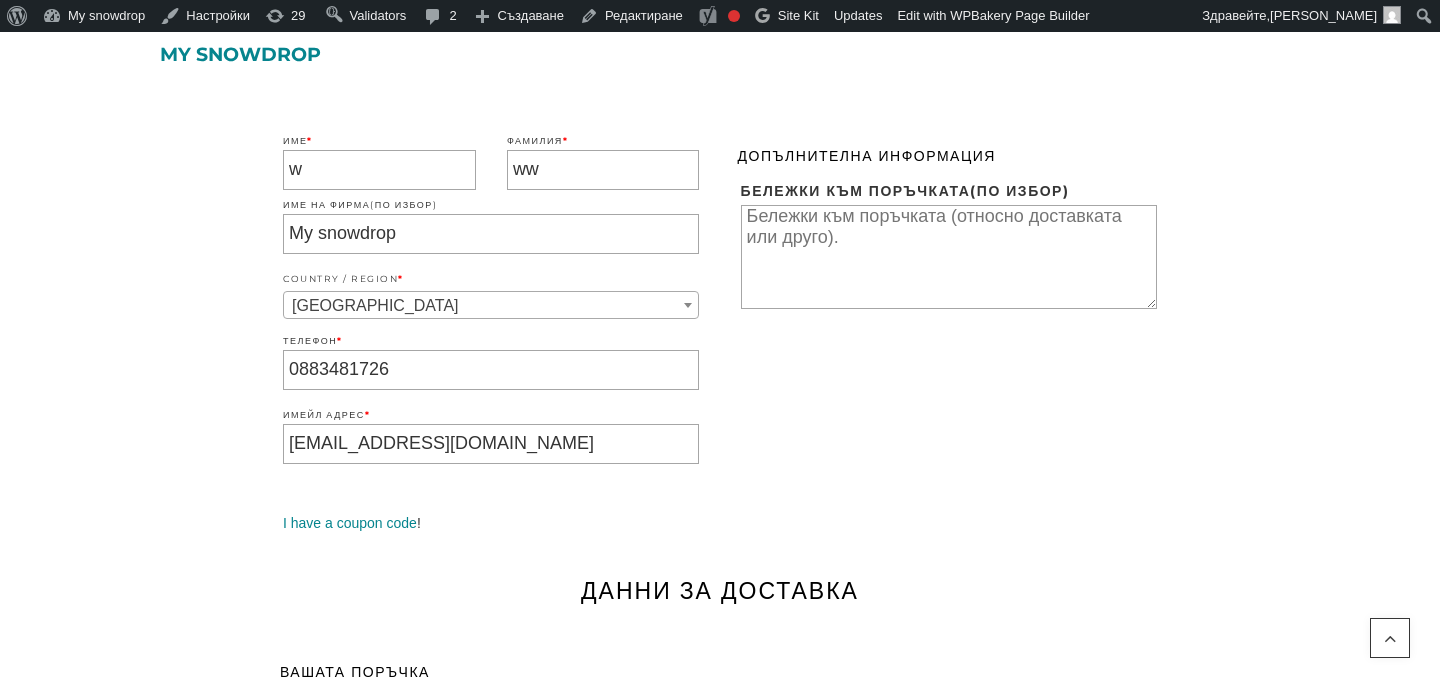 type on "ww" 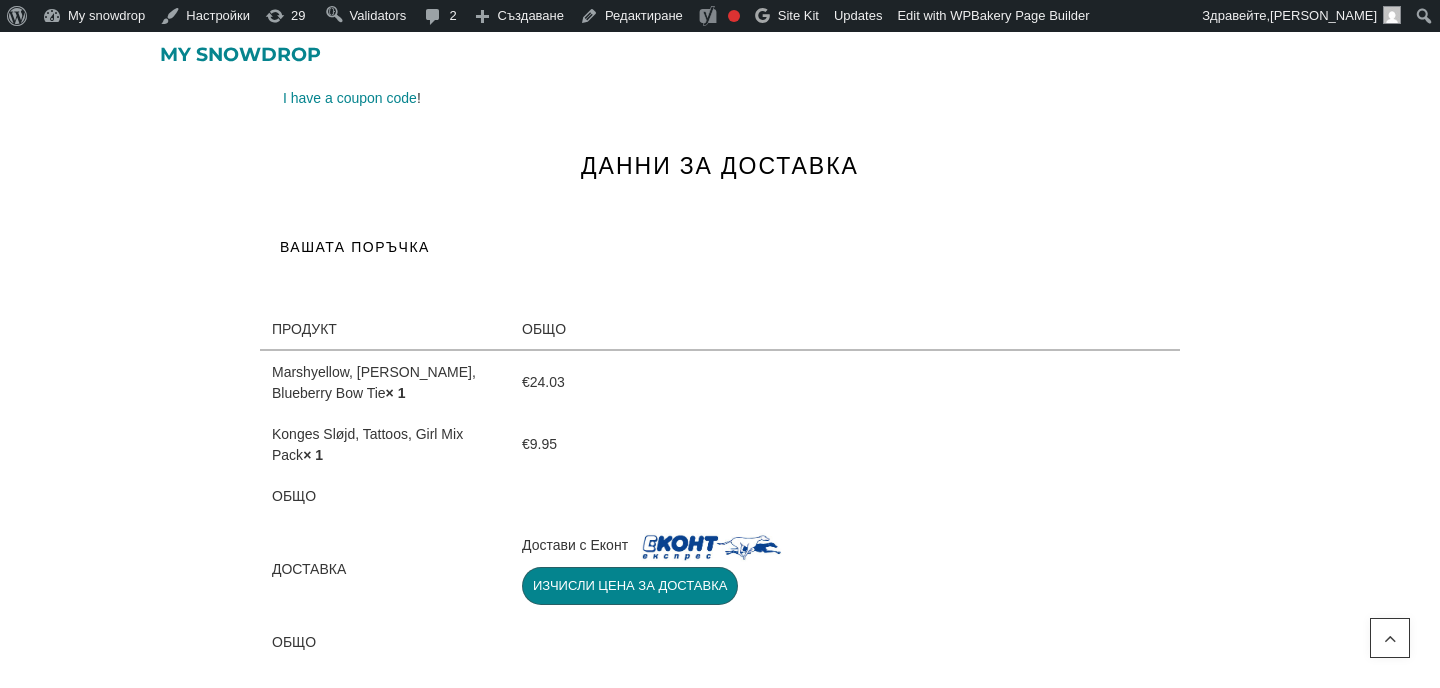 scroll, scrollTop: 883, scrollLeft: 0, axis: vertical 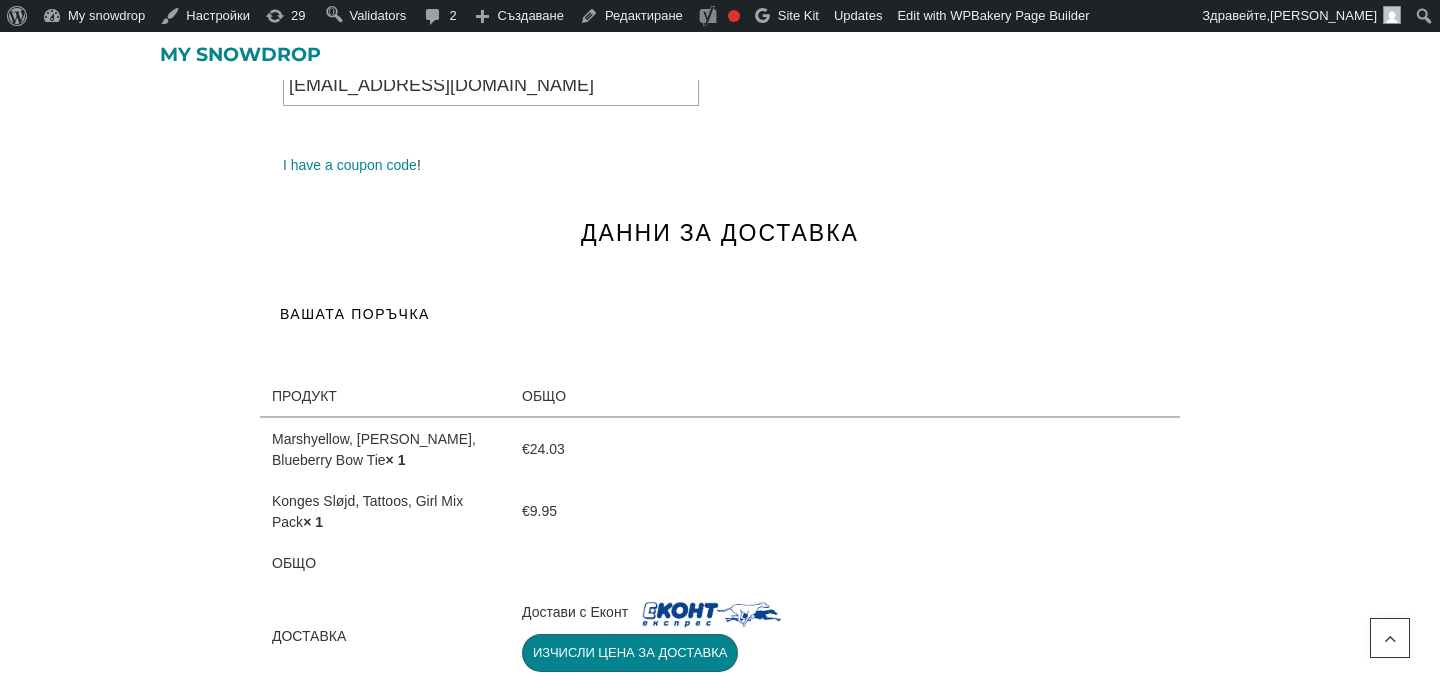 click on "I have a coupon code !" at bounding box center [731, 165] 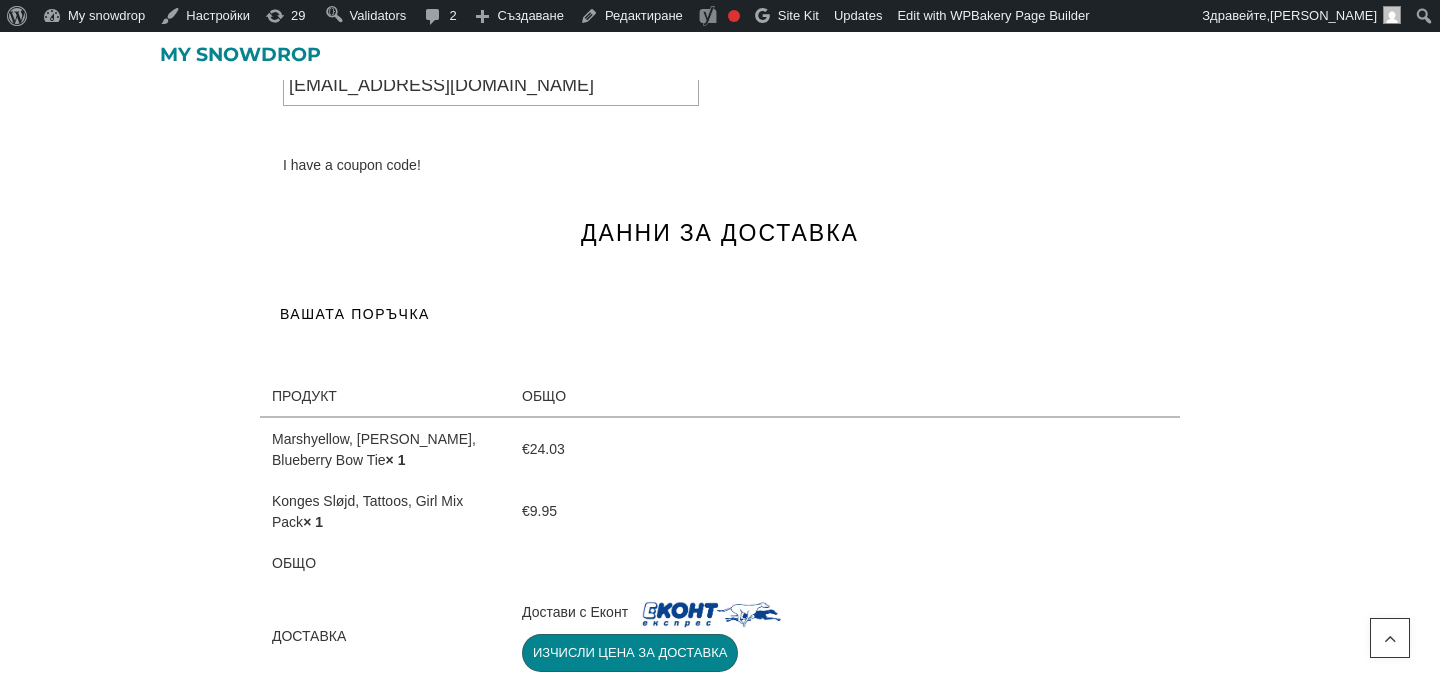 click on "I have a coupon code" at bounding box center (350, 165) 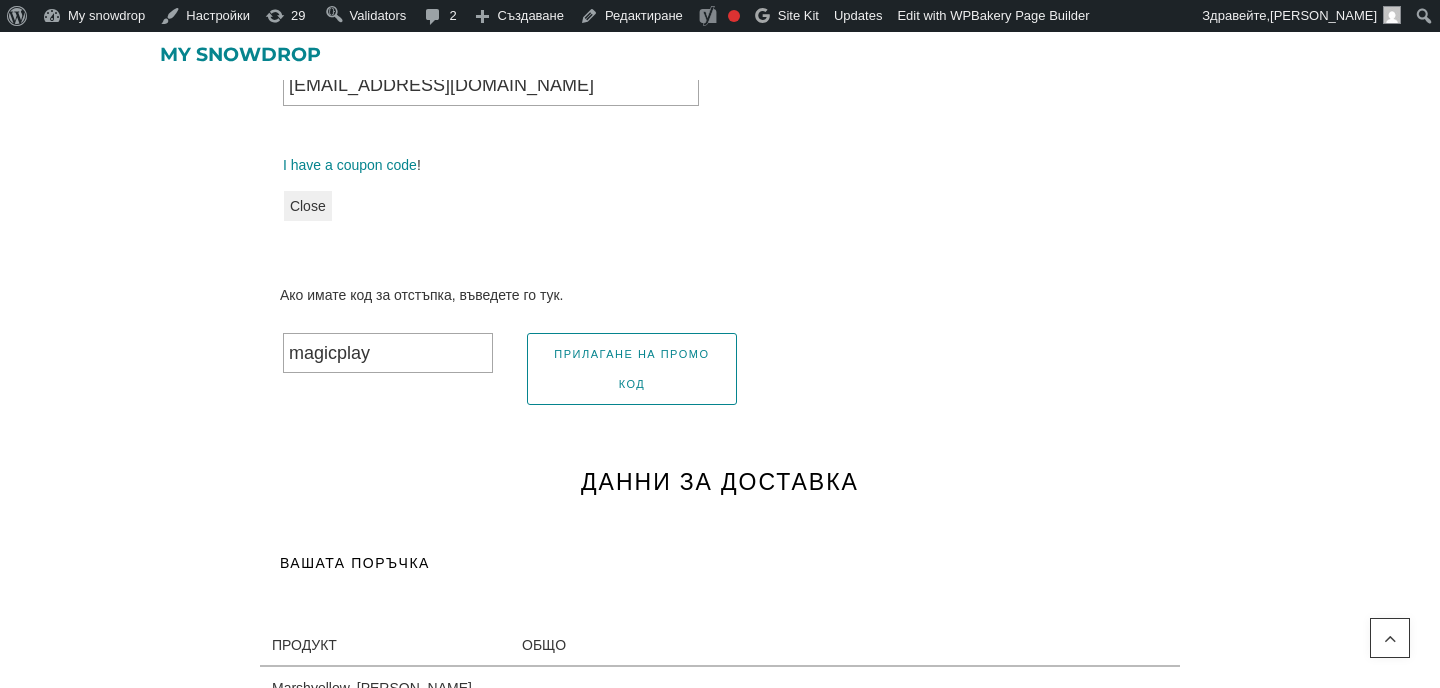 type on "magicplay" 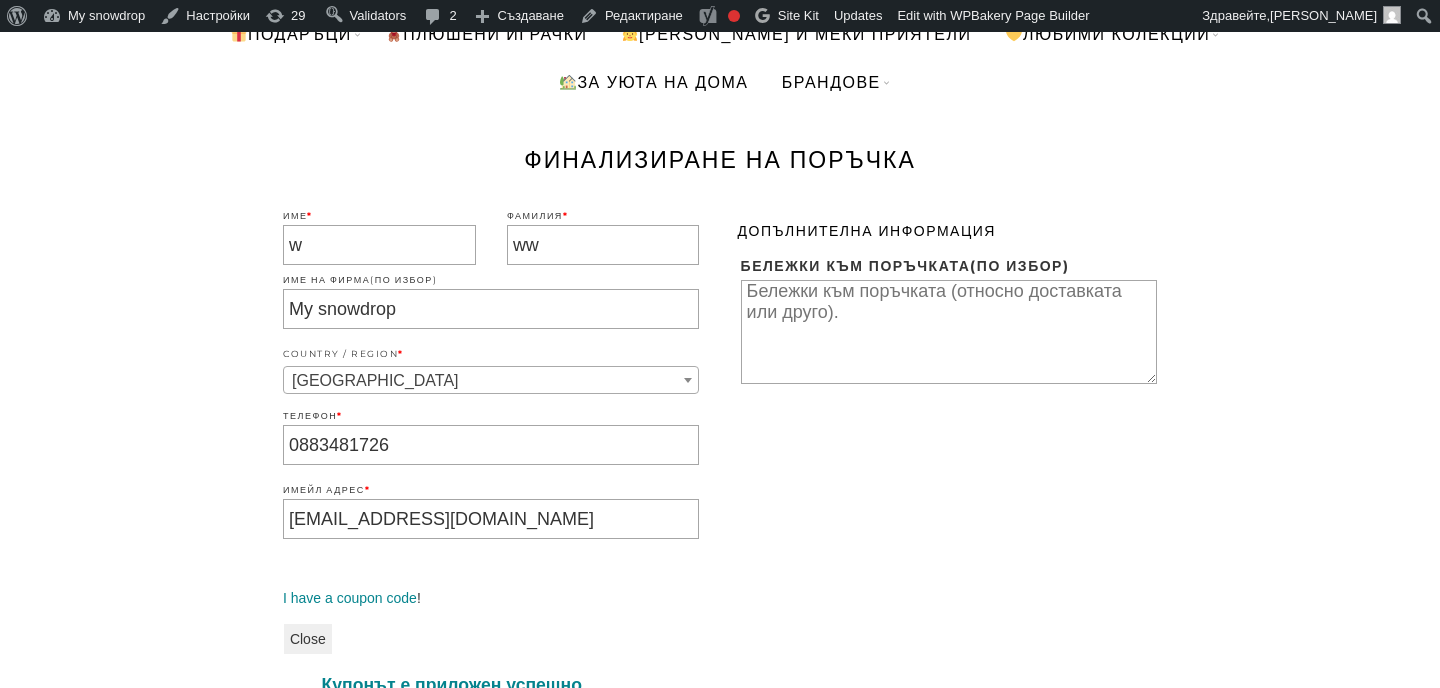 scroll, scrollTop: 0, scrollLeft: 0, axis: both 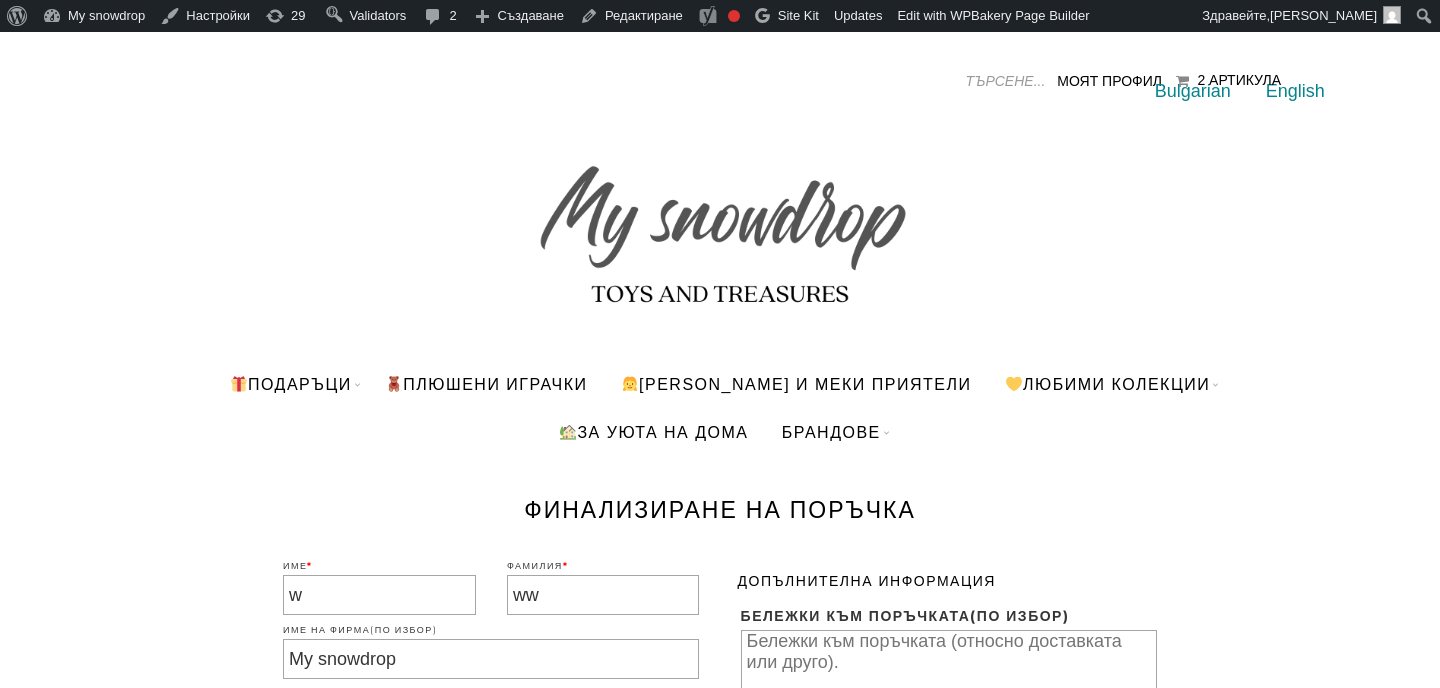 click at bounding box center [720, 225] 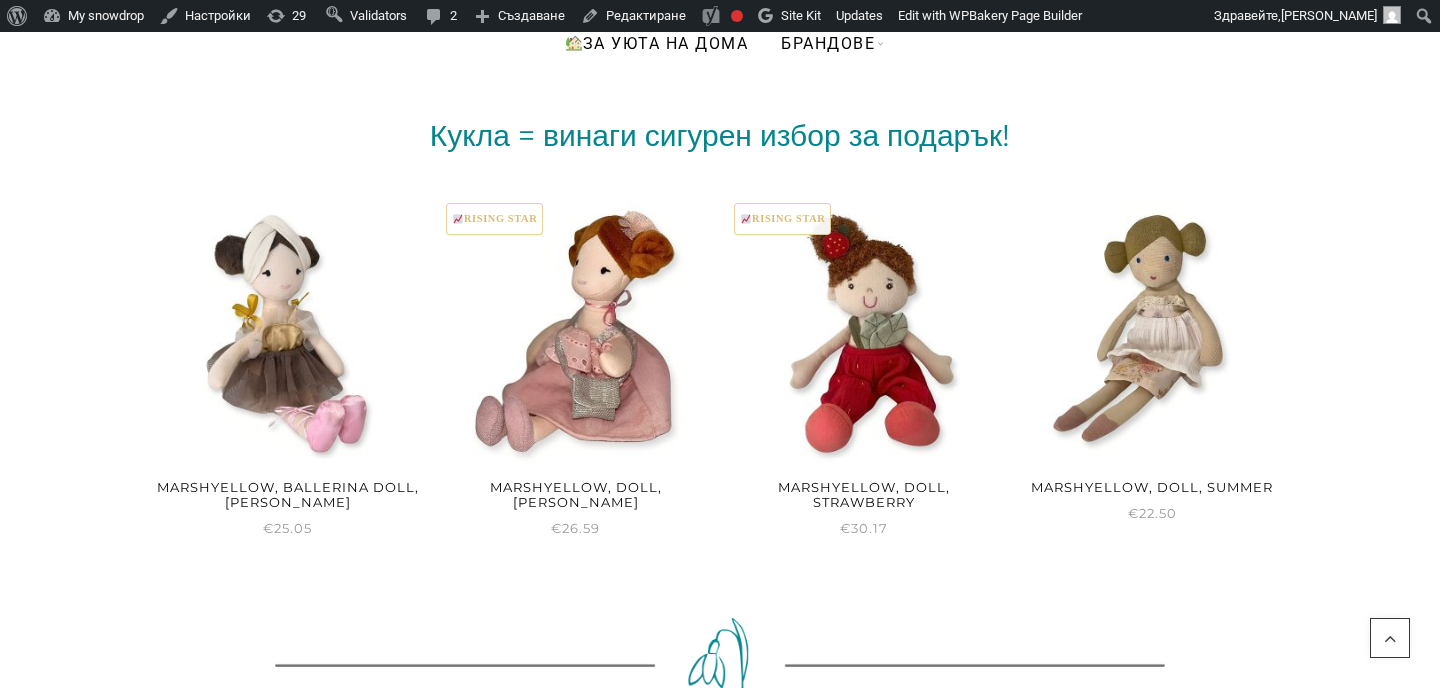 scroll, scrollTop: 459, scrollLeft: 0, axis: vertical 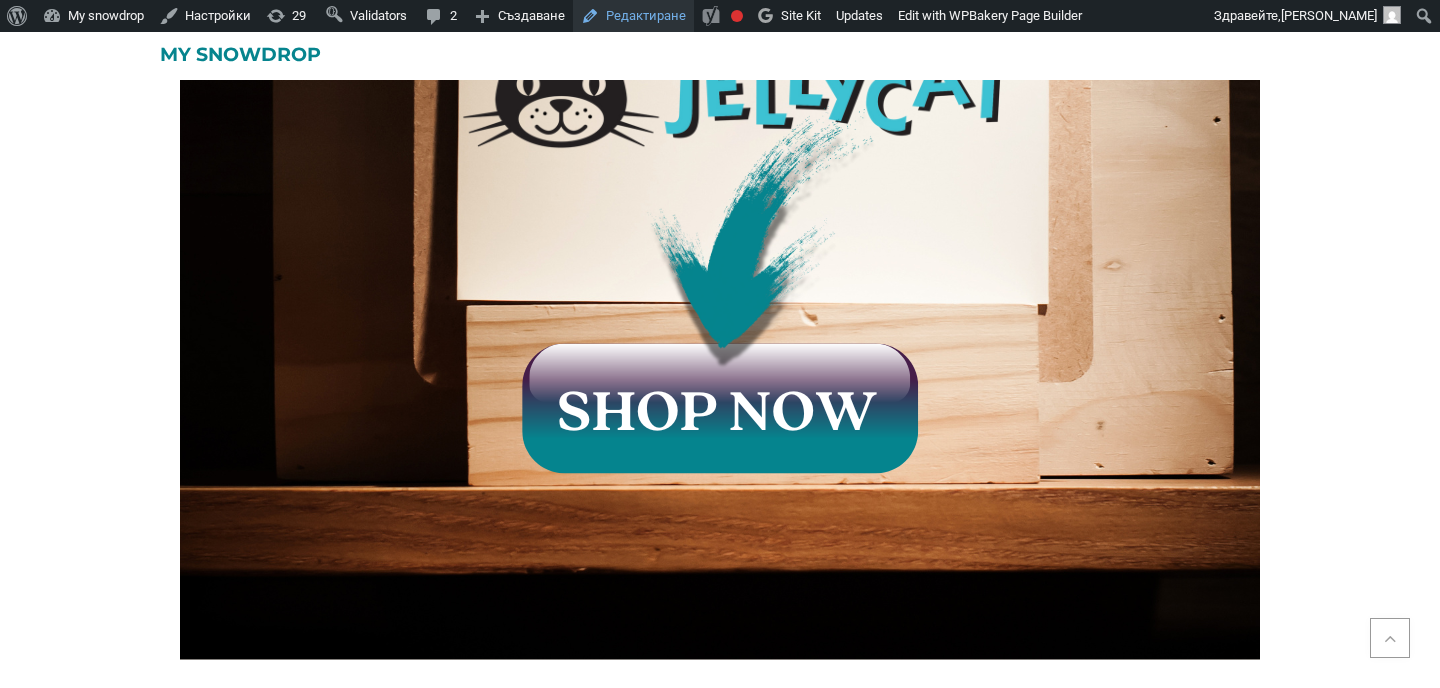 click on "Редактиране" at bounding box center [633, 16] 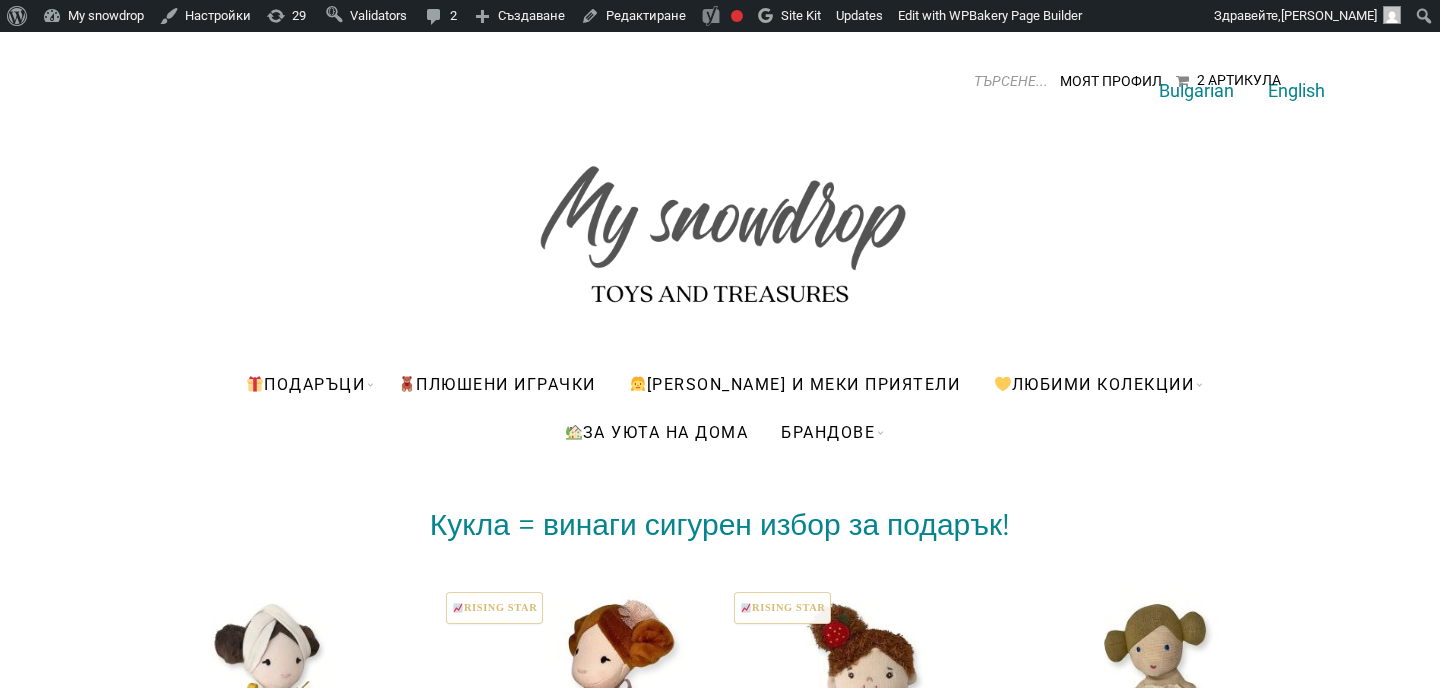 scroll, scrollTop: 0, scrollLeft: 0, axis: both 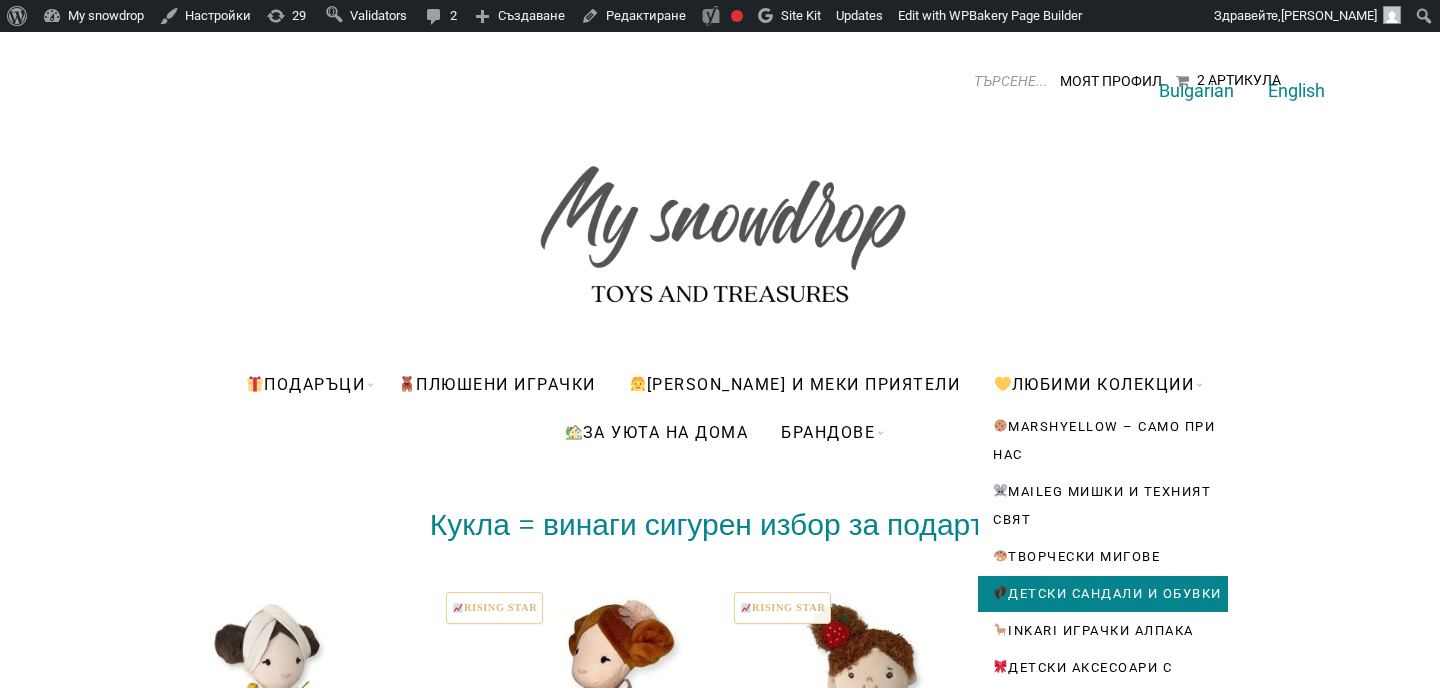 click on "Детски сандали и обувки" at bounding box center [1103, 594] 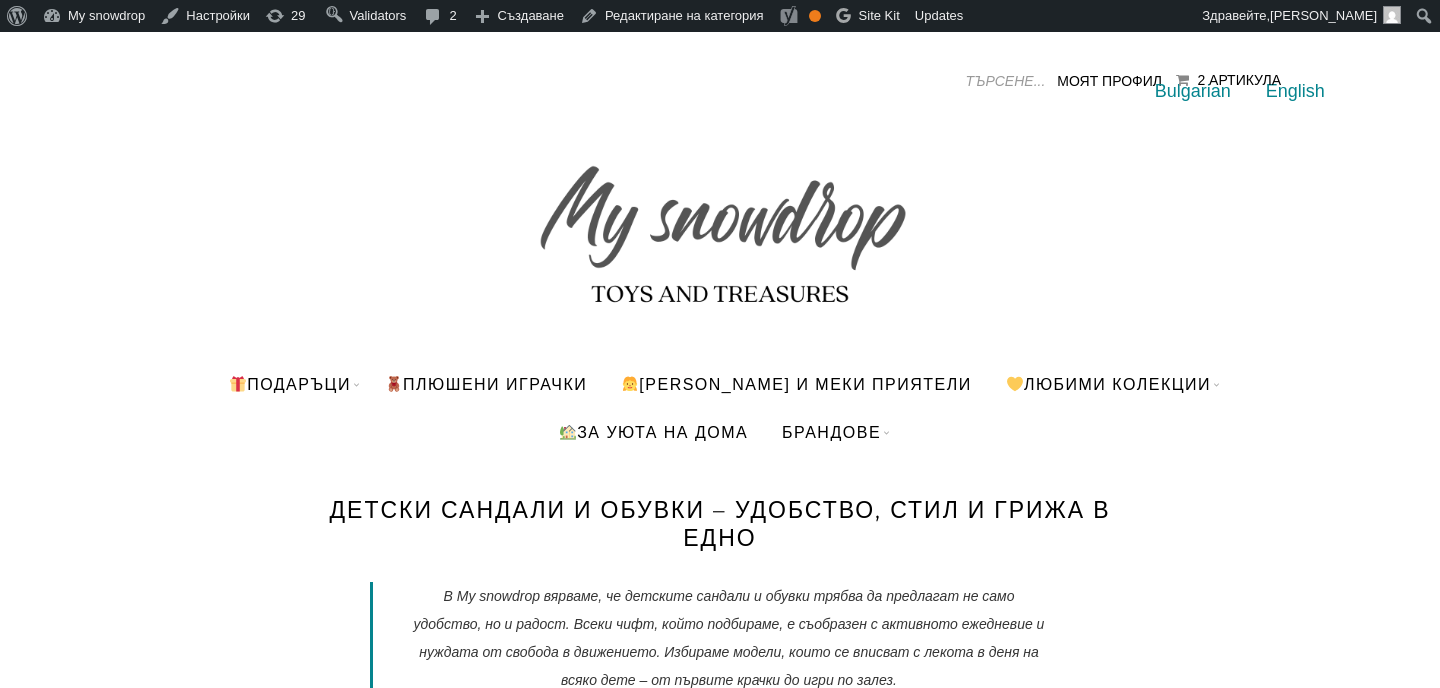 scroll, scrollTop: 0, scrollLeft: 0, axis: both 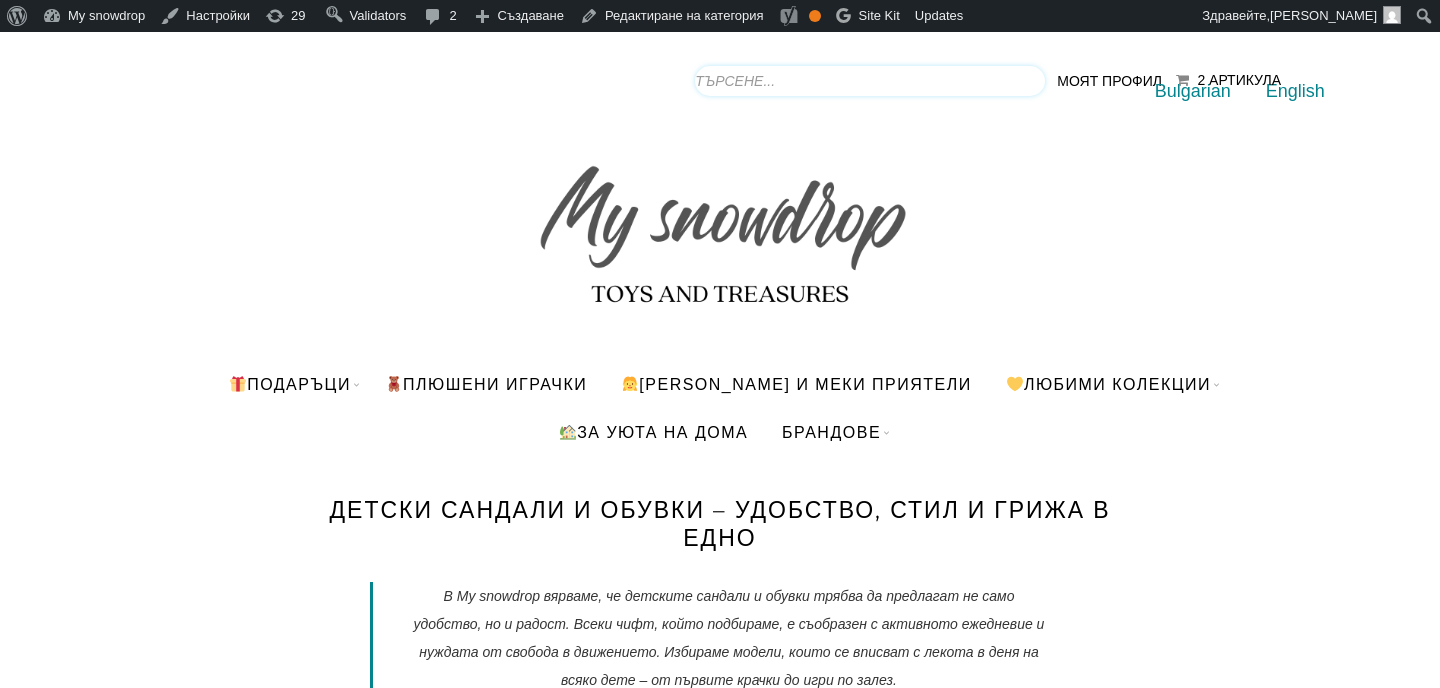 click on "Products search" at bounding box center (870, 81) 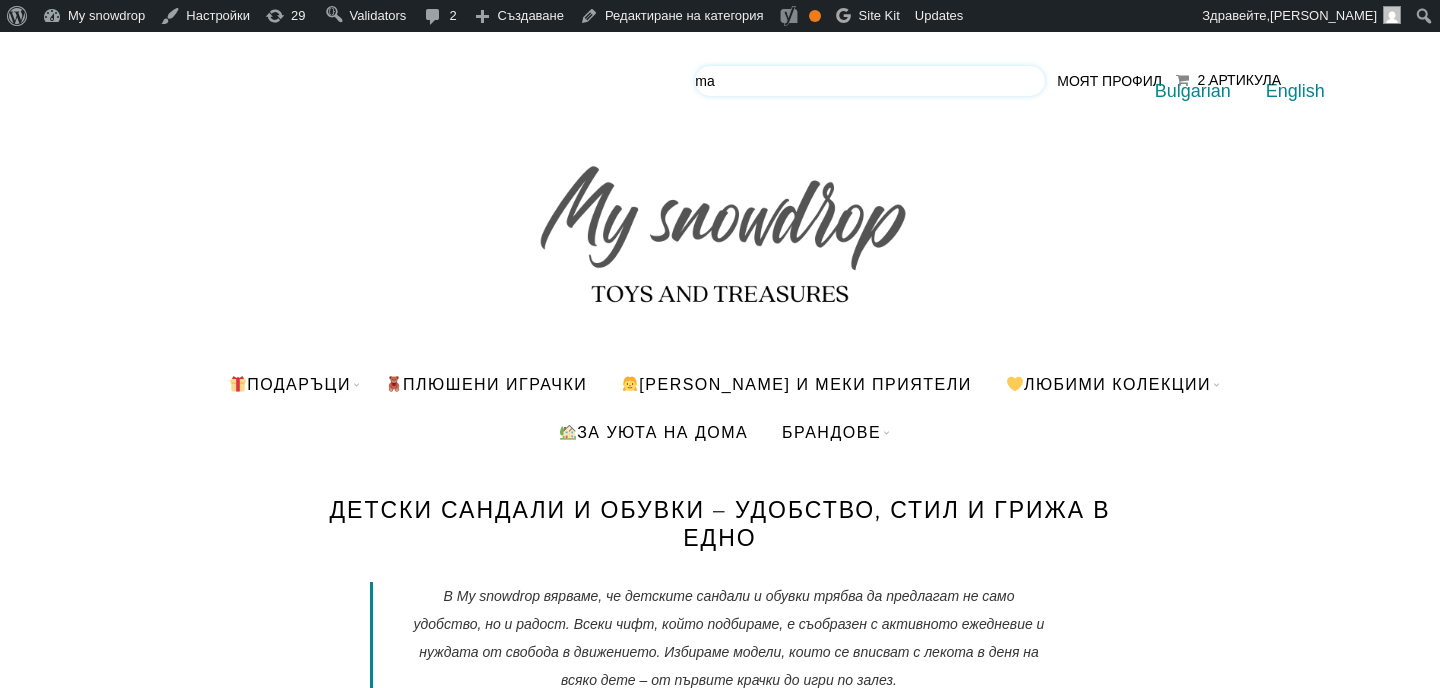 type on "m" 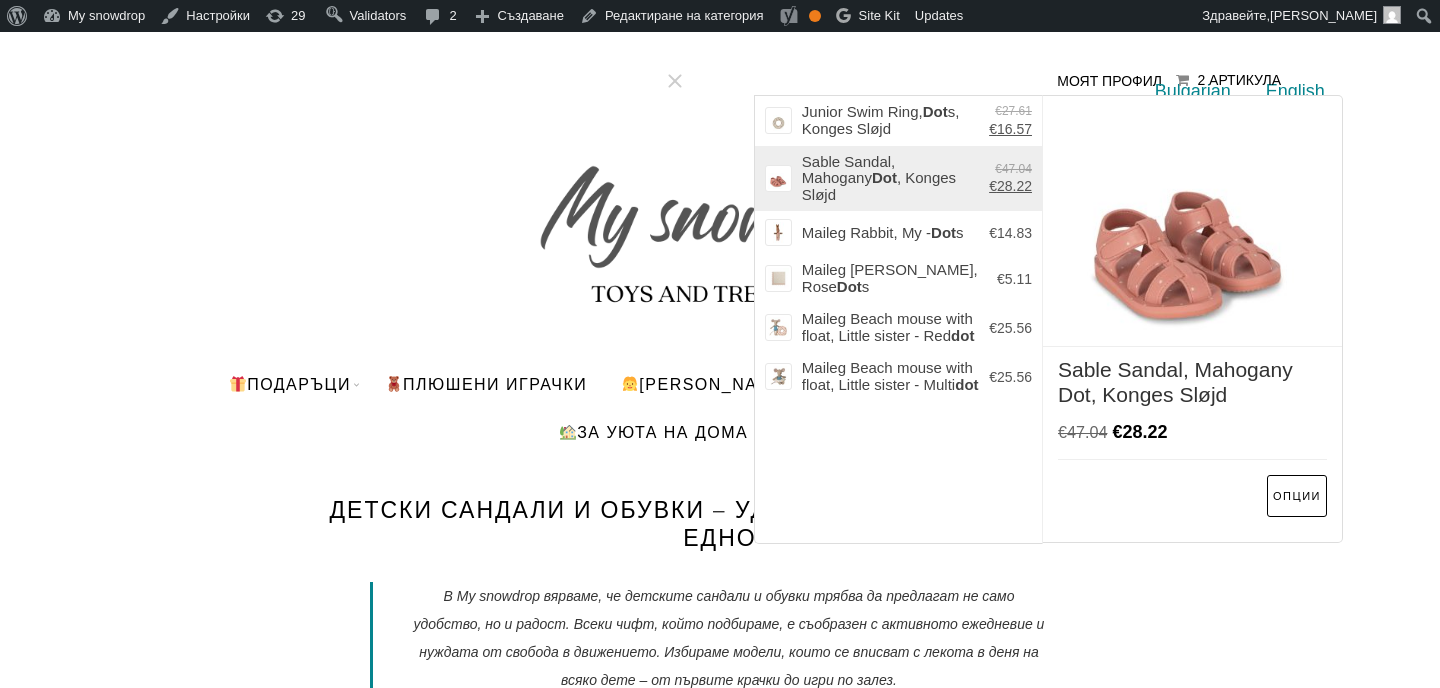 click on "Sable Sandal, Mahogany  Dot , Konges Sløjd" at bounding box center [890, 179] 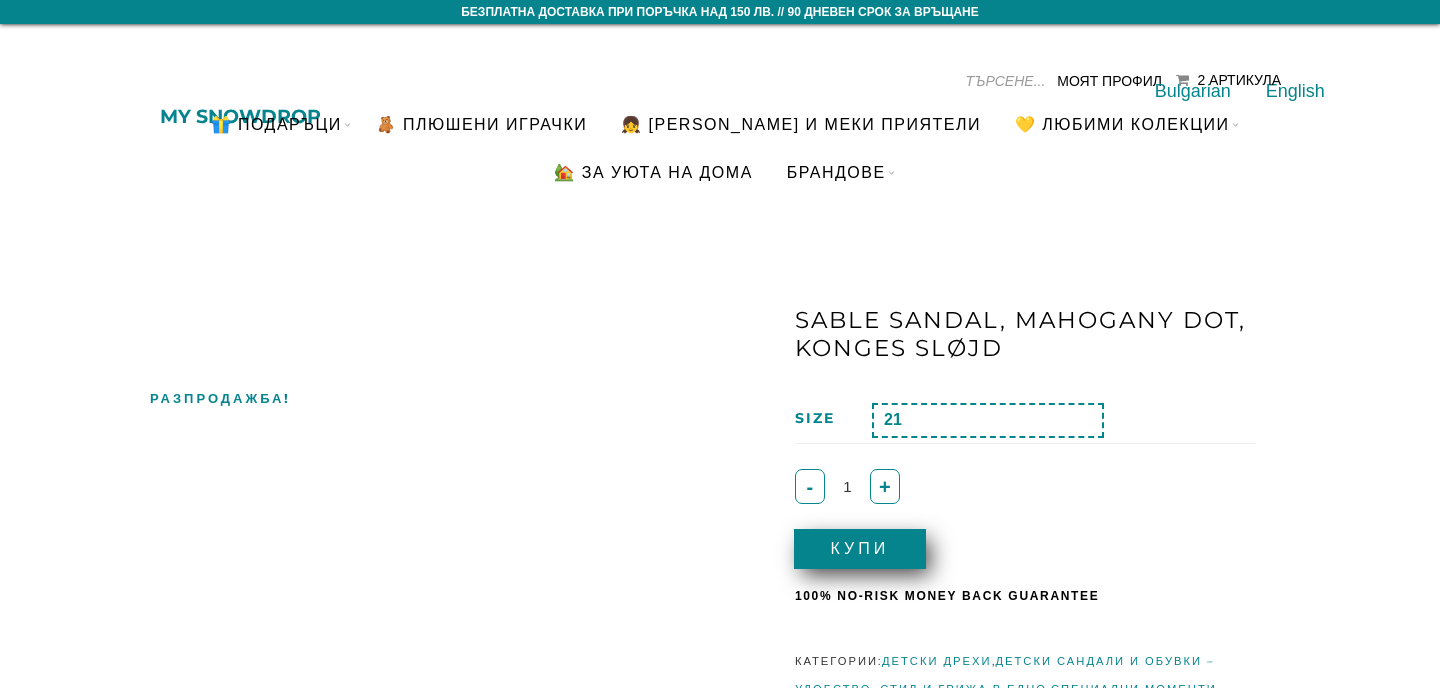 scroll, scrollTop: 0, scrollLeft: 0, axis: both 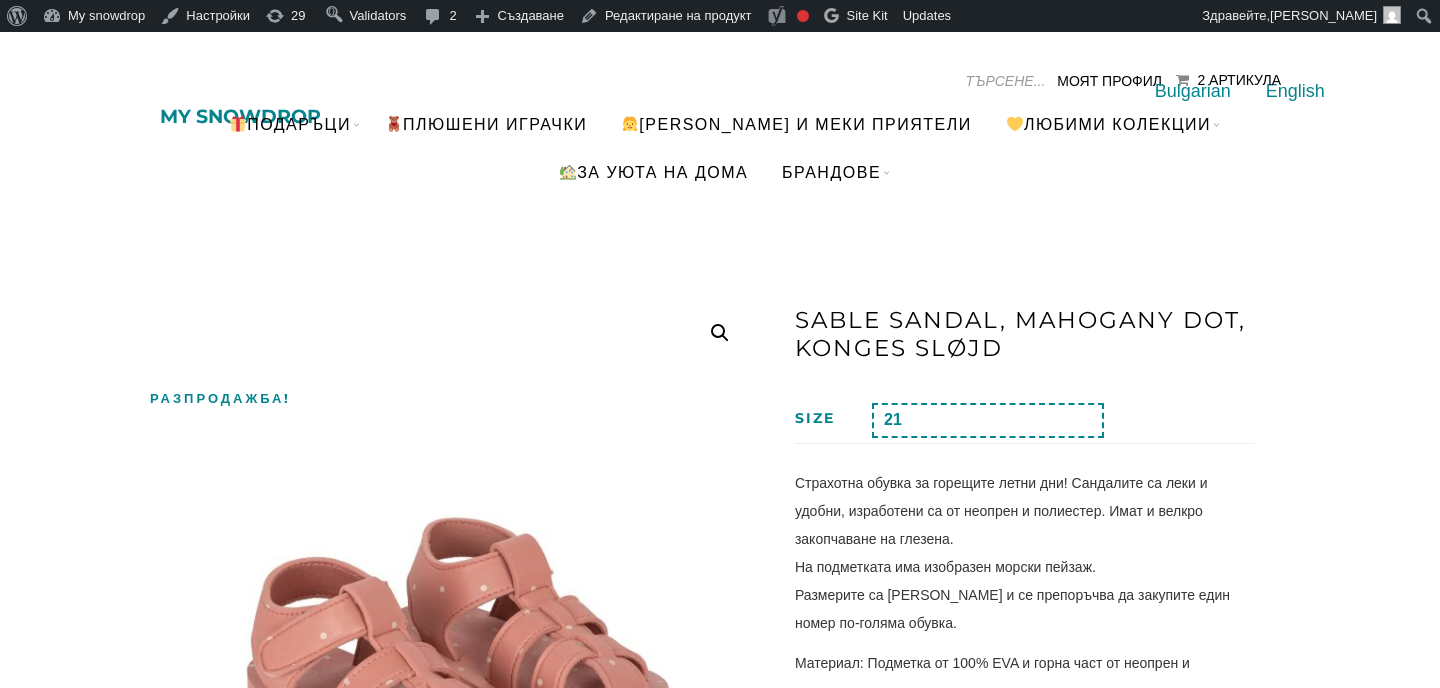 click on "Избиране на възможност 21 22 23 24 (ИЗЧЕРПАН РАЗМЕР) 25 26 27 28 29 30" 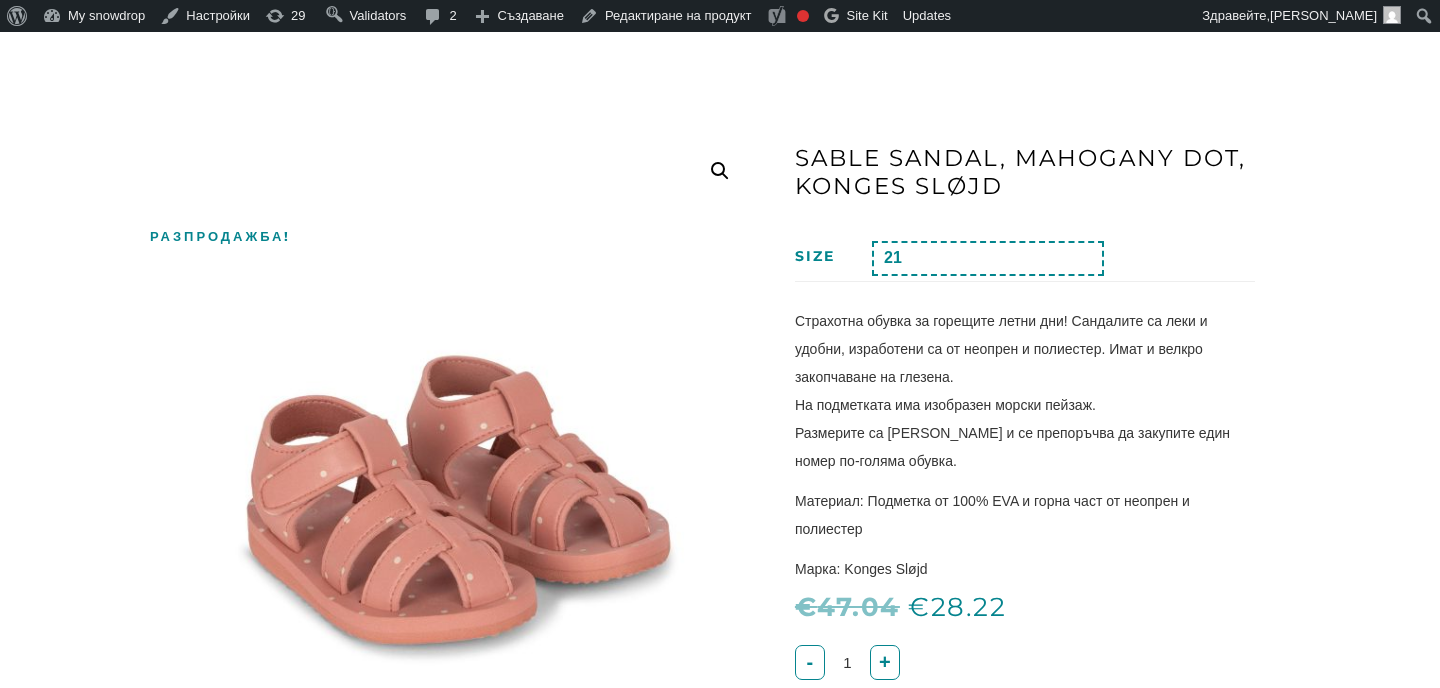scroll, scrollTop: 176, scrollLeft: 0, axis: vertical 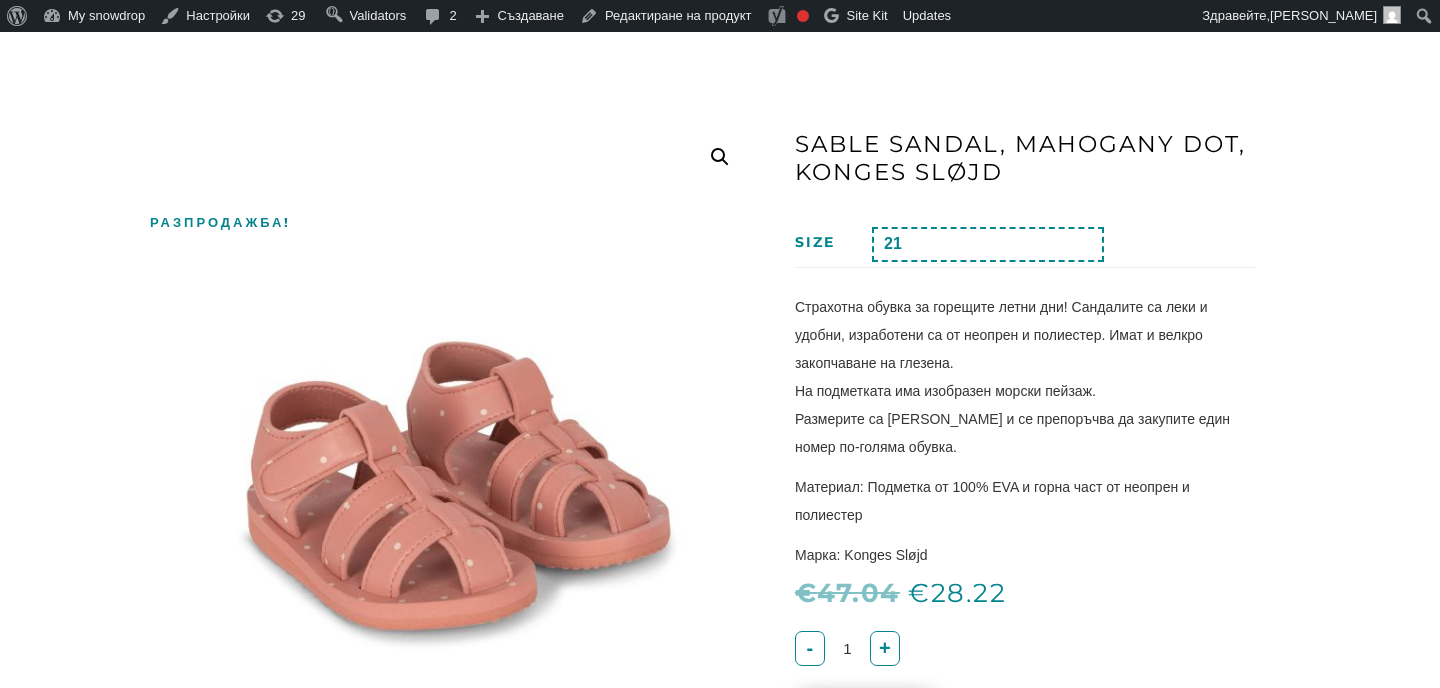 click on "Избиране на възможност 21 22 23 24 (ИЗЧЕРПАН РАЗМЕР) 25 26 27 28 29 30" 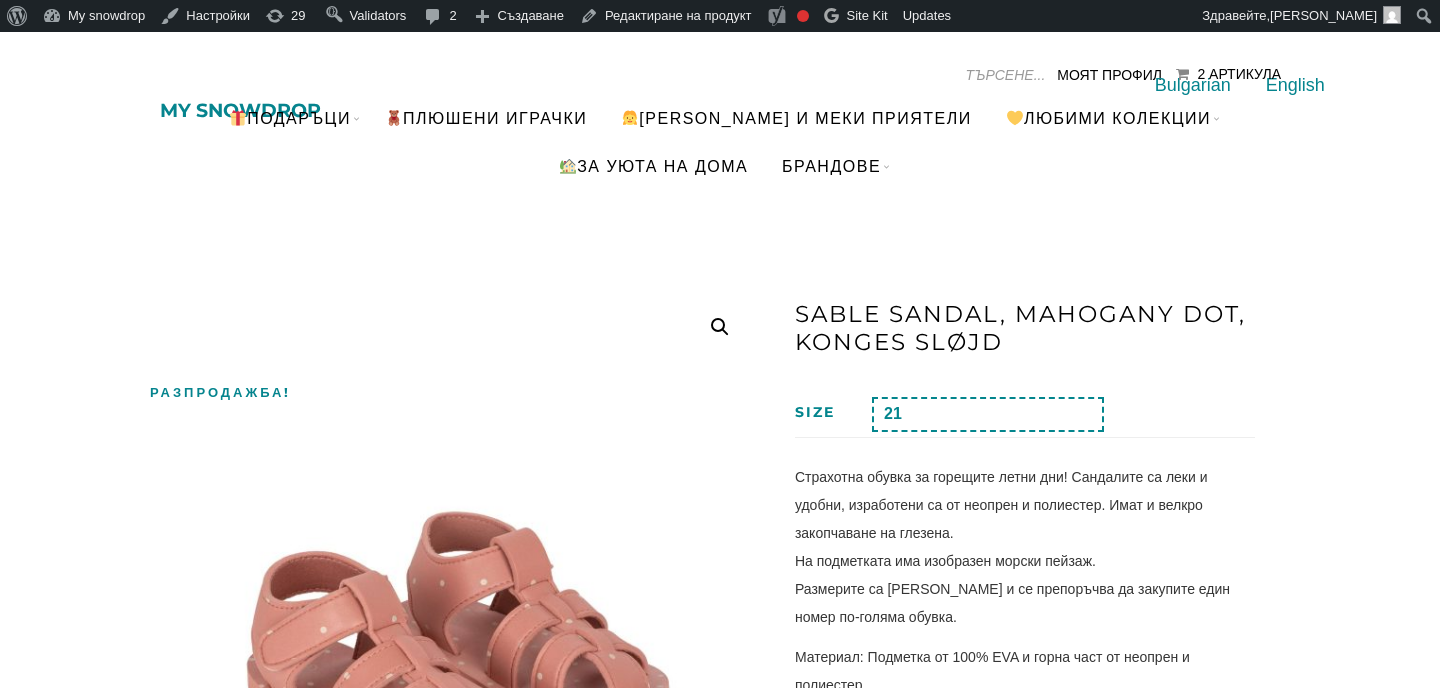 scroll, scrollTop: 0, scrollLeft: 0, axis: both 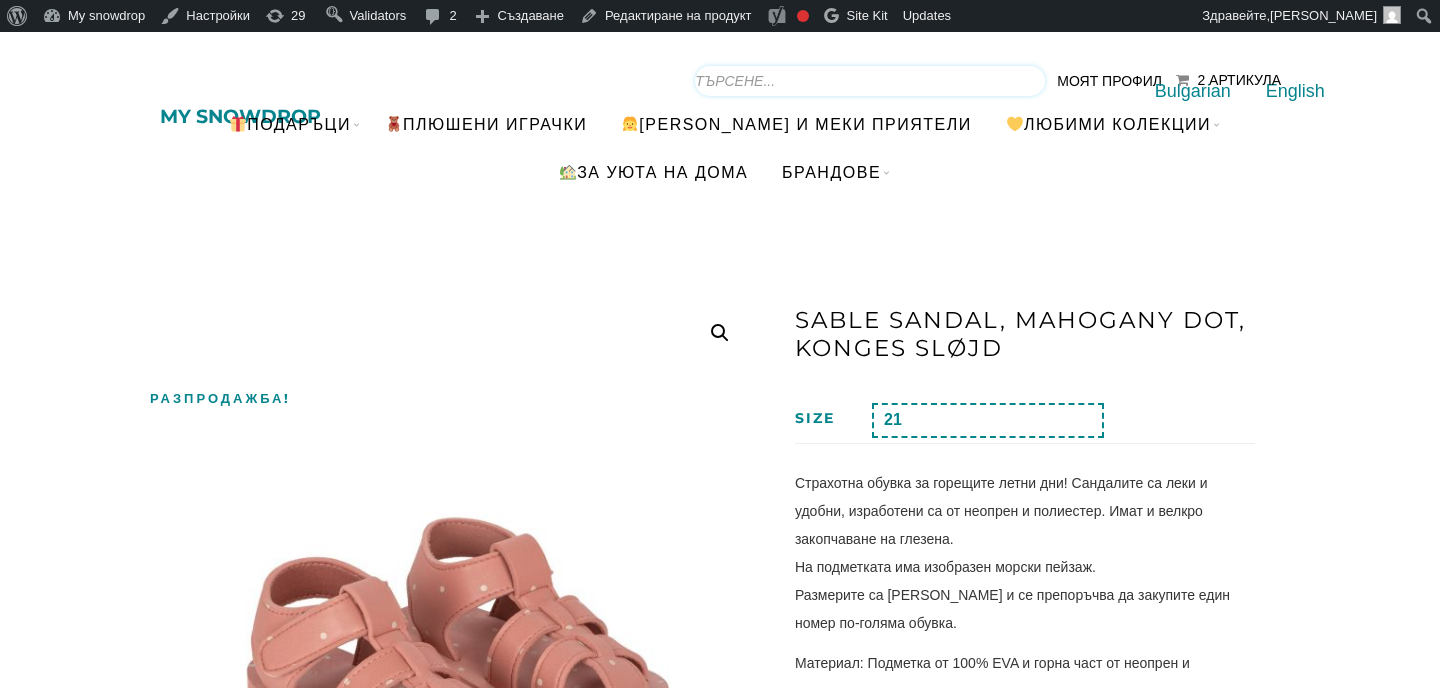click on "Products search" at bounding box center (870, 81) 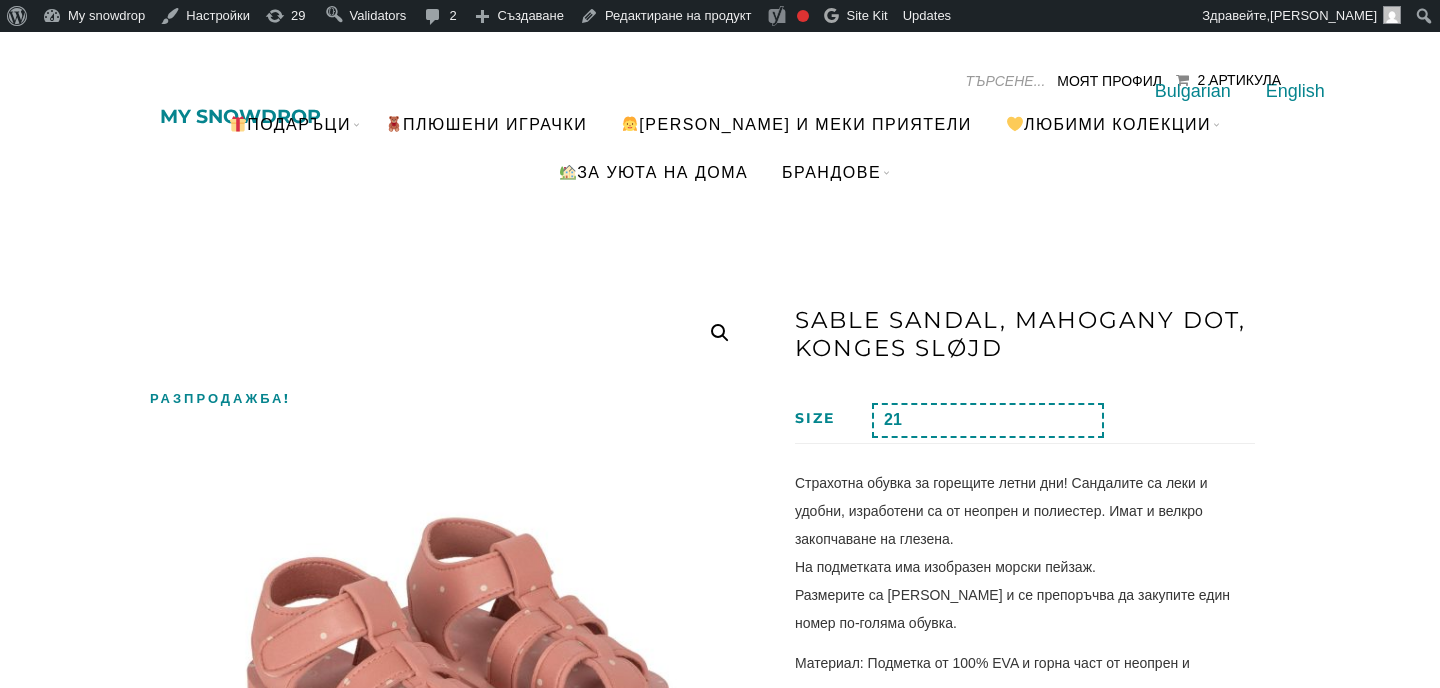 click on "My snowdrop" at bounding box center [240, 116] 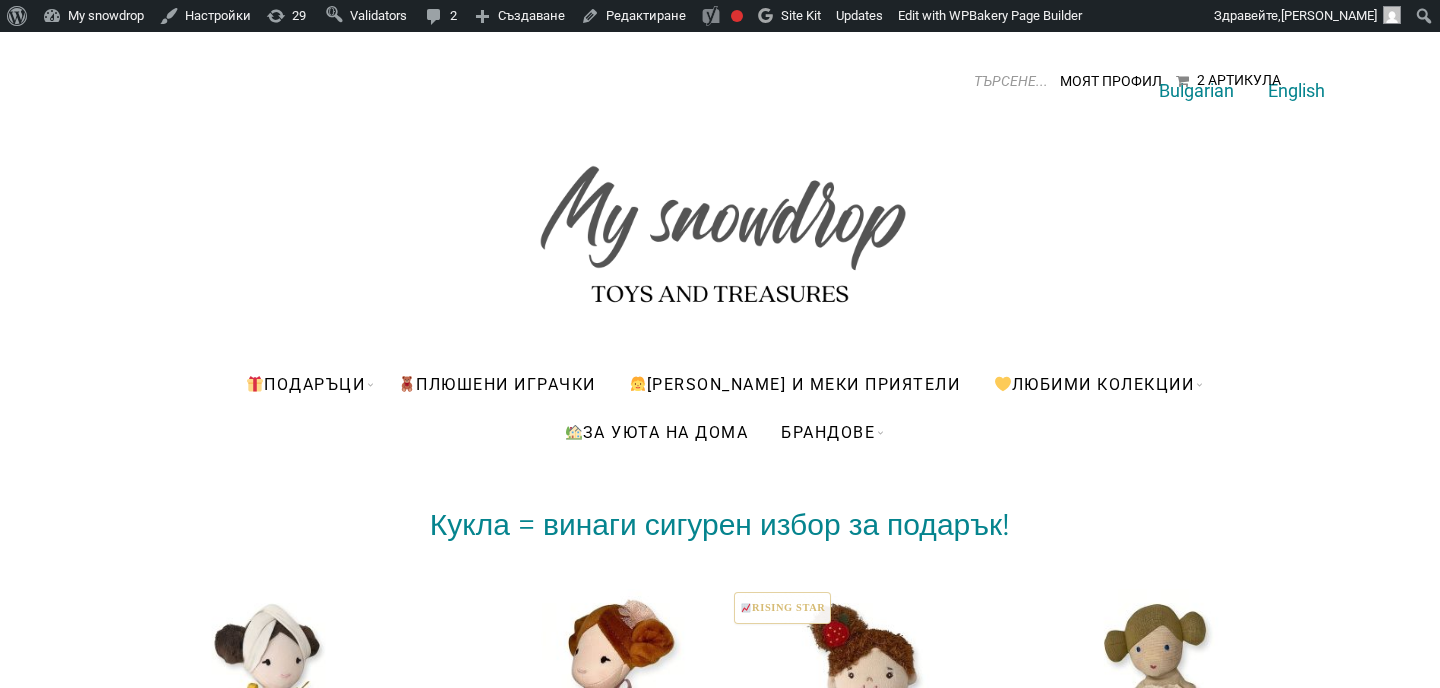scroll, scrollTop: 0, scrollLeft: 0, axis: both 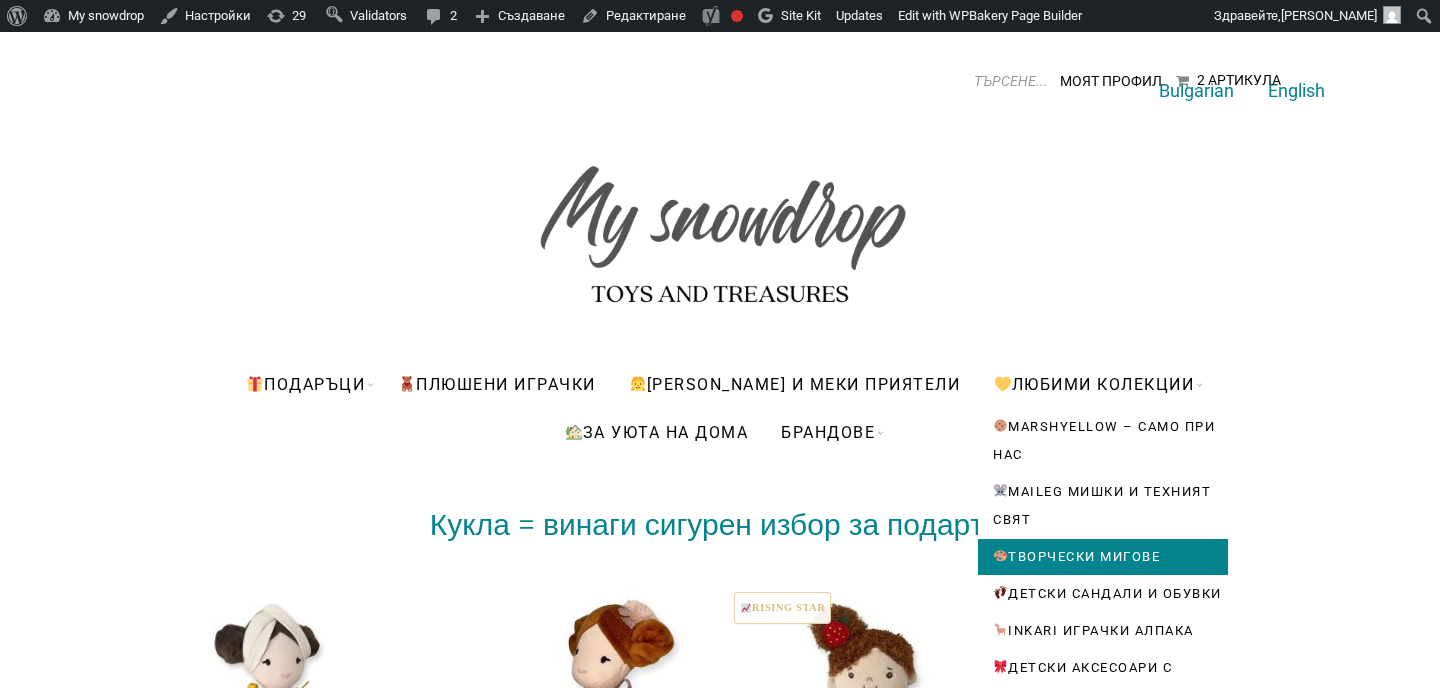 click on "Творчески мигове" at bounding box center [1103, 557] 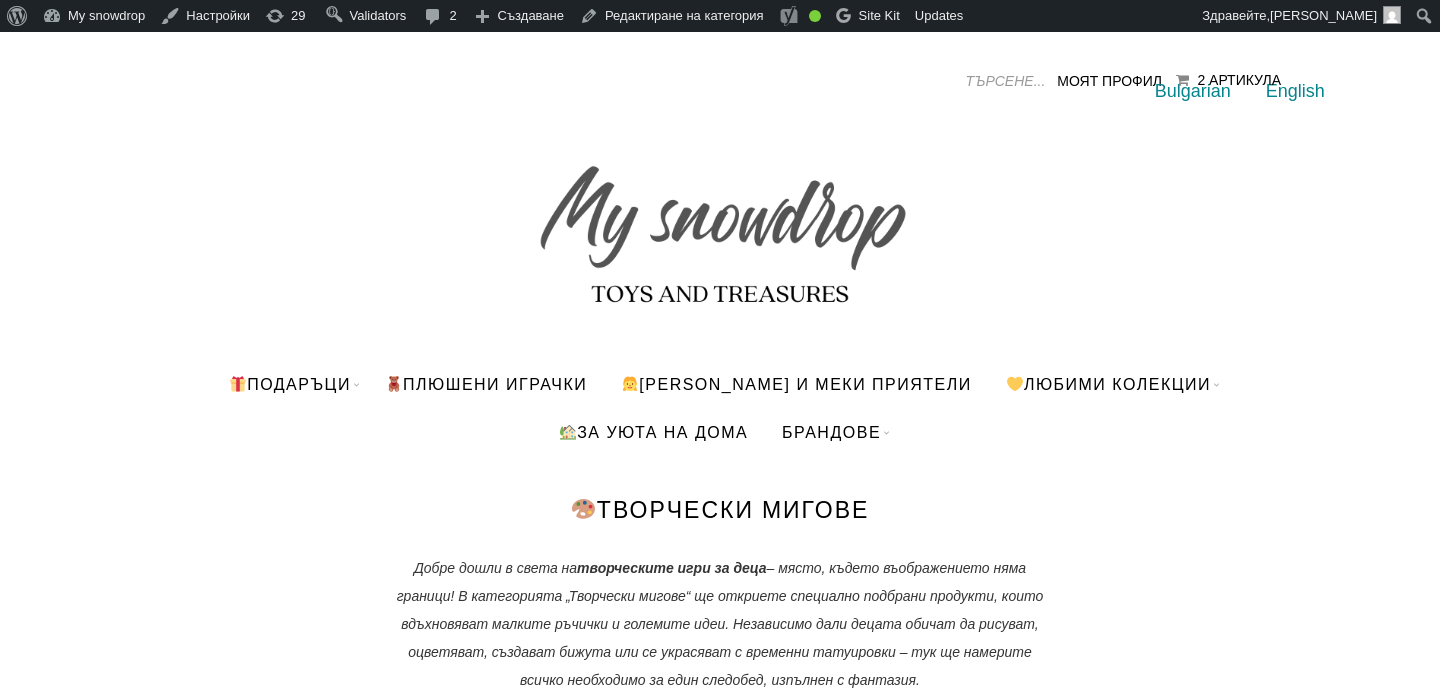 scroll, scrollTop: 0, scrollLeft: 0, axis: both 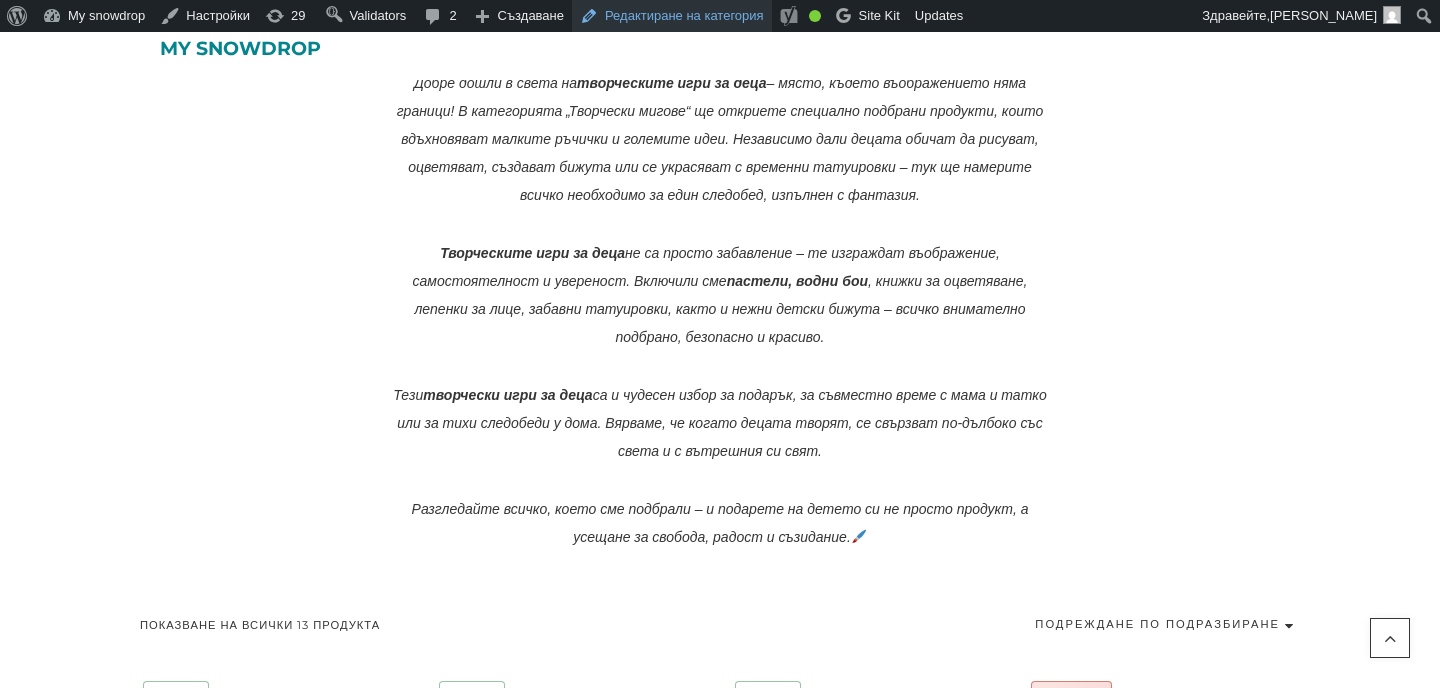 click on "Редактиране на категория" at bounding box center [672, 16] 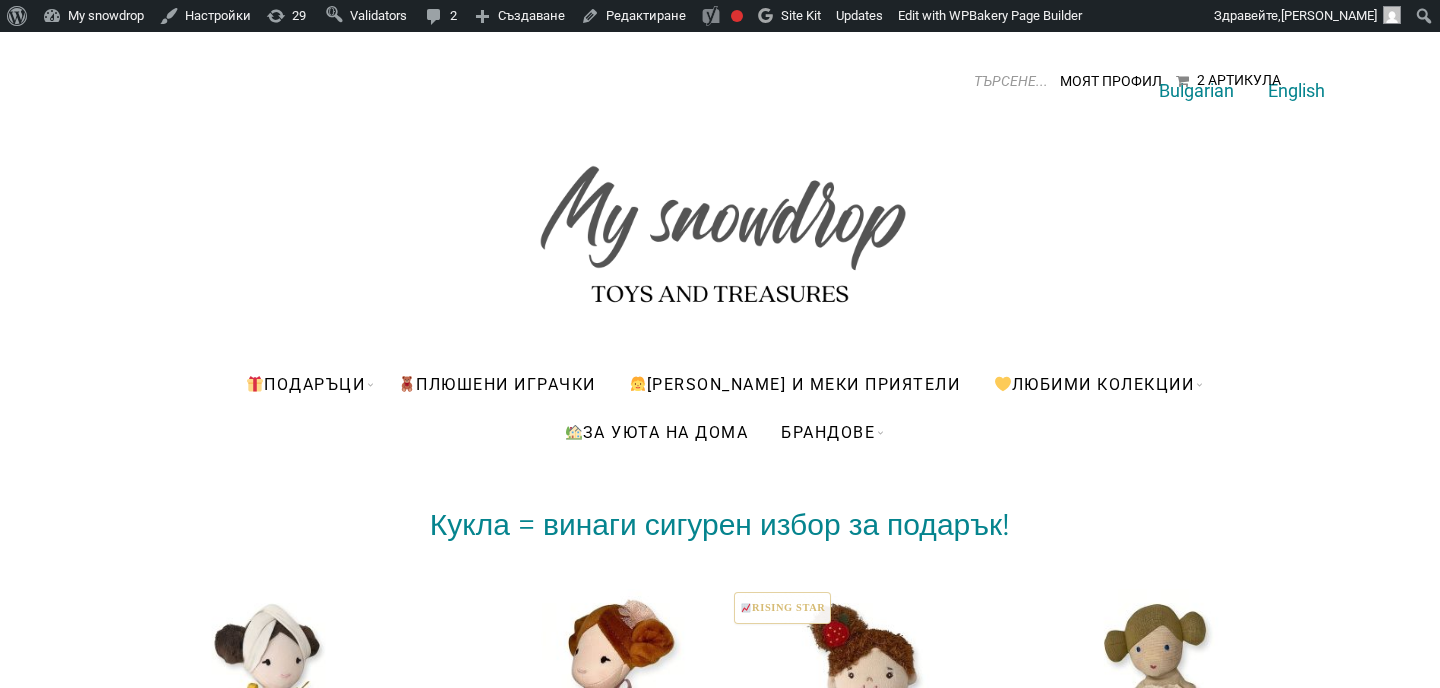 scroll, scrollTop: 0, scrollLeft: 0, axis: both 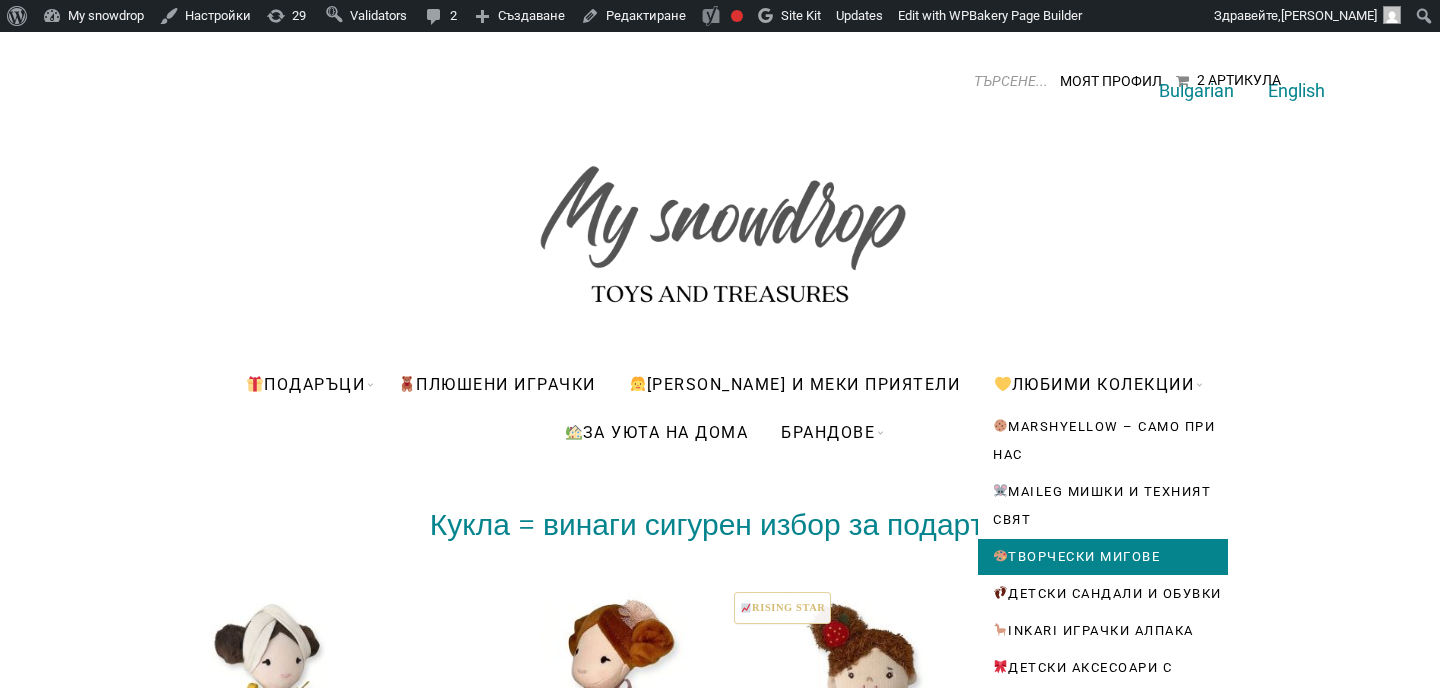 click on "Творчески мигове" at bounding box center [1103, 557] 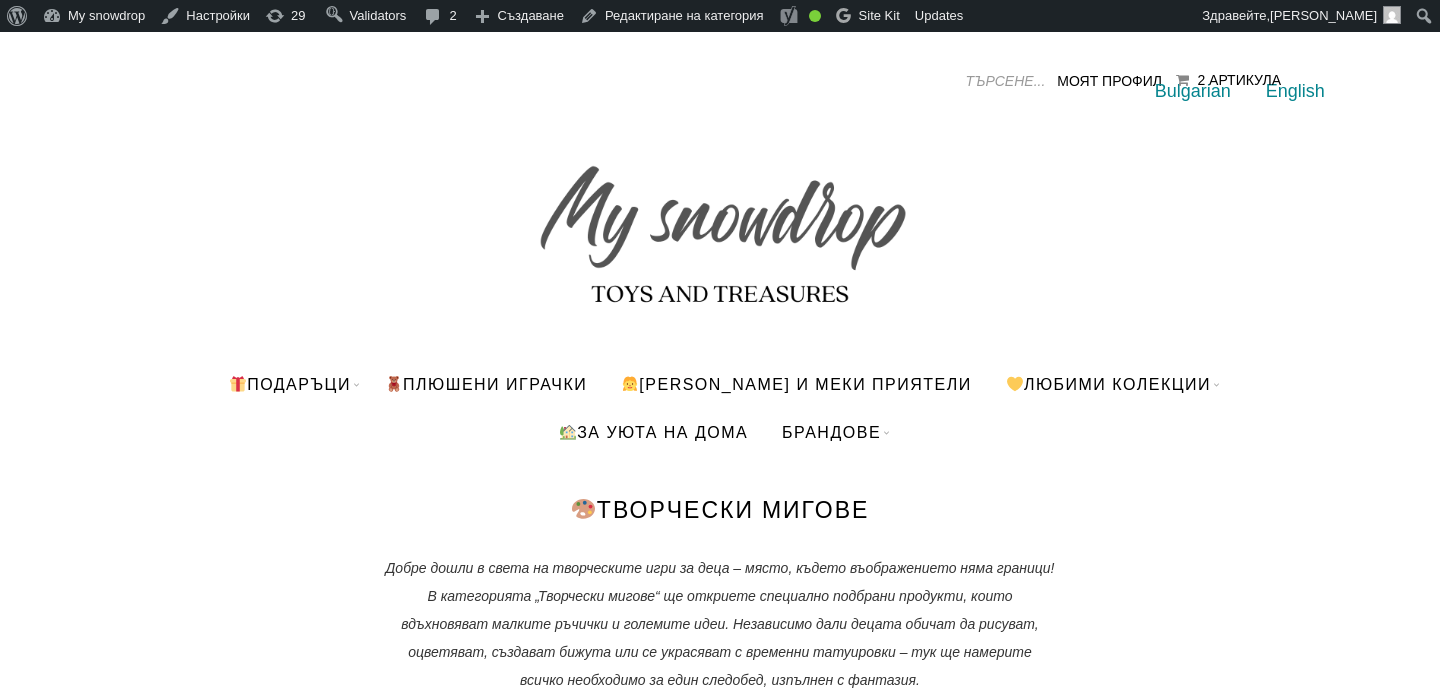 scroll, scrollTop: 91, scrollLeft: 0, axis: vertical 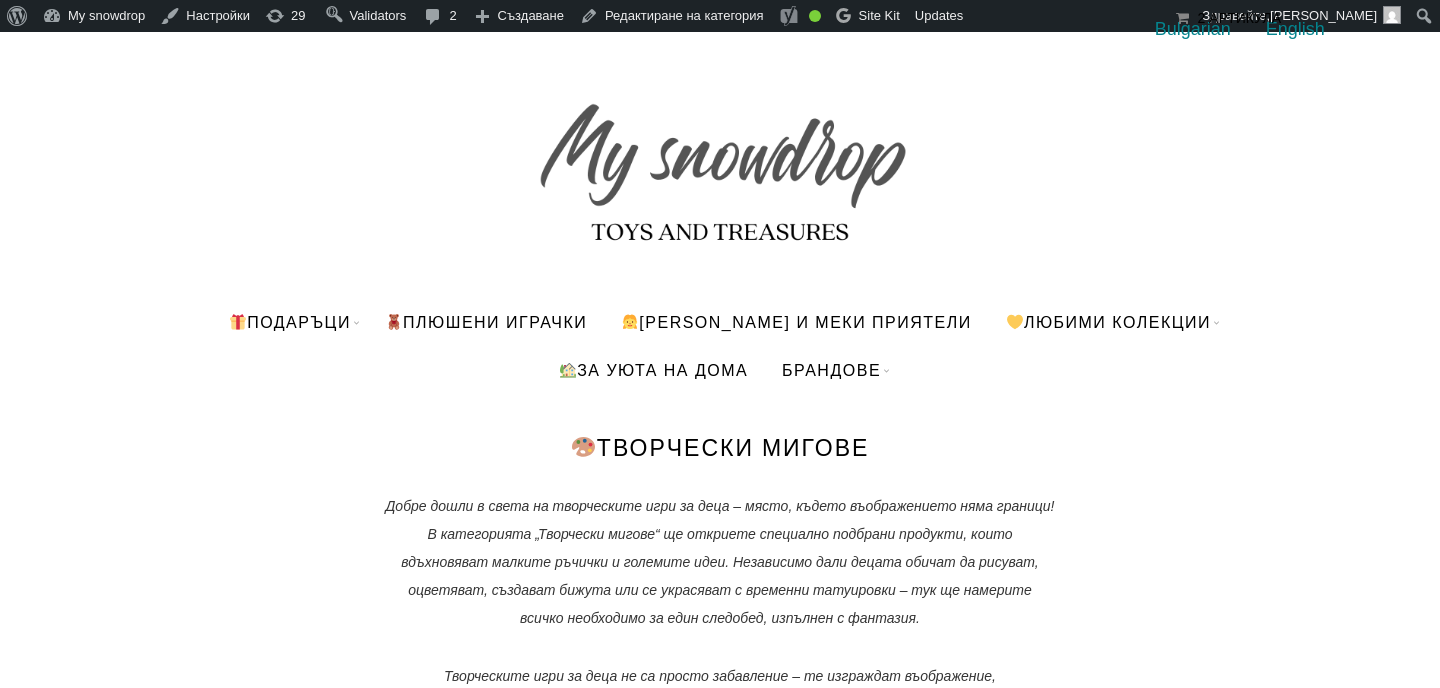 click at bounding box center (720, 163) 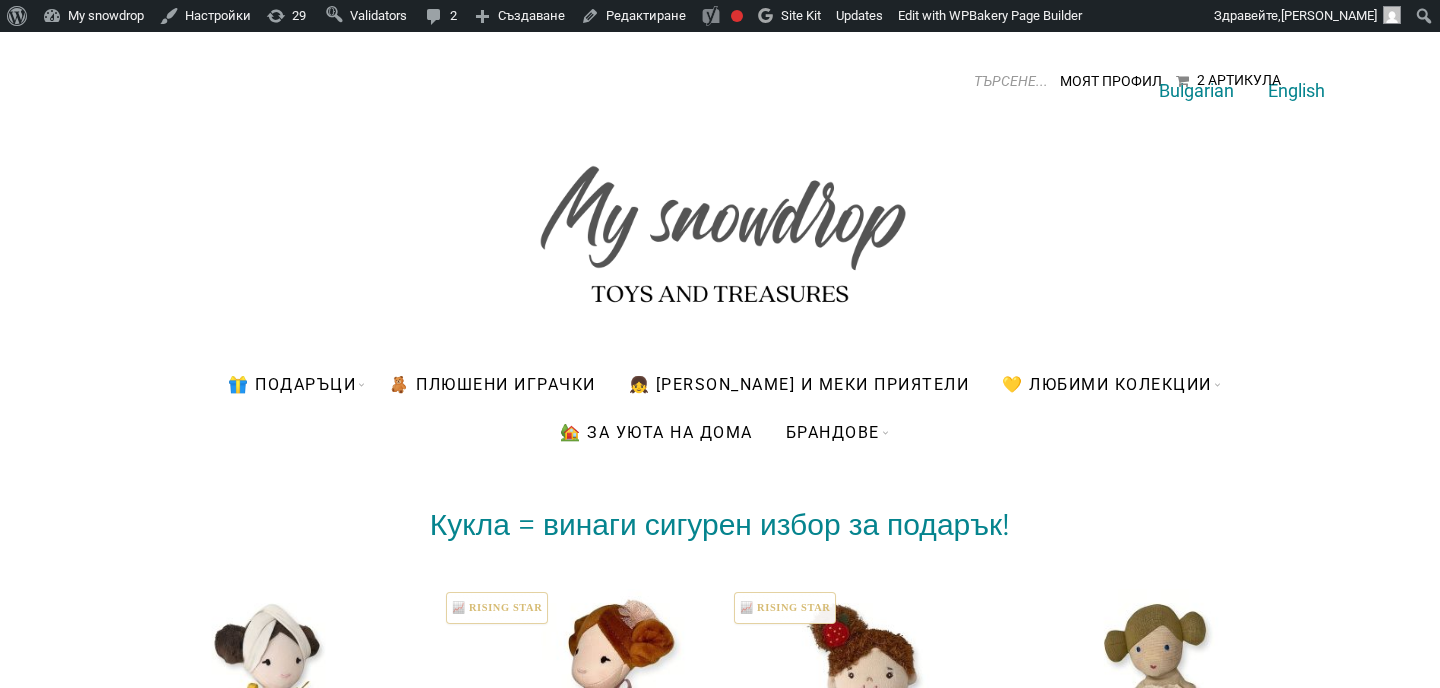 scroll, scrollTop: 0, scrollLeft: 0, axis: both 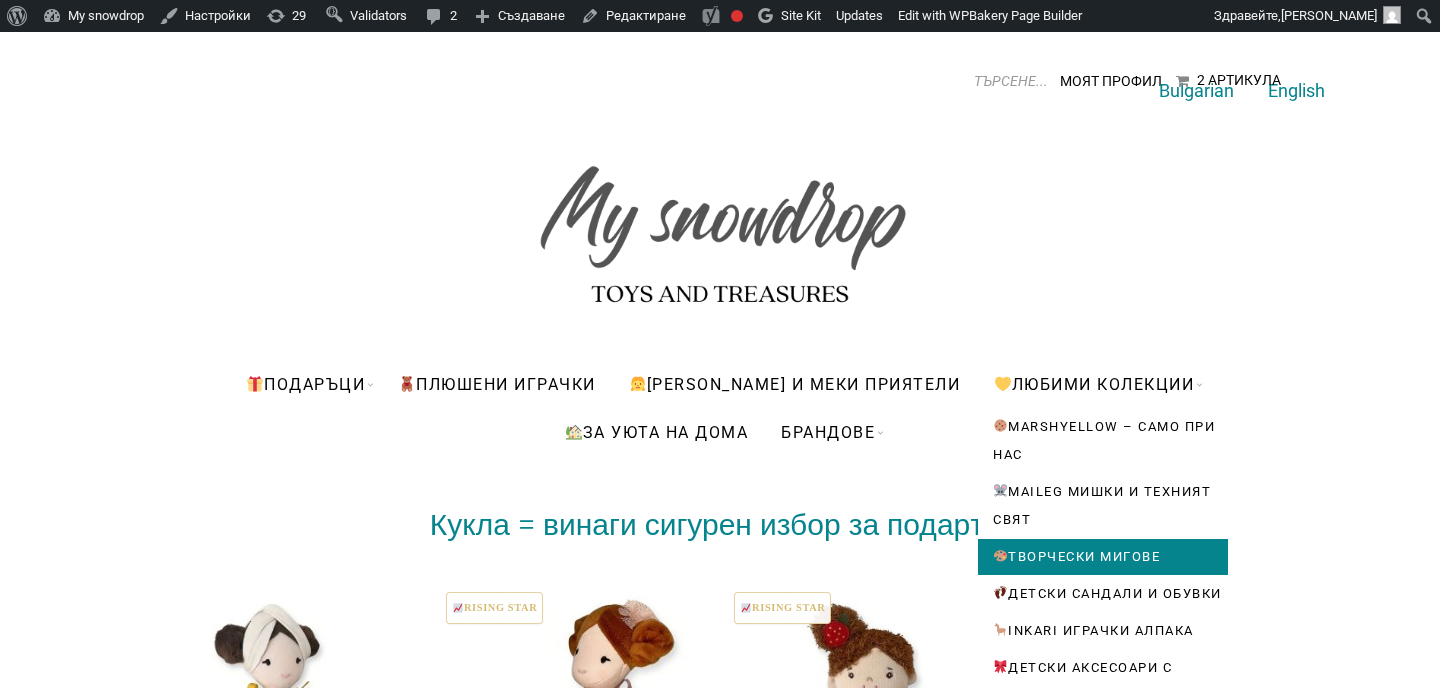 click on "Творчески мигове" at bounding box center [1103, 557] 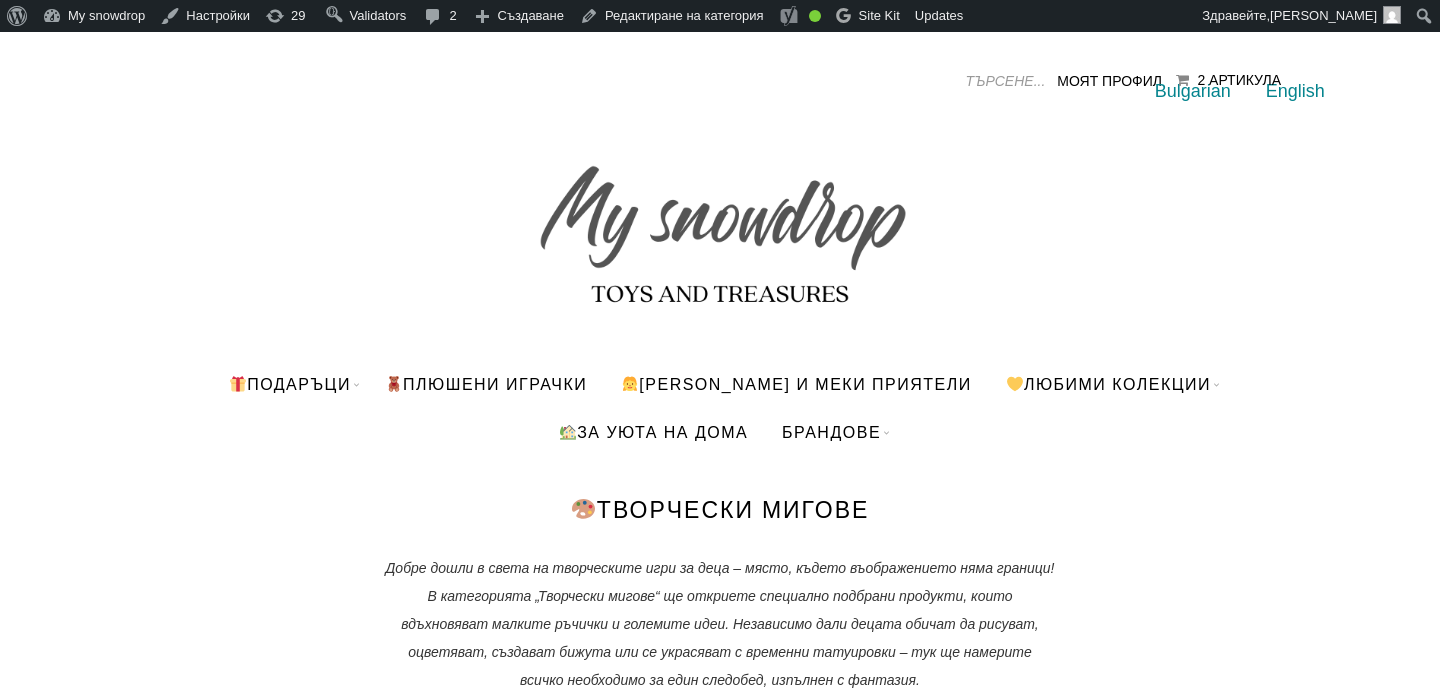 scroll, scrollTop: 0, scrollLeft: 0, axis: both 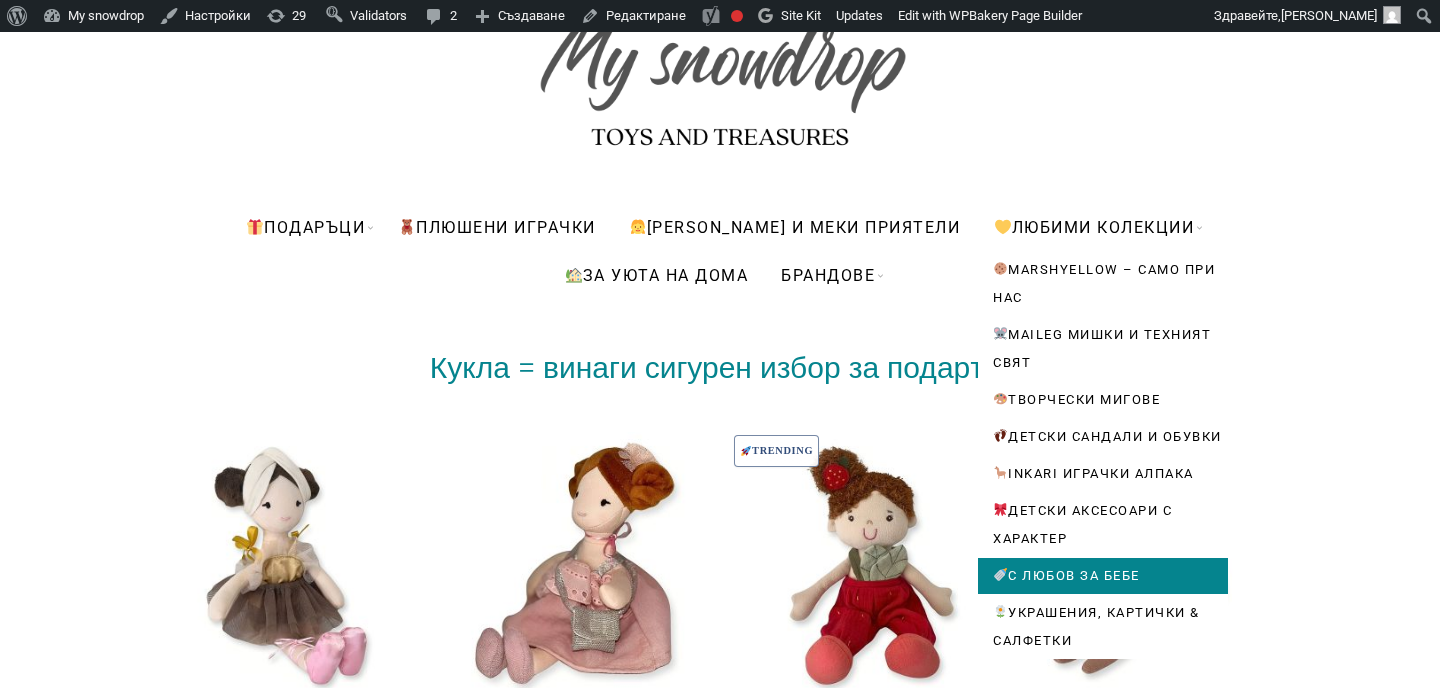 click on "С любов за бебе" at bounding box center [1103, 576] 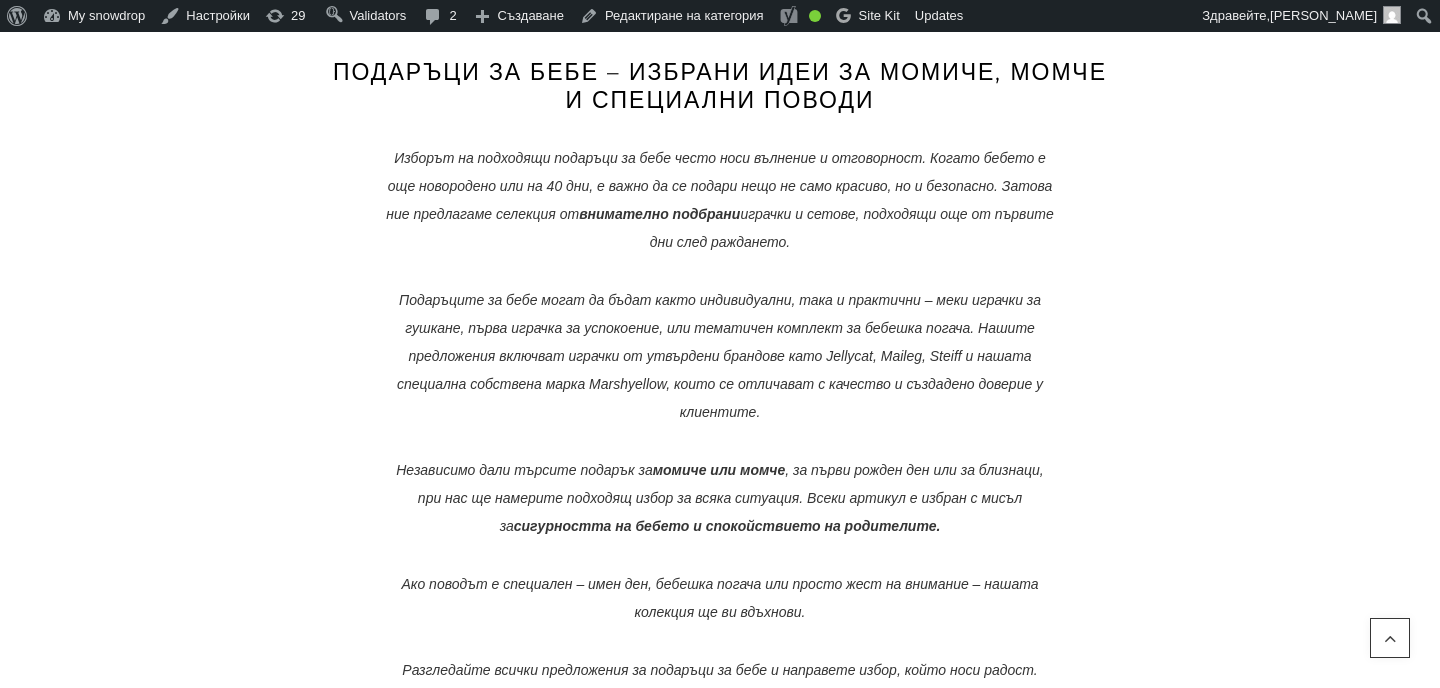 scroll, scrollTop: 682, scrollLeft: 0, axis: vertical 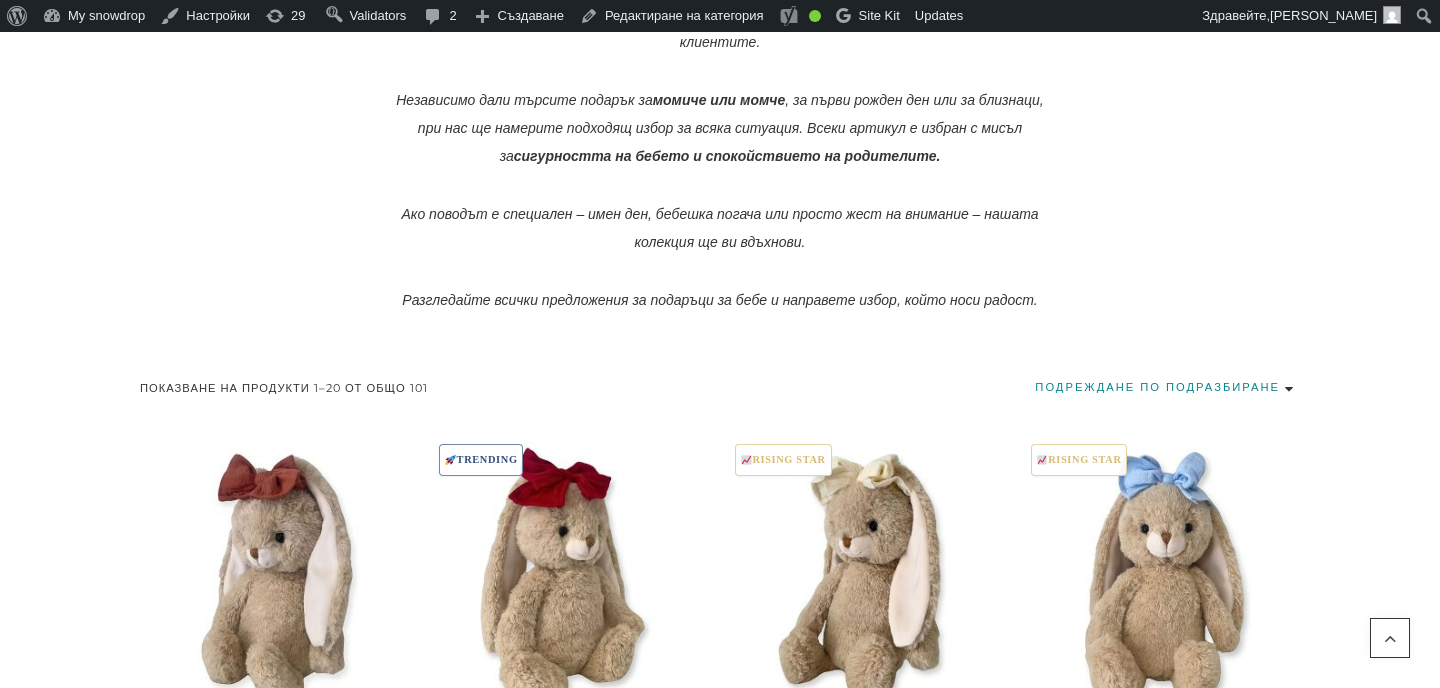 click on "Подреждане по подразбиране
Първо най-популярните
Сортиране по средна оценка
Първо най-новите
Първо най-евтините
Първо най-скъпите" at bounding box center [1167, 387] 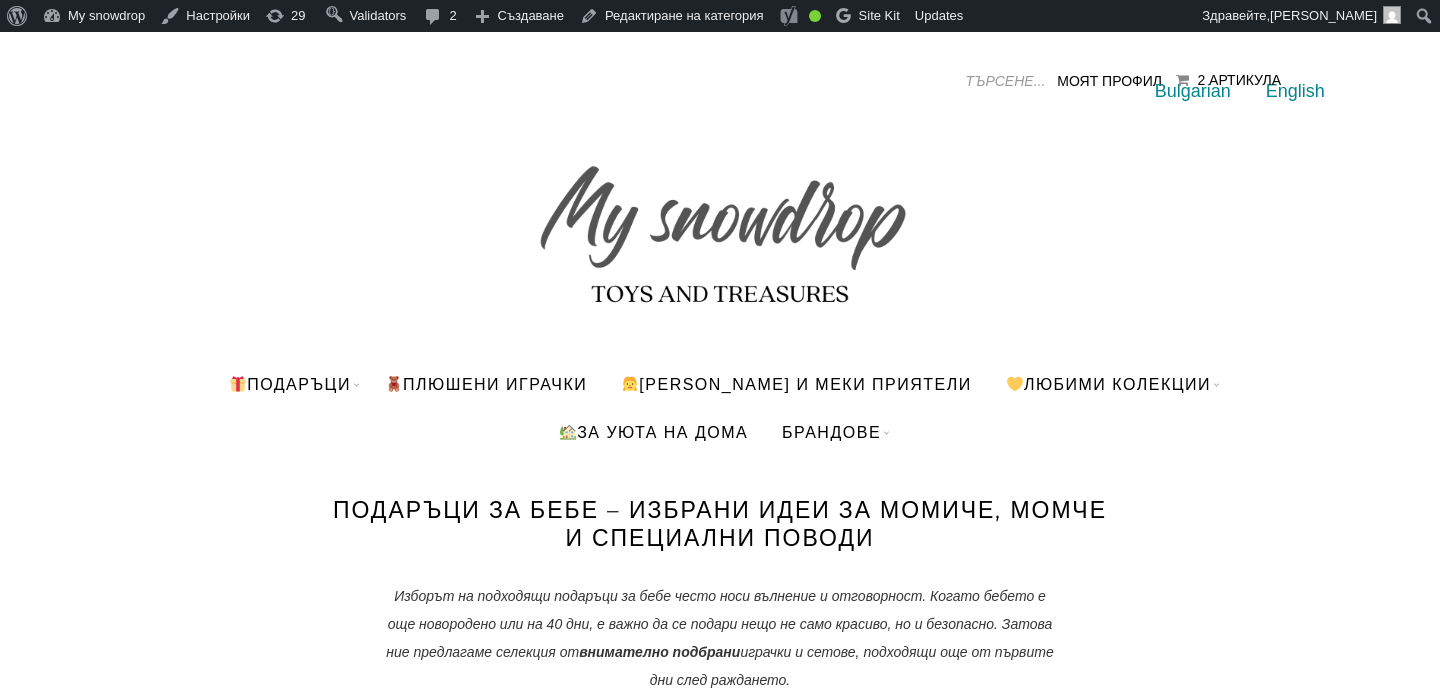 scroll, scrollTop: 0, scrollLeft: 0, axis: both 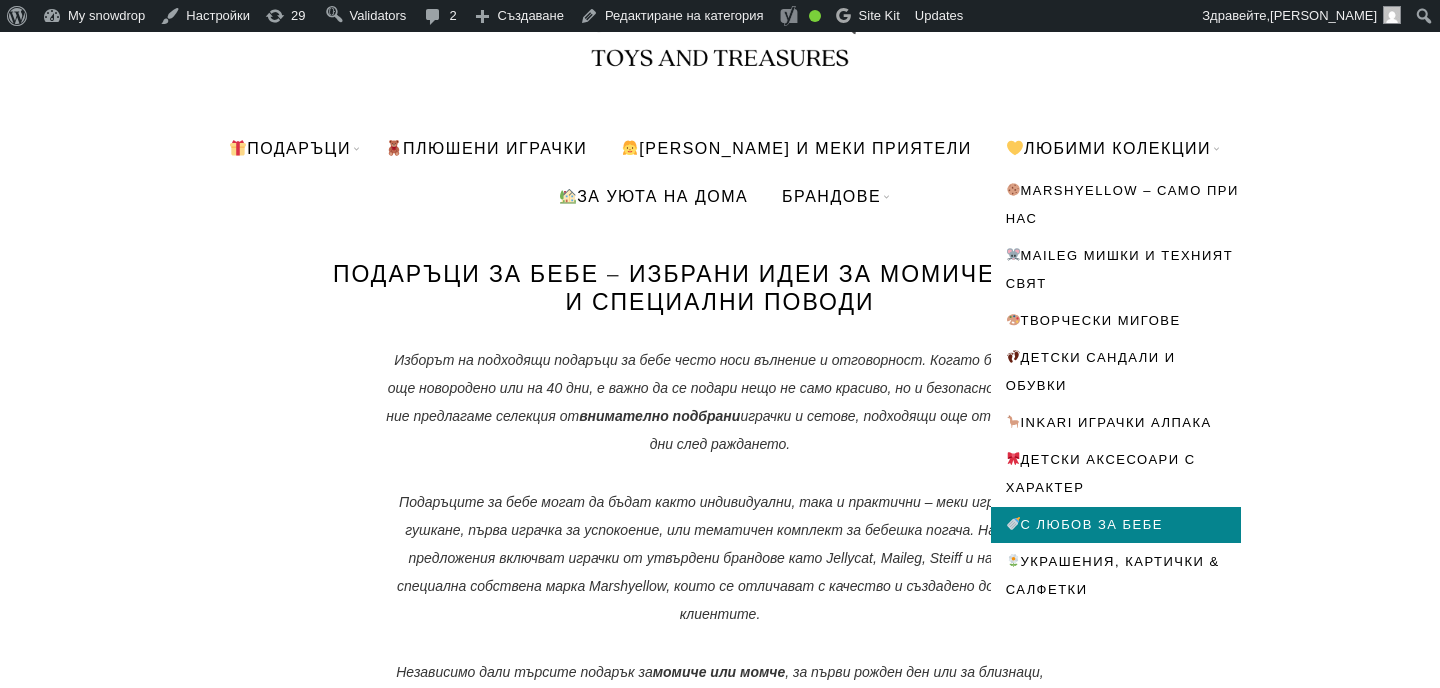 click on "С любов за бебе" at bounding box center (1116, 525) 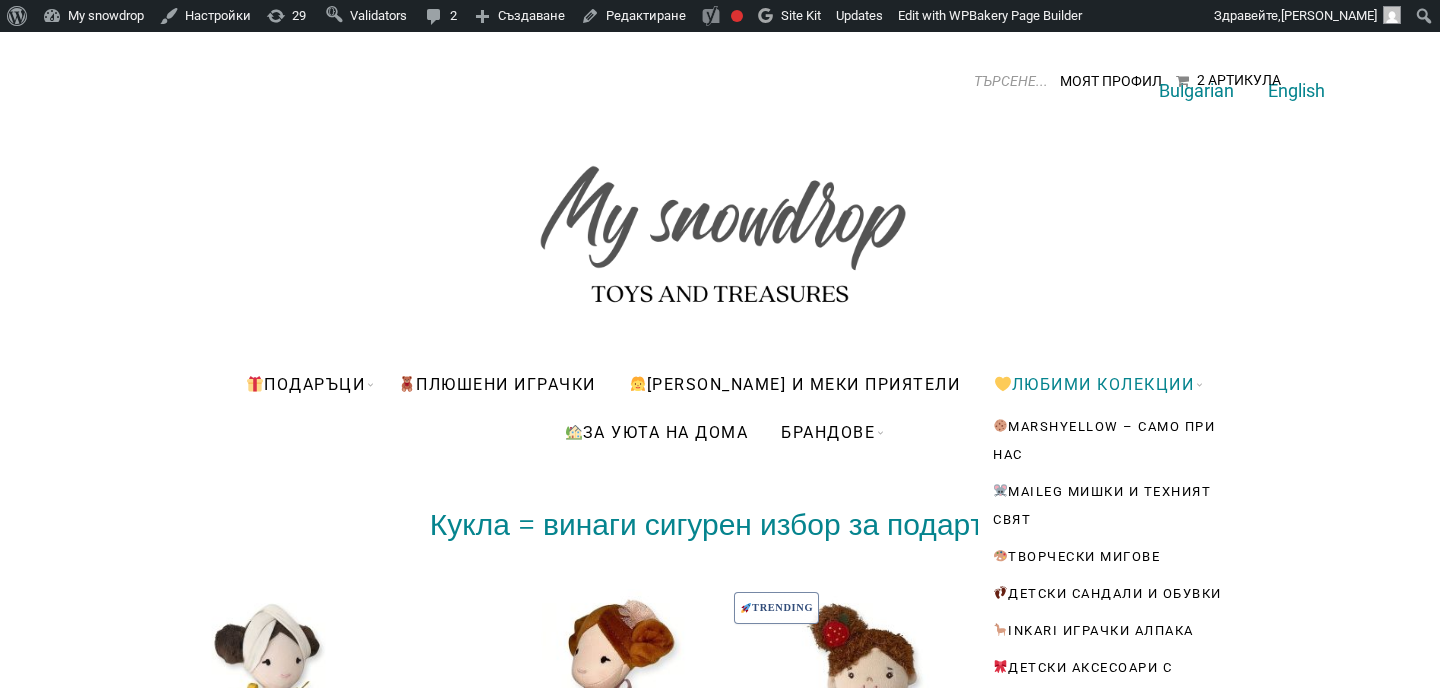 scroll, scrollTop: 0, scrollLeft: 0, axis: both 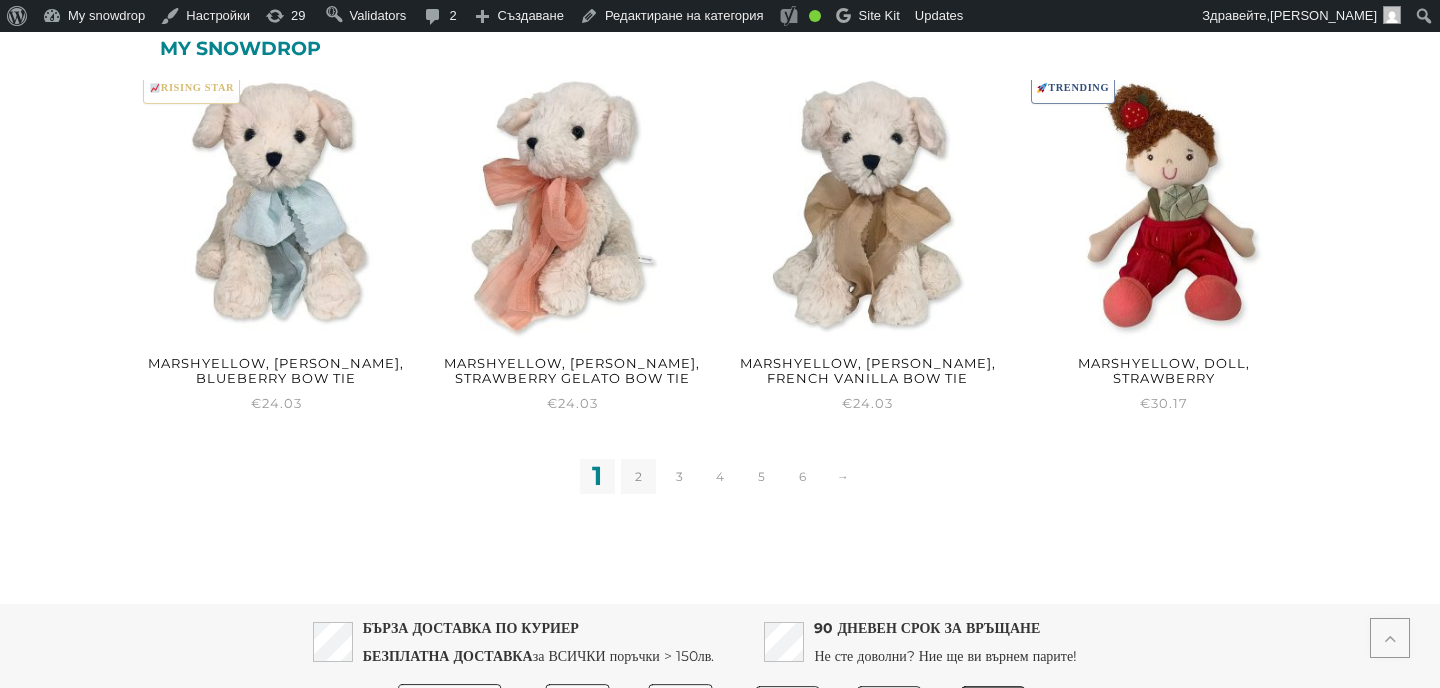 click on "2" at bounding box center (638, 476) 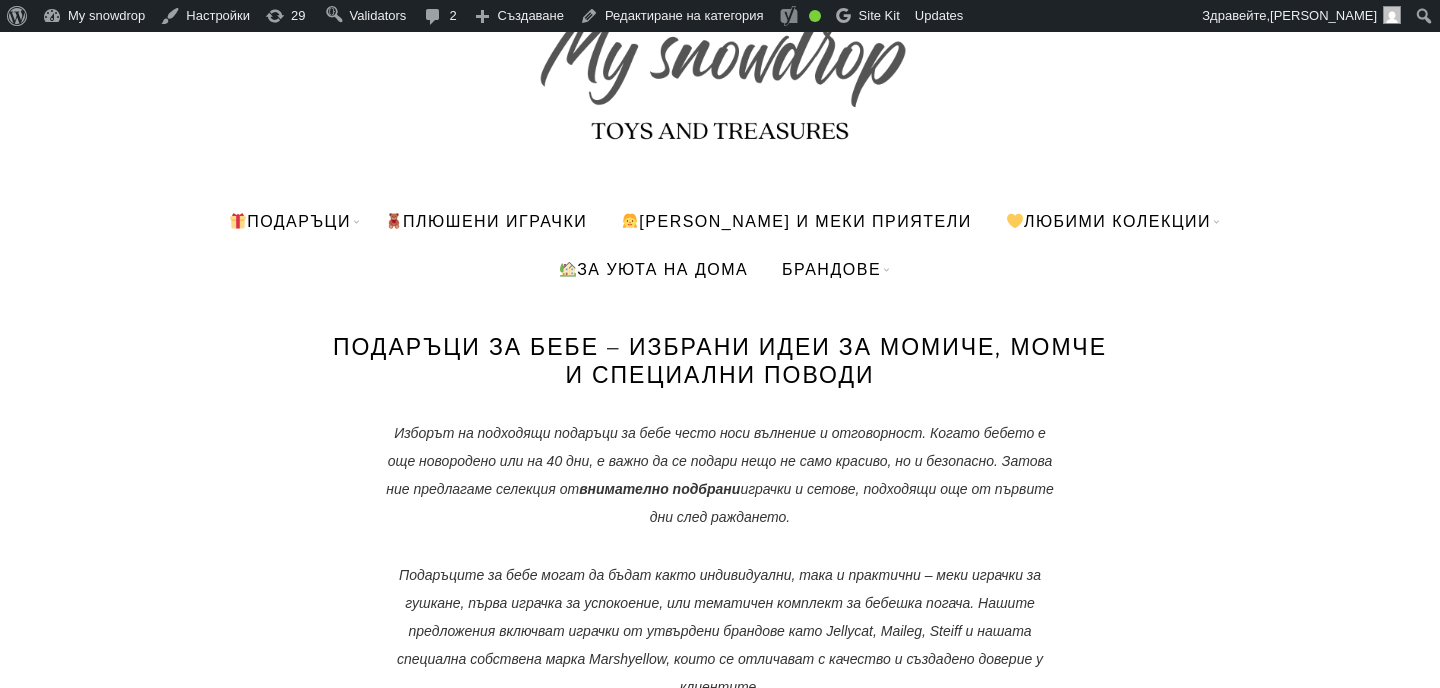 scroll, scrollTop: 0, scrollLeft: 0, axis: both 